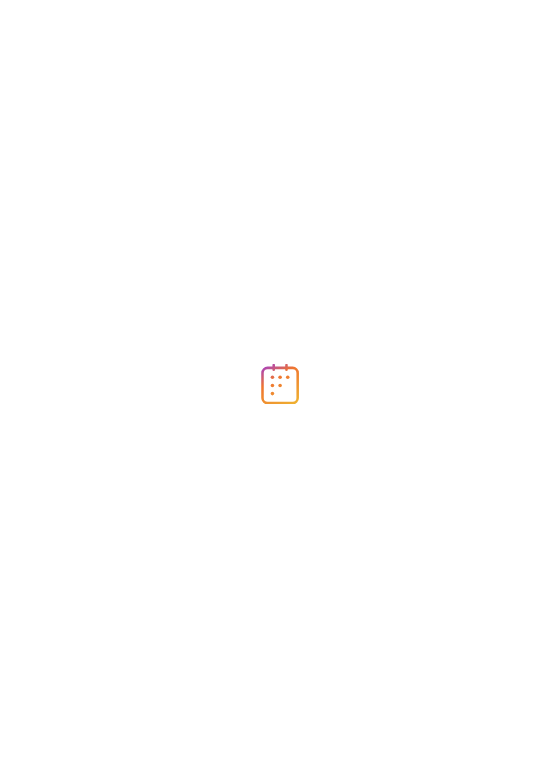 scroll, scrollTop: 0, scrollLeft: 0, axis: both 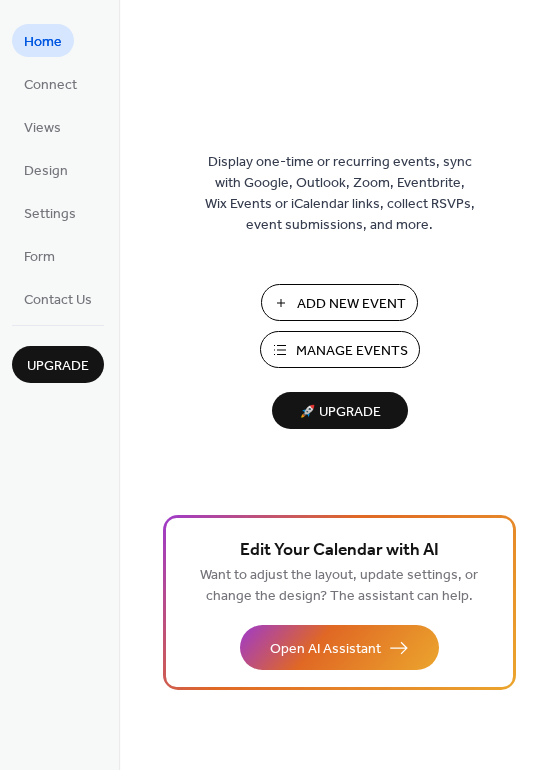 click on "Manage Events" at bounding box center (352, 351) 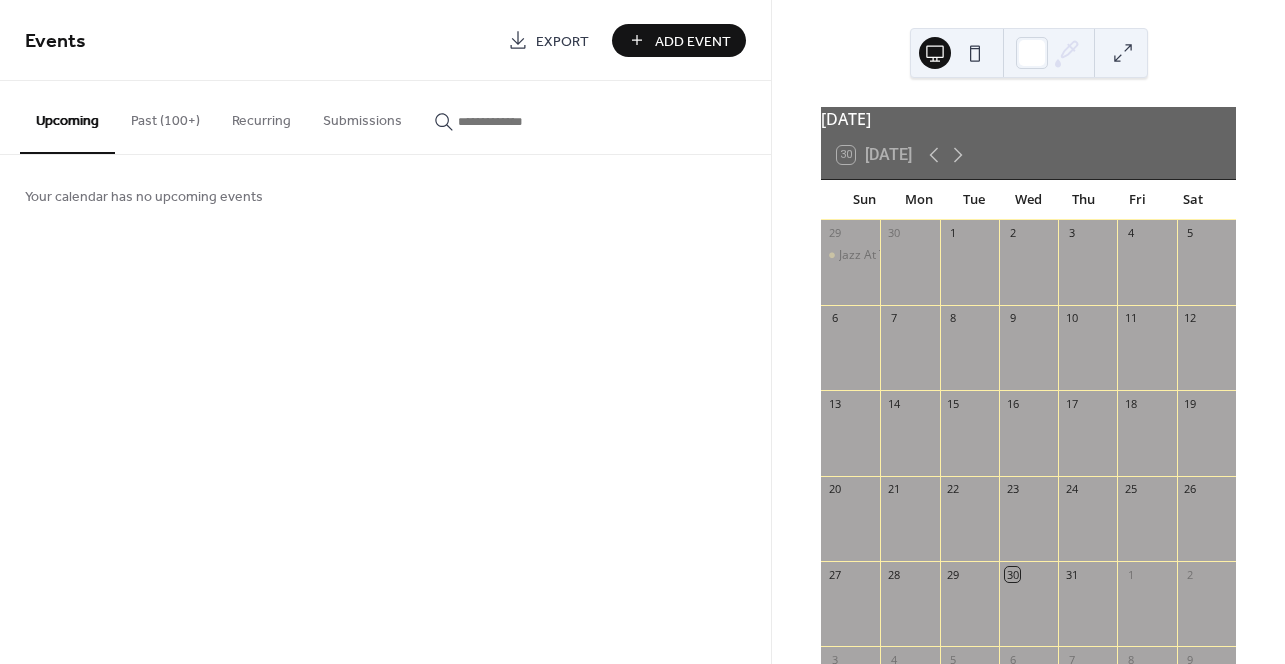scroll, scrollTop: 0, scrollLeft: 0, axis: both 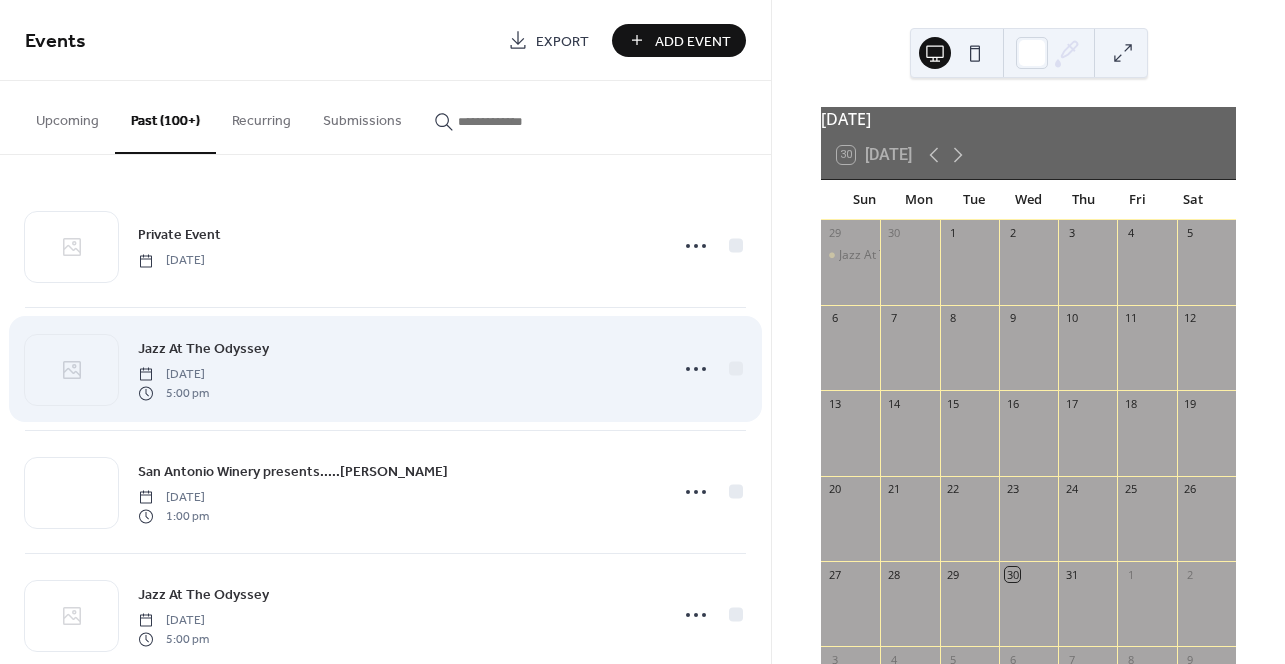 click on "Jazz At The Odyssey" at bounding box center [203, 349] 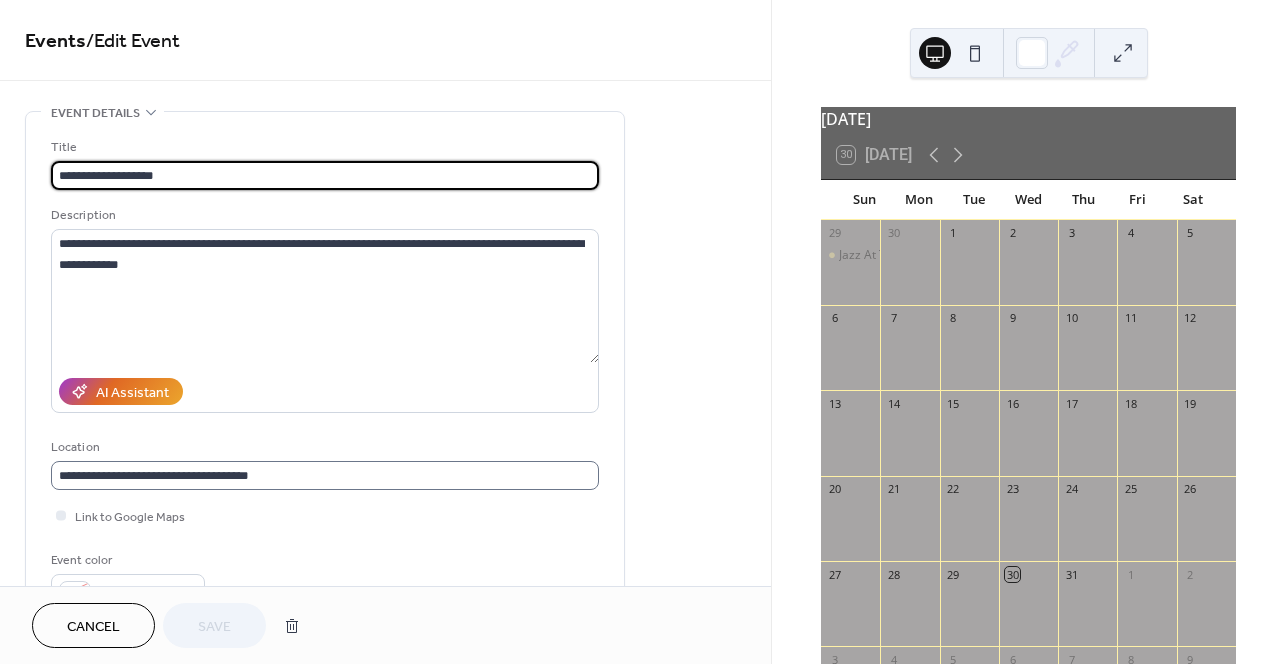 scroll, scrollTop: 1, scrollLeft: 0, axis: vertical 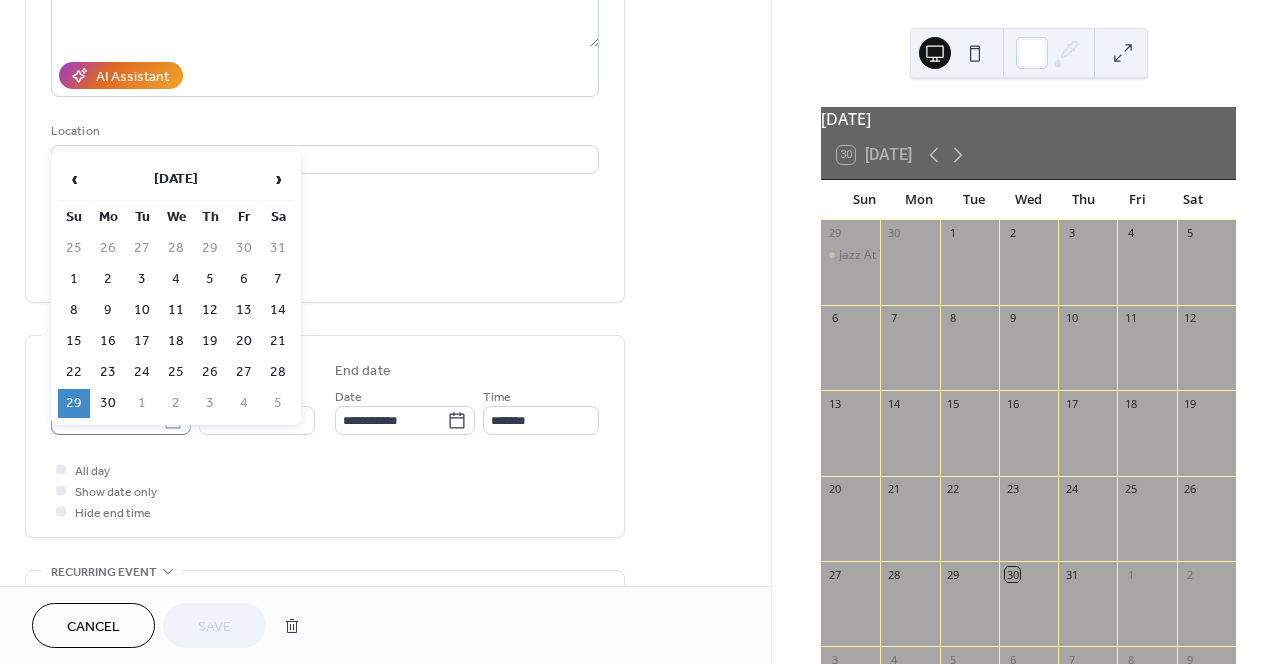 click on "**********" at bounding box center [642, 332] 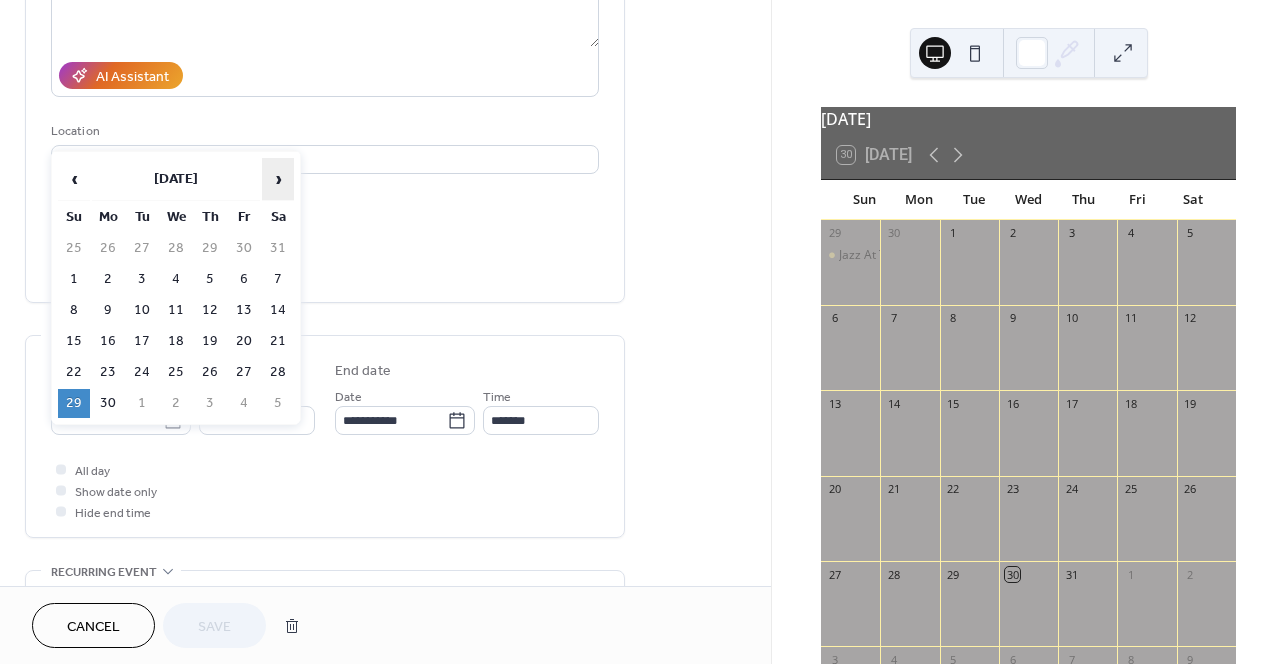 click on "›" at bounding box center (278, 179) 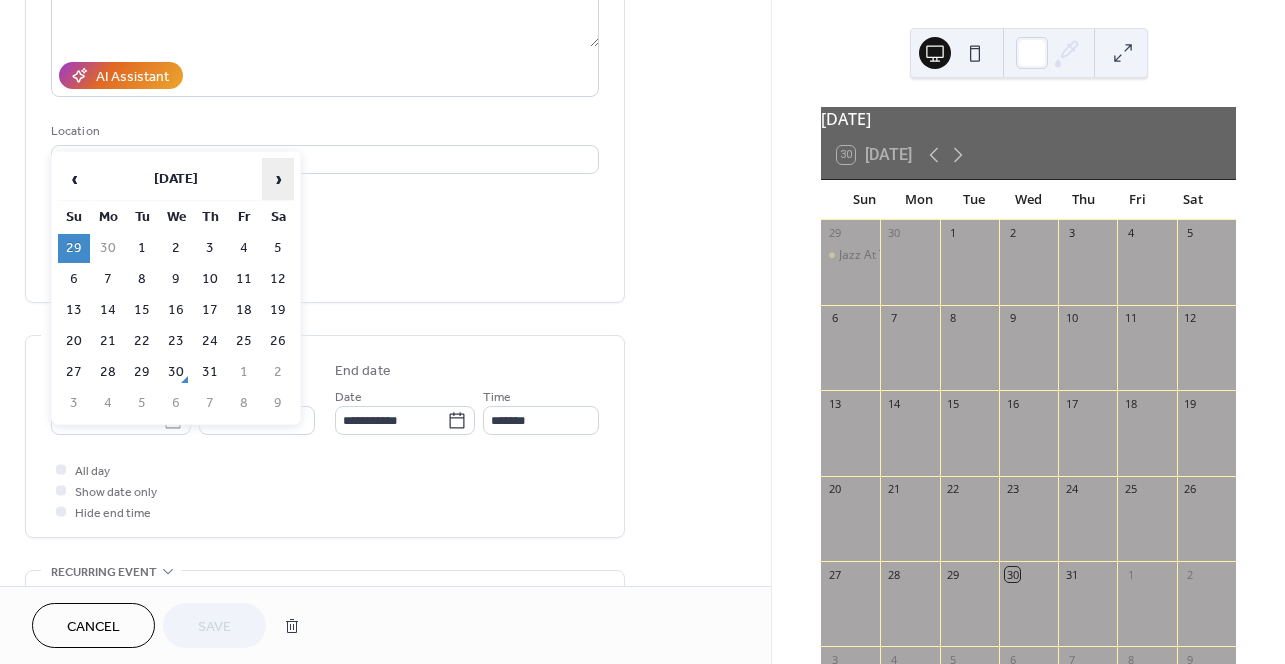 click on "›" at bounding box center [278, 179] 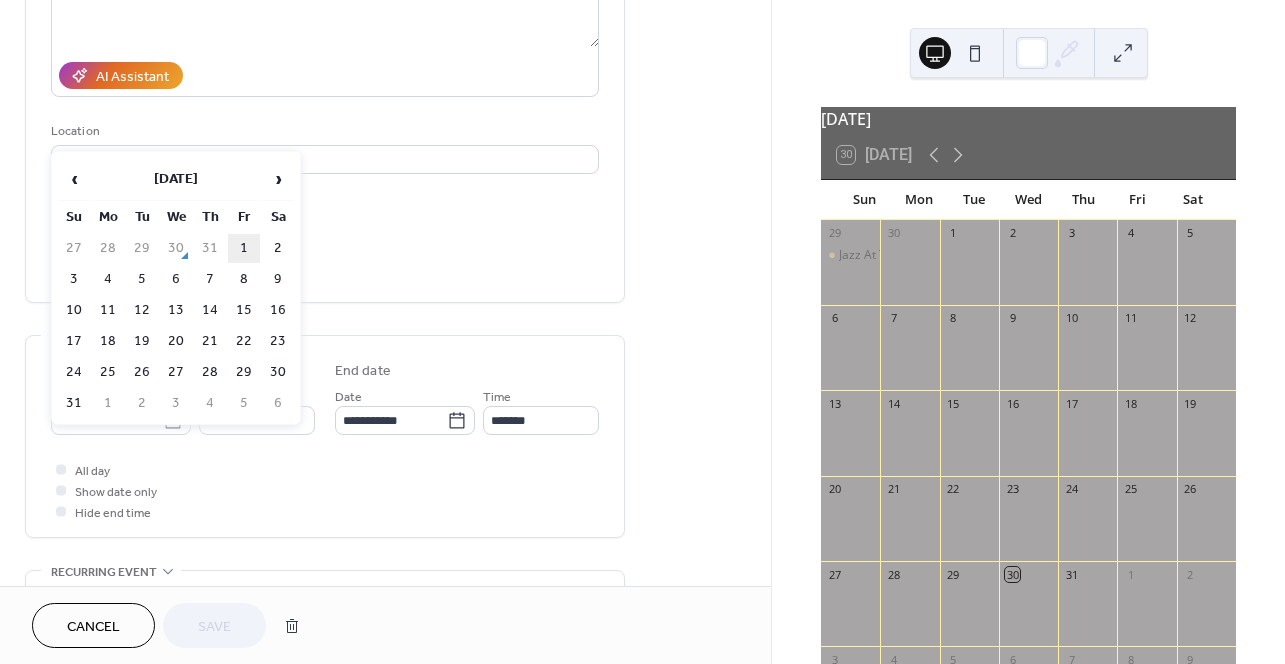 click on "1" at bounding box center (244, 248) 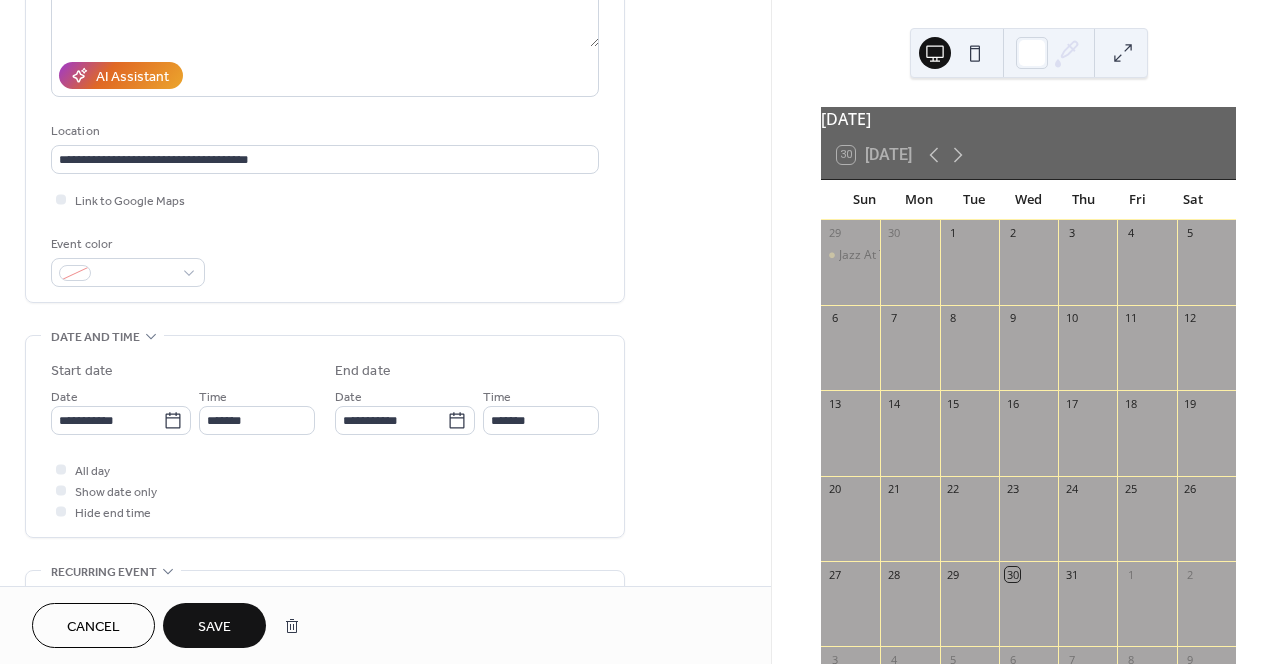 click on "Save" at bounding box center (214, 627) 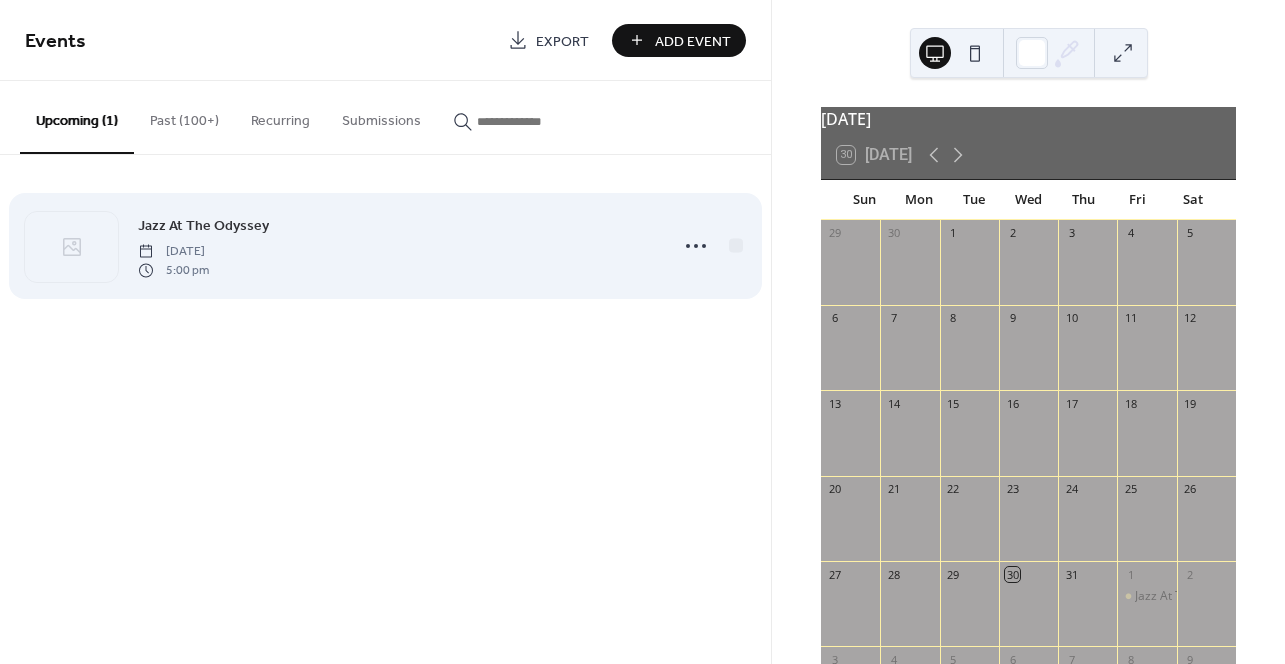 click on "Jazz At The Odyssey" at bounding box center (203, 226) 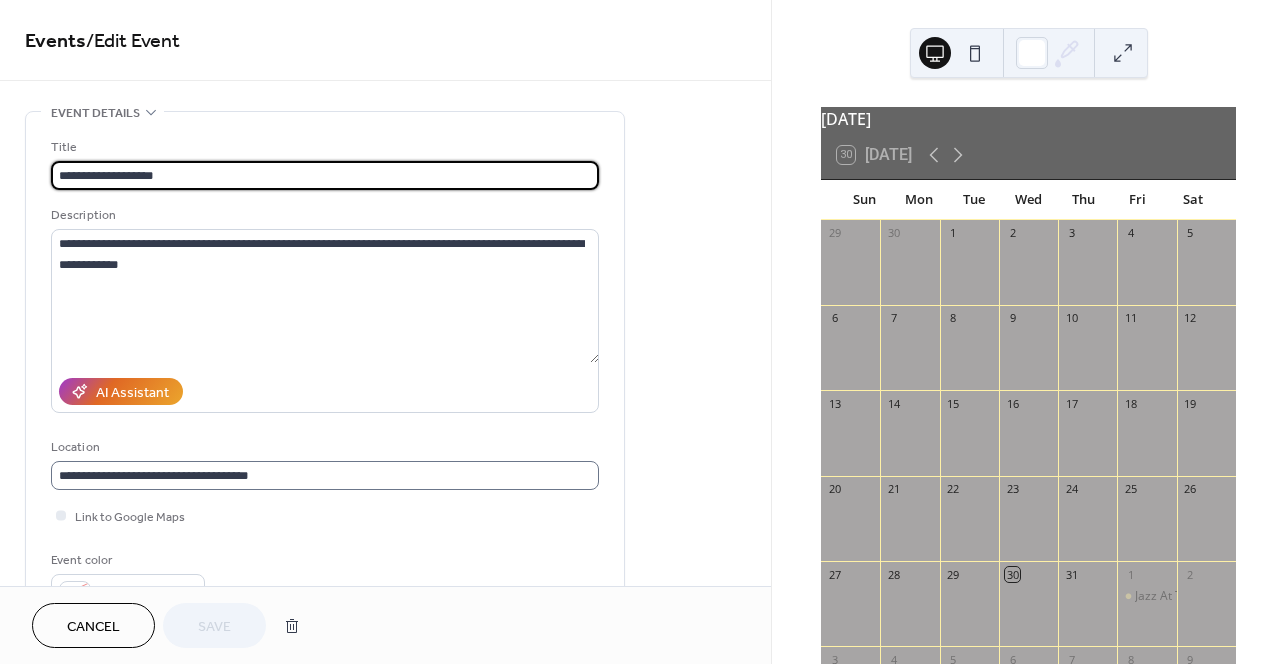 scroll, scrollTop: 1, scrollLeft: 0, axis: vertical 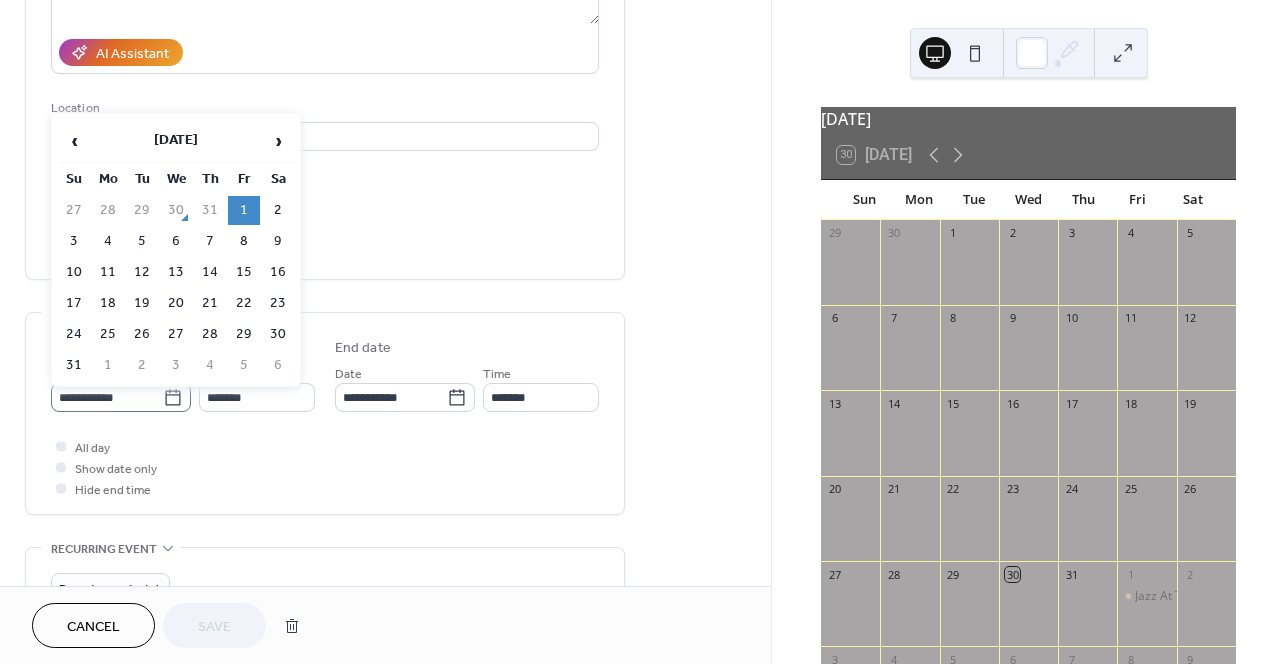 click 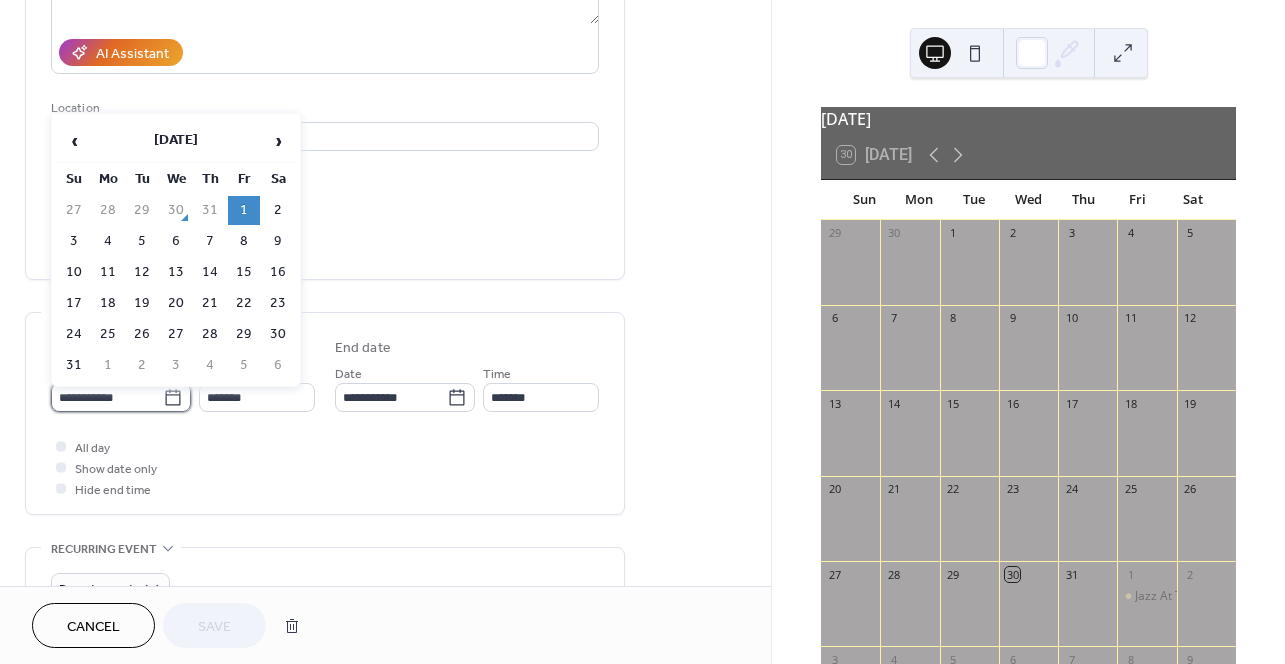 click on "**********" at bounding box center (107, 397) 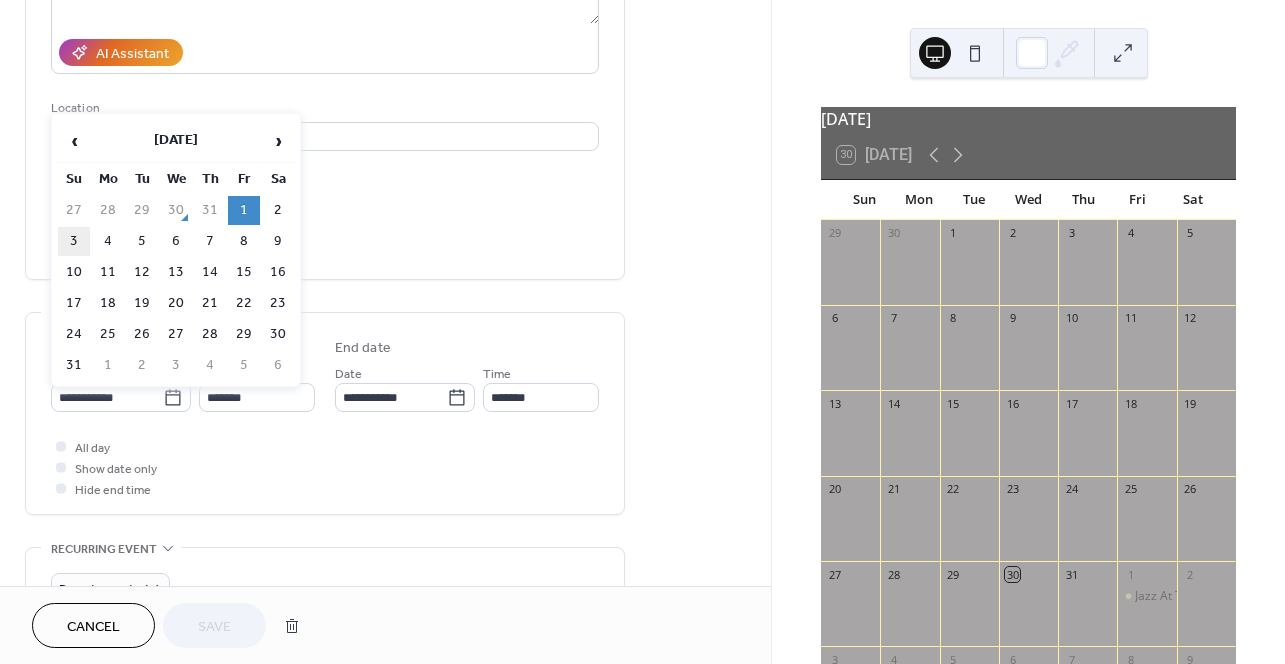 click on "3" at bounding box center (74, 241) 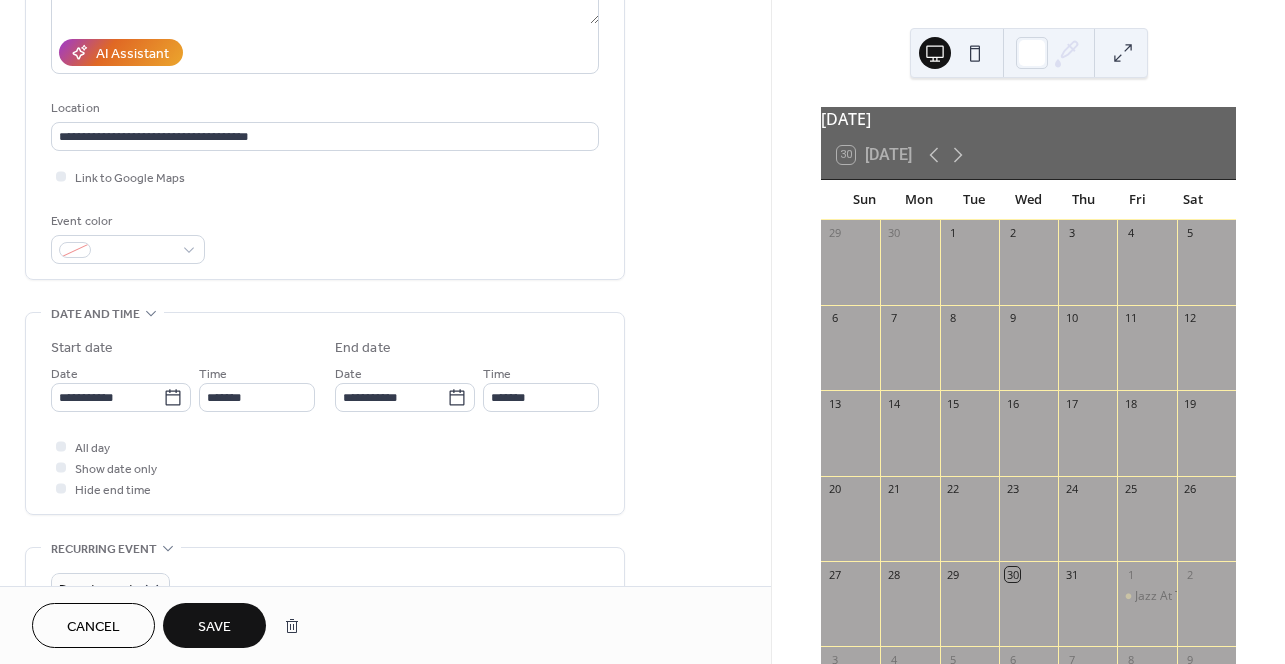 click on "Save" at bounding box center (214, 625) 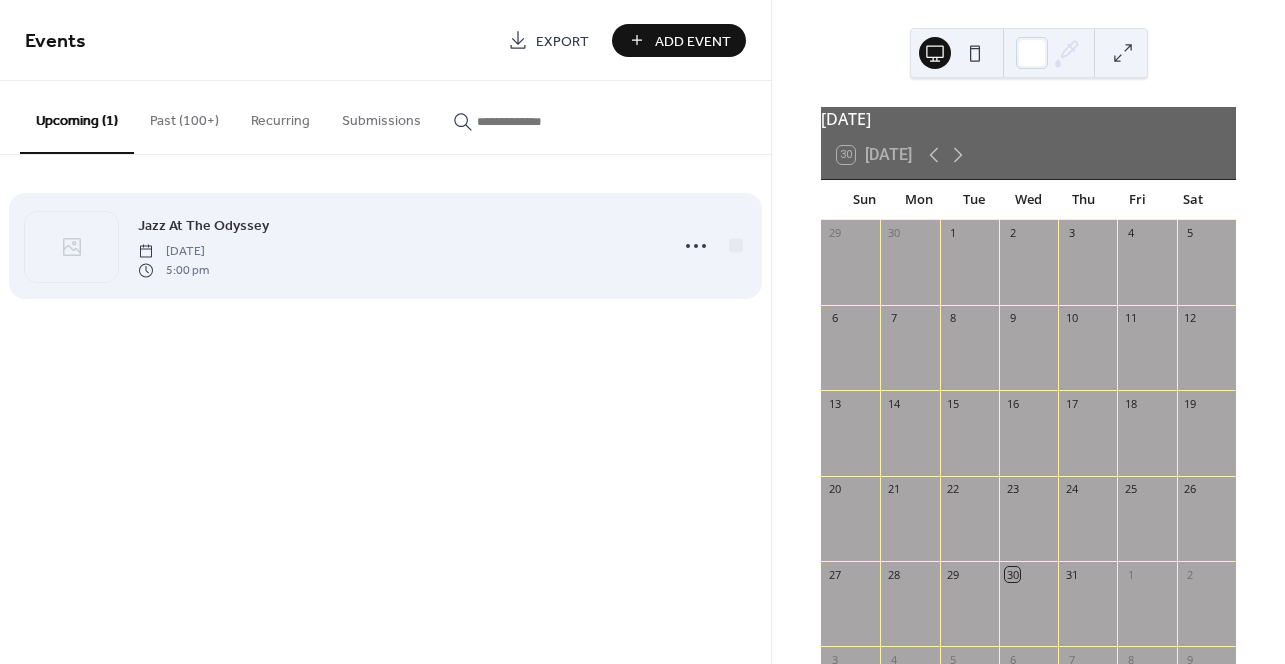 click on "Jazz At The Odyssey" at bounding box center (203, 226) 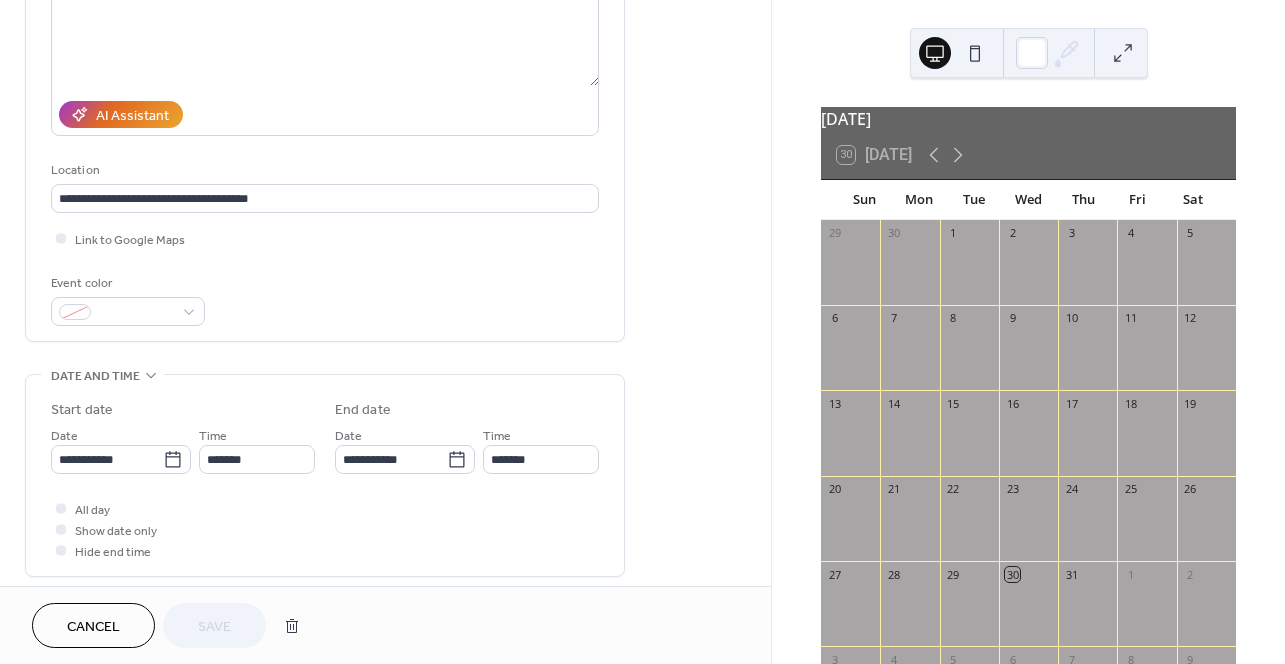 scroll, scrollTop: 279, scrollLeft: 0, axis: vertical 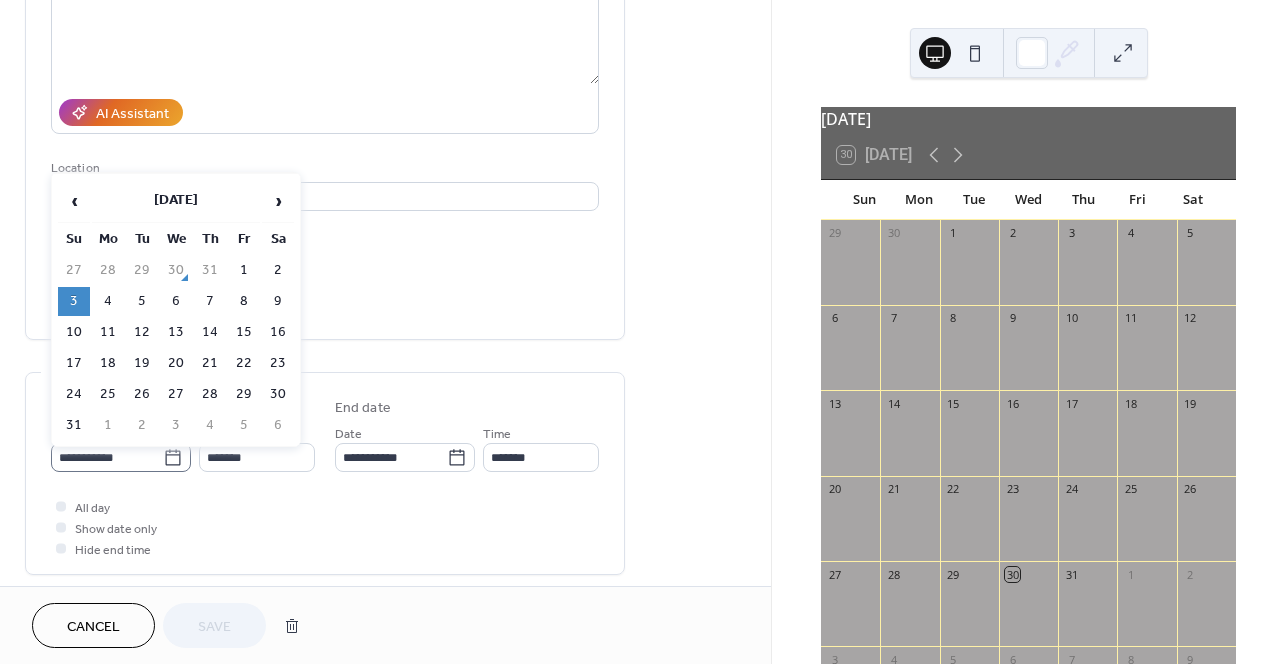 click 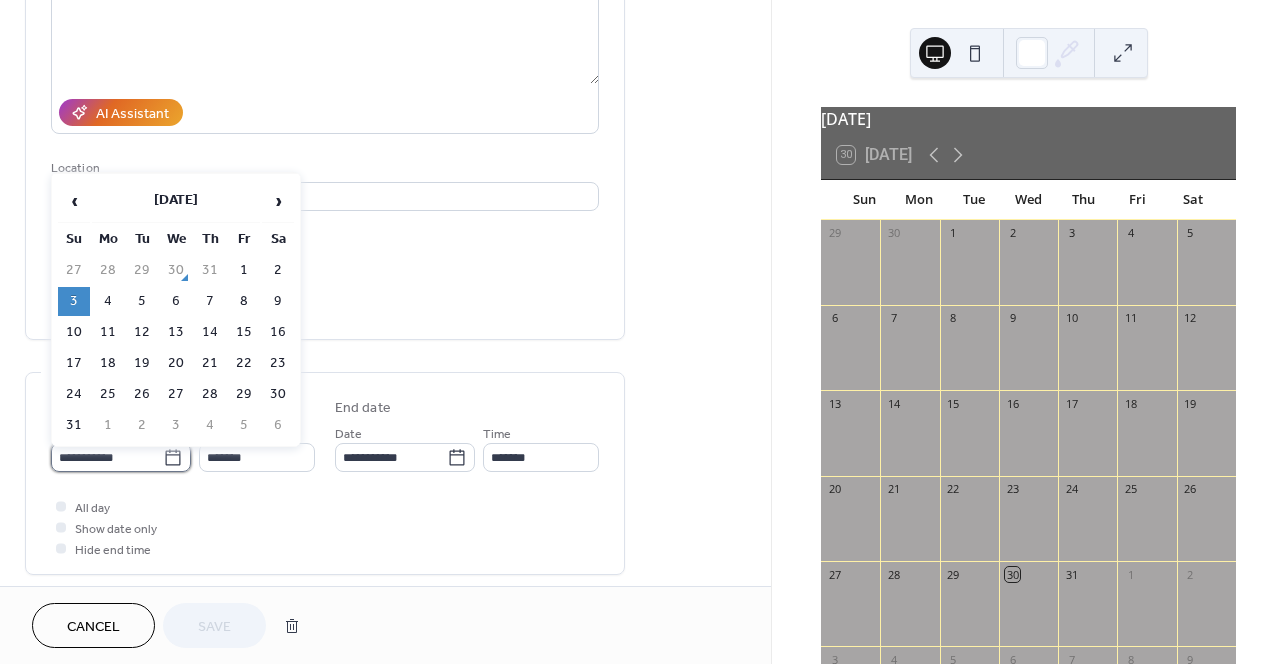 click on "**********" at bounding box center (107, 457) 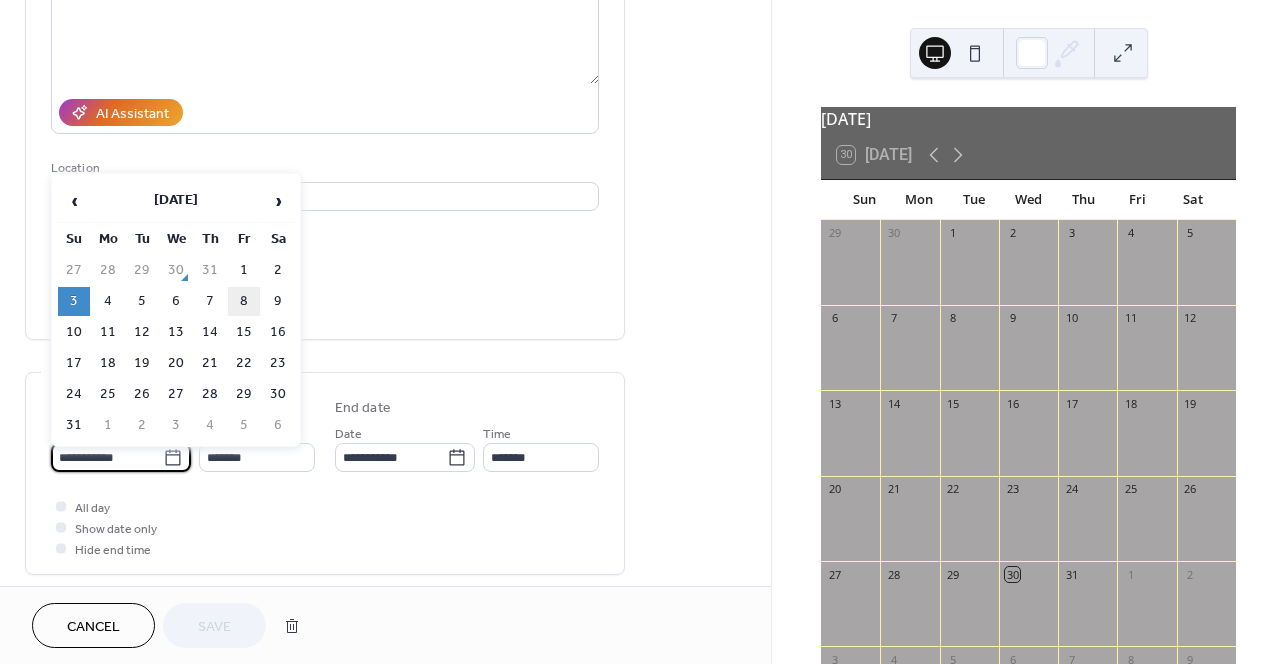 click on "8" at bounding box center [244, 301] 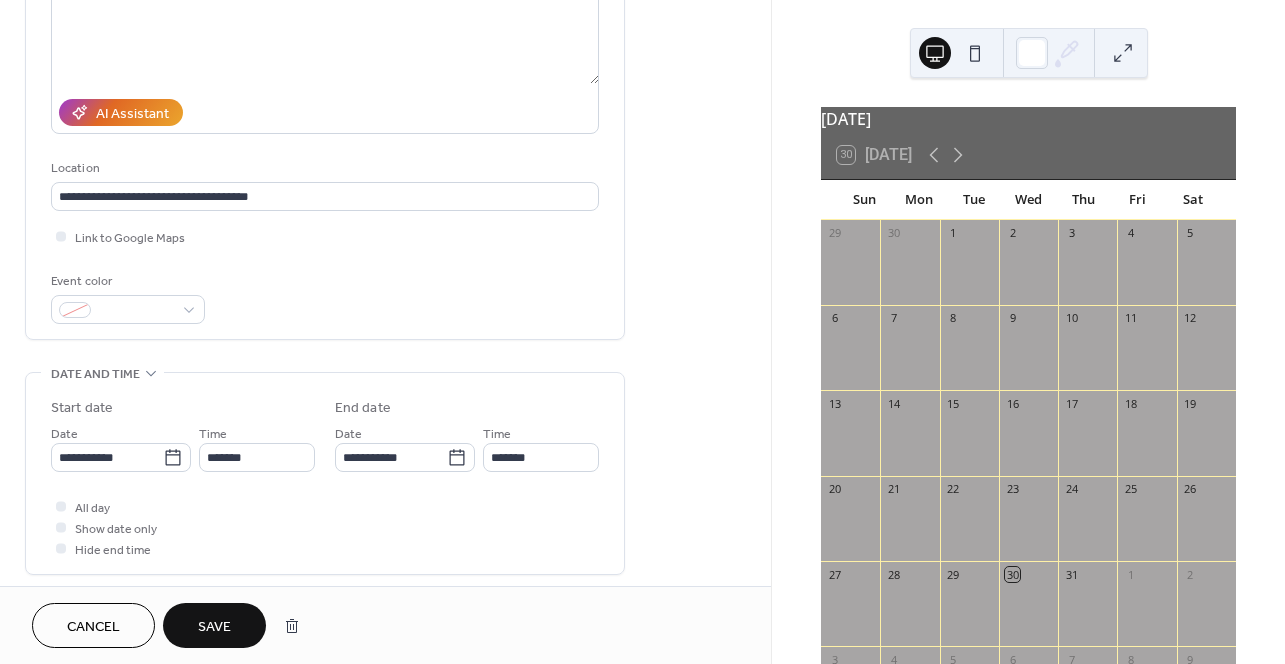 click on "Save" at bounding box center [214, 627] 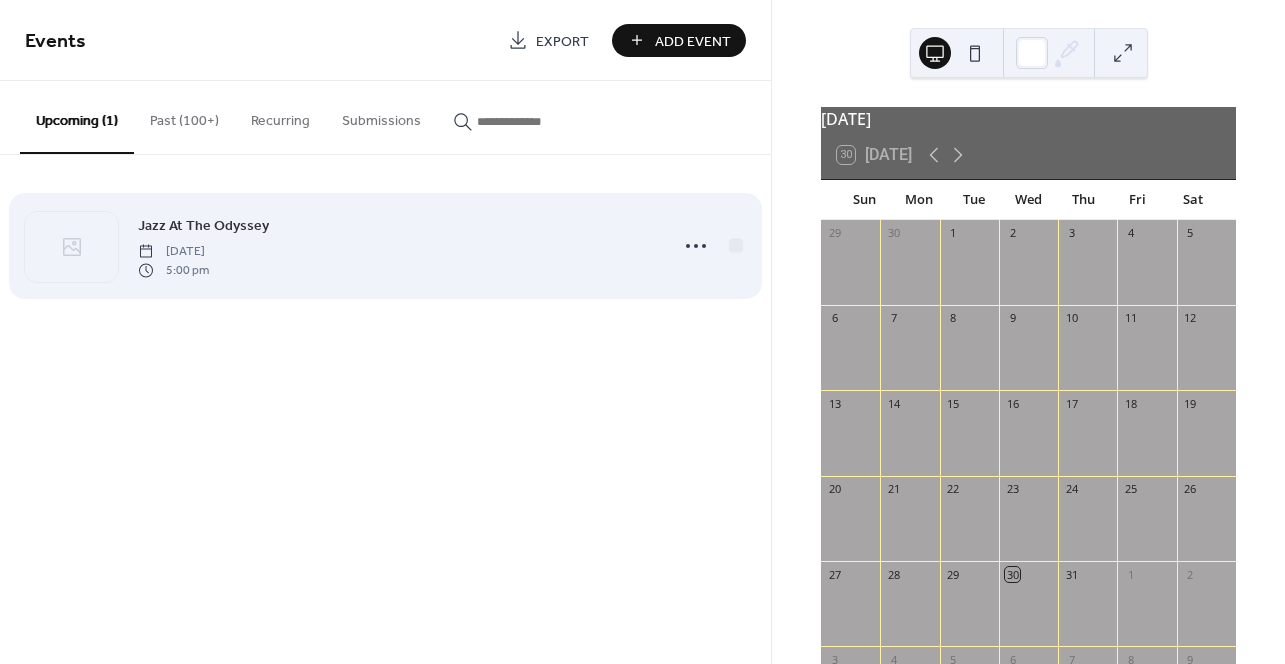 click on "Jazz At The Odyssey" at bounding box center [203, 226] 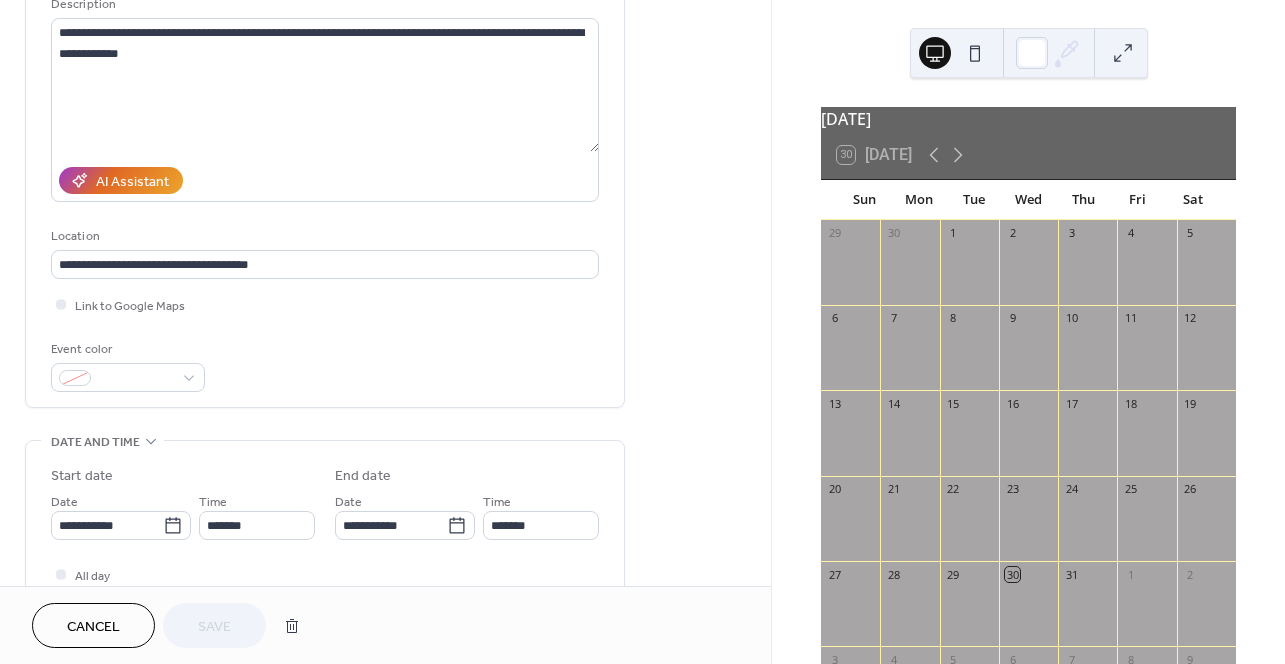 scroll, scrollTop: 235, scrollLeft: 0, axis: vertical 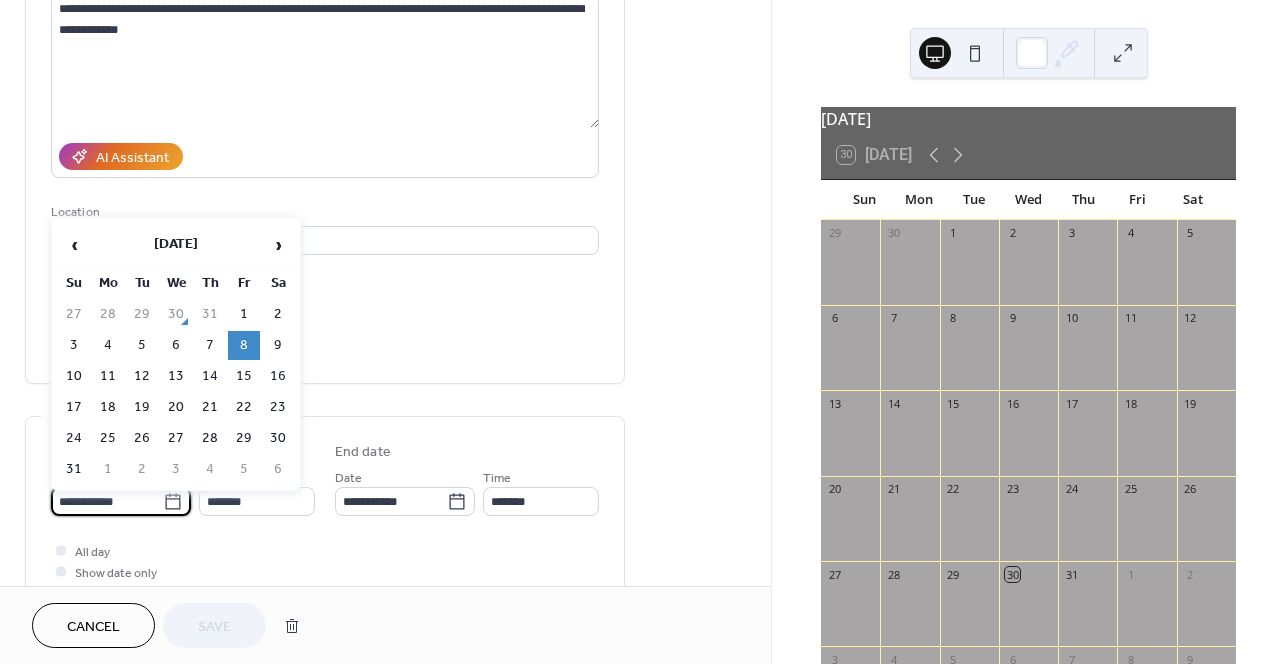 click on "**********" at bounding box center [107, 501] 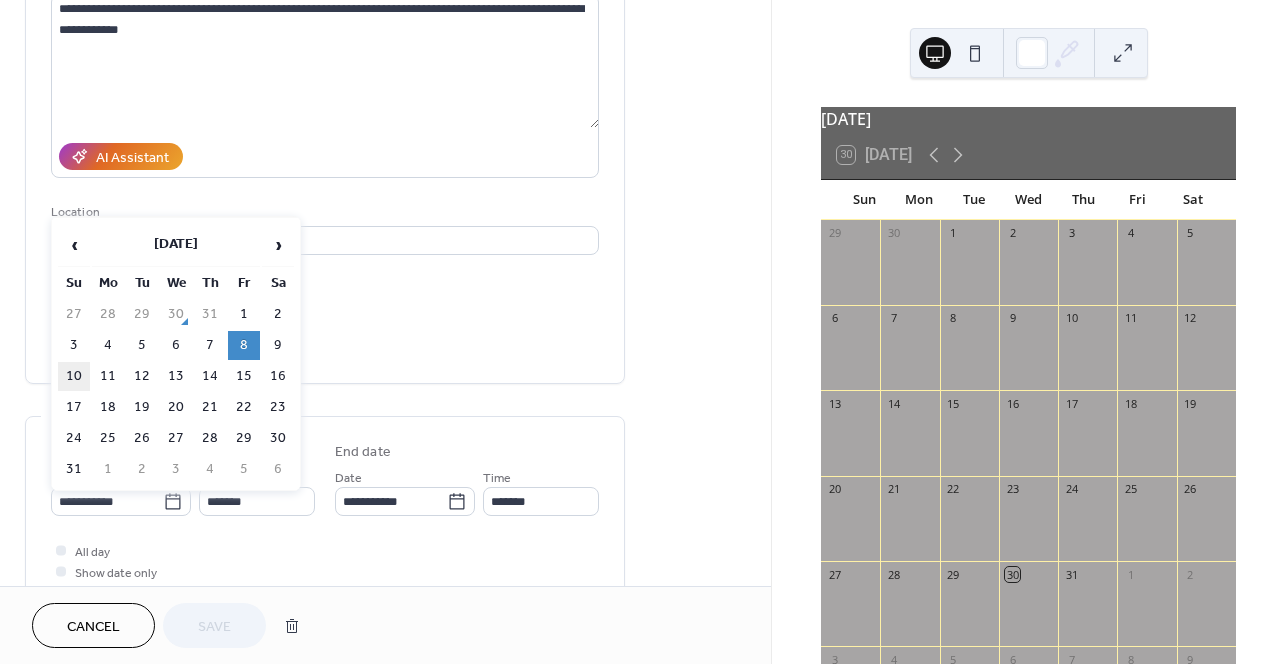 click on "10" at bounding box center [74, 376] 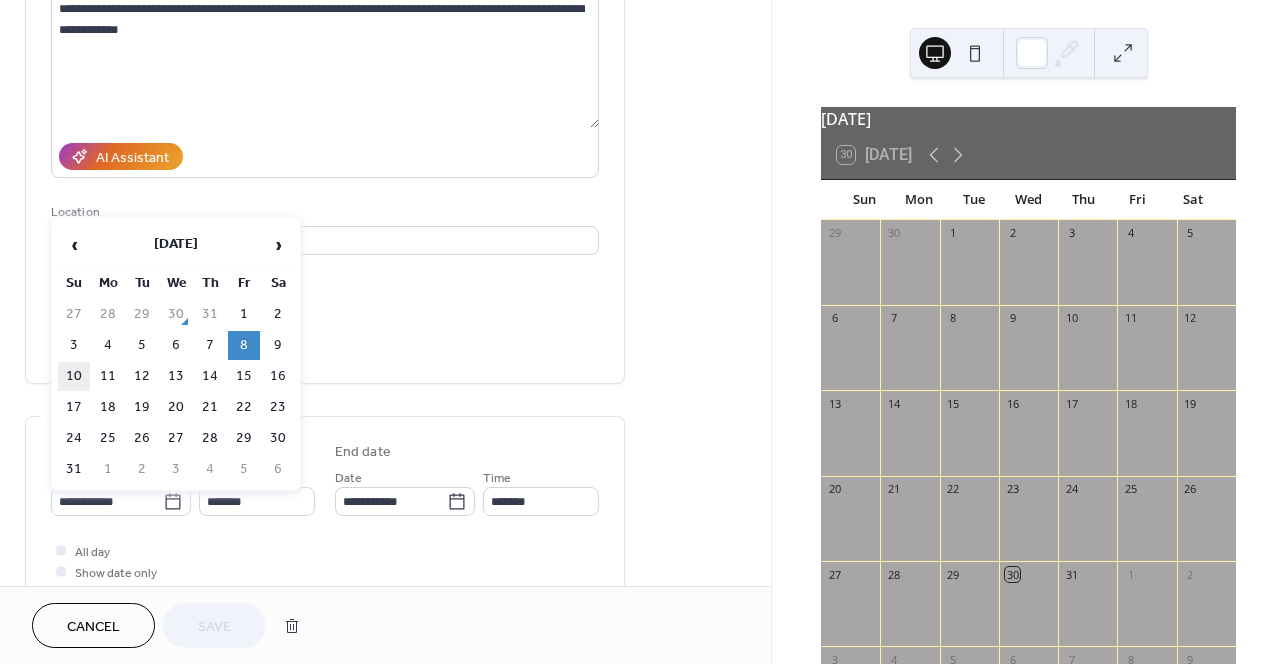 type on "**********" 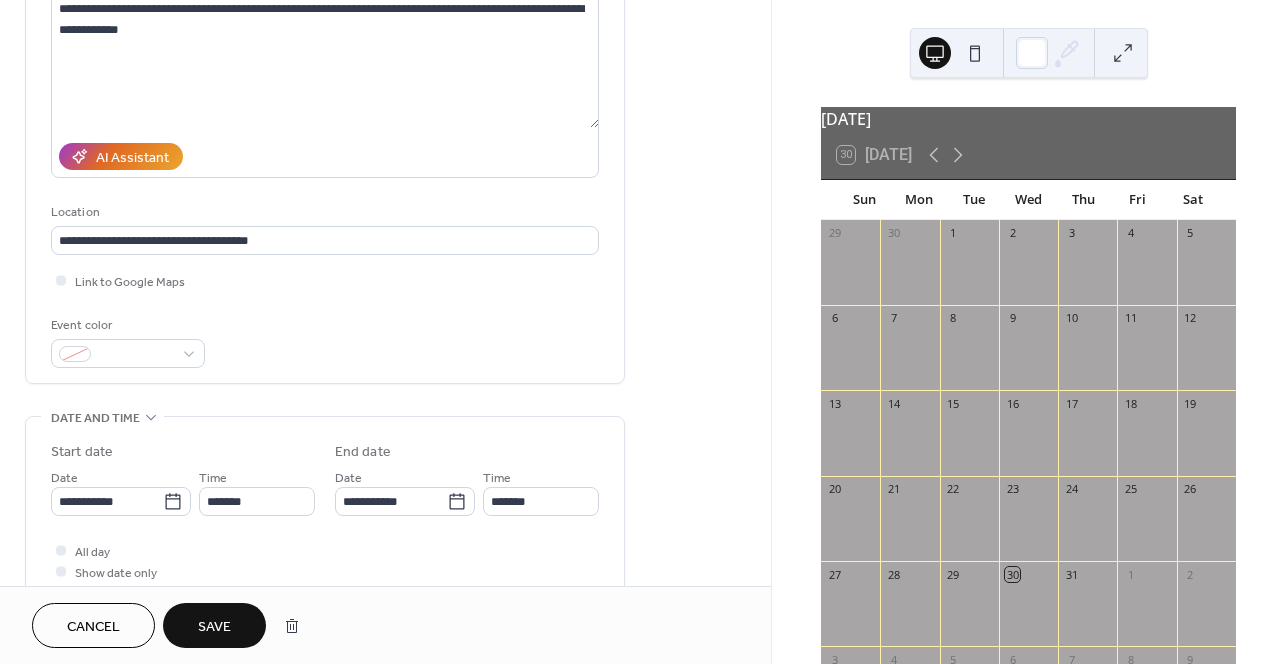 click on "Save" at bounding box center [214, 625] 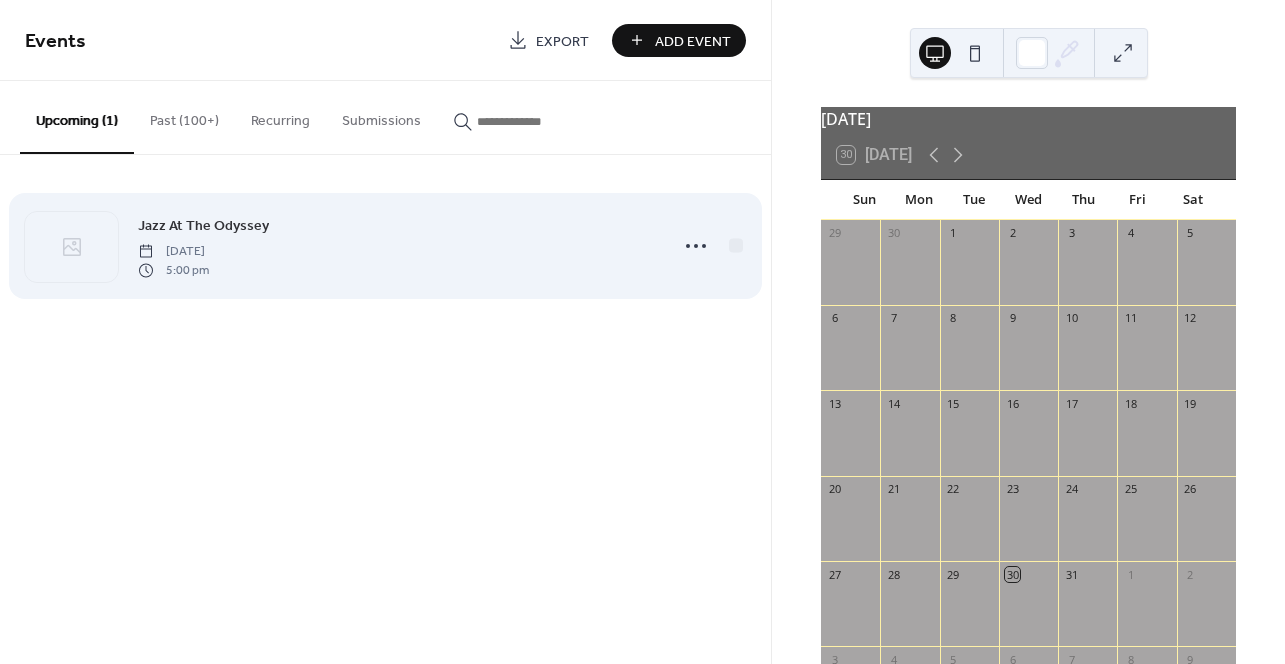 click on "Jazz At The Odyssey" at bounding box center [203, 226] 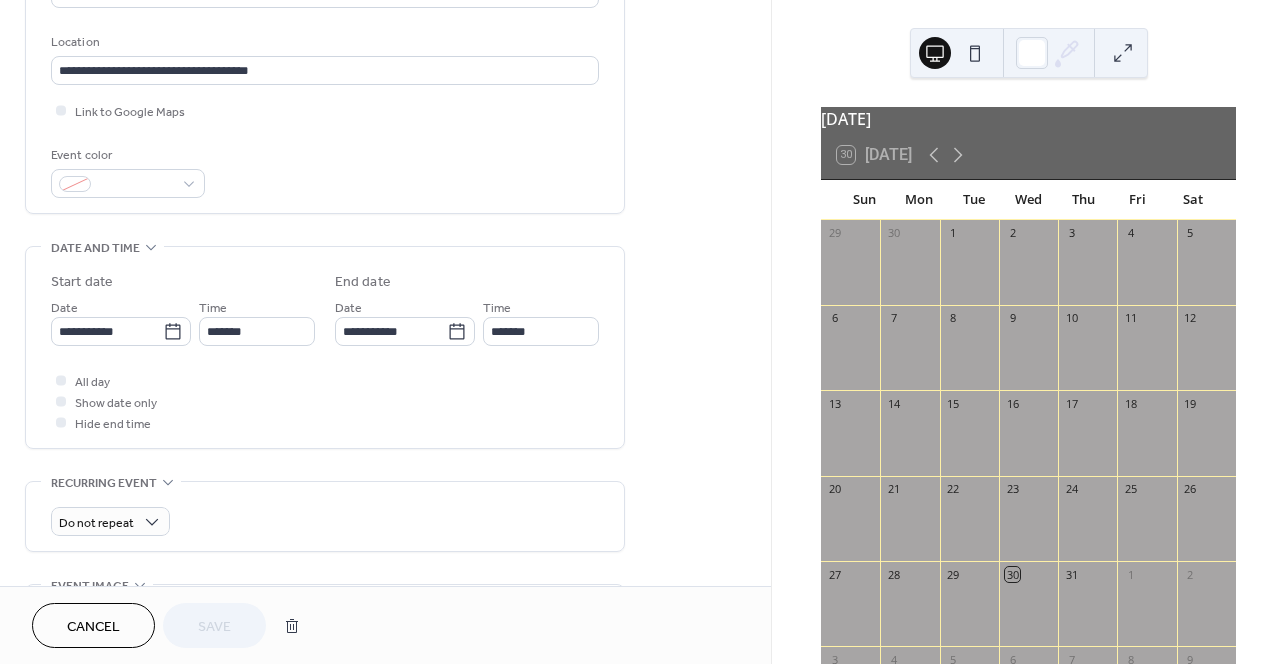 scroll, scrollTop: 375, scrollLeft: 0, axis: vertical 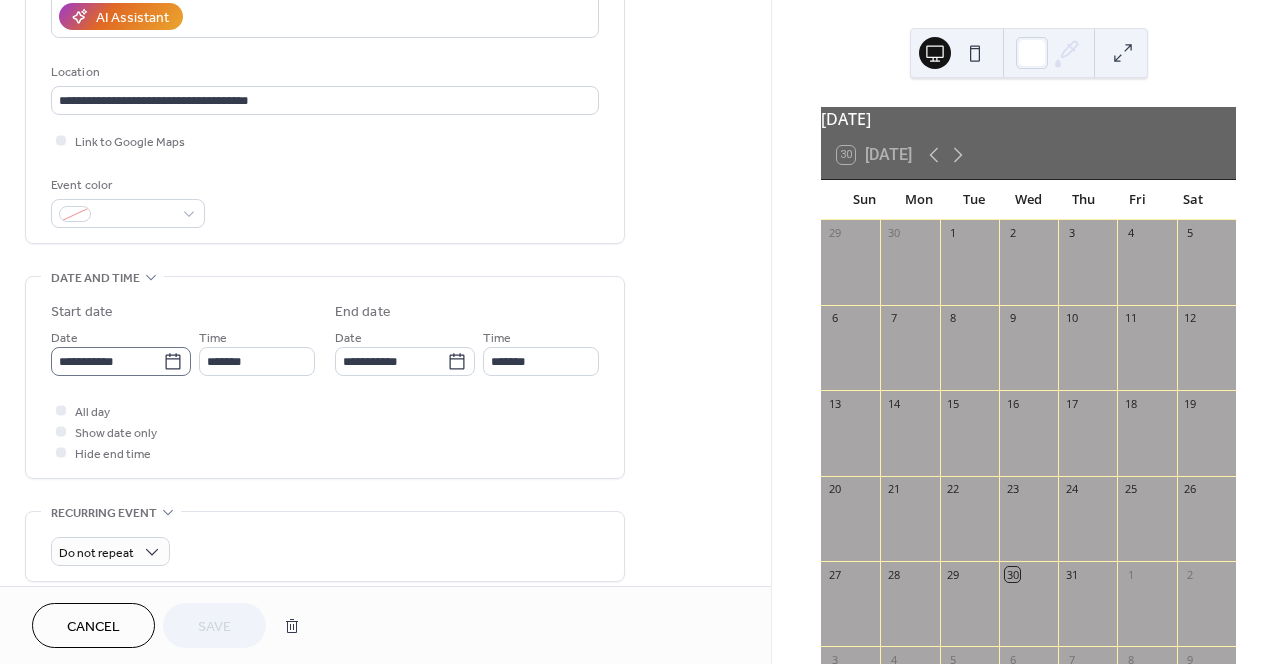click 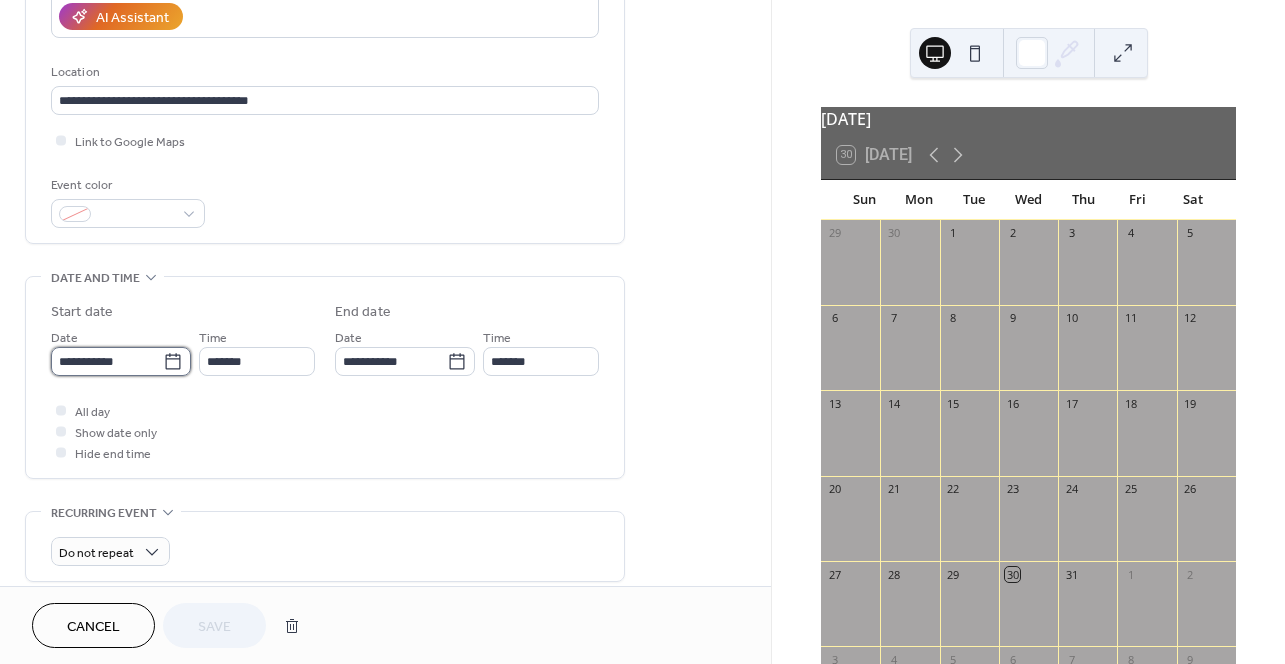 click on "**********" at bounding box center (107, 361) 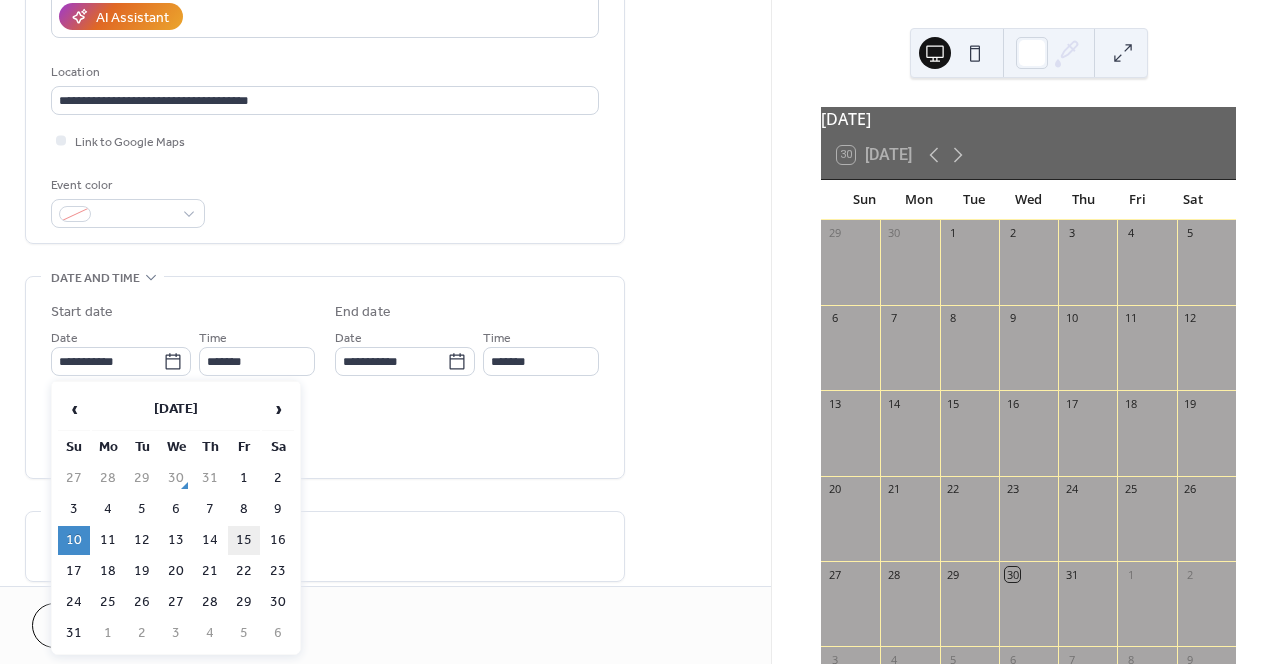 click on "15" at bounding box center (244, 540) 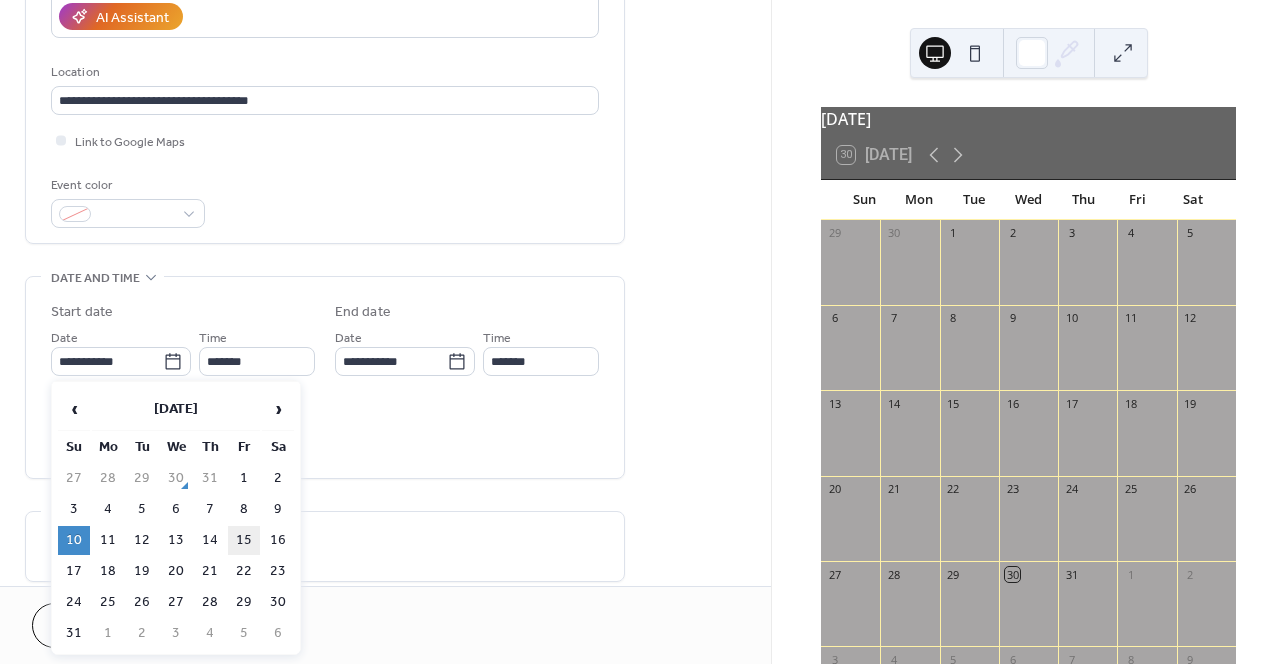 type on "**********" 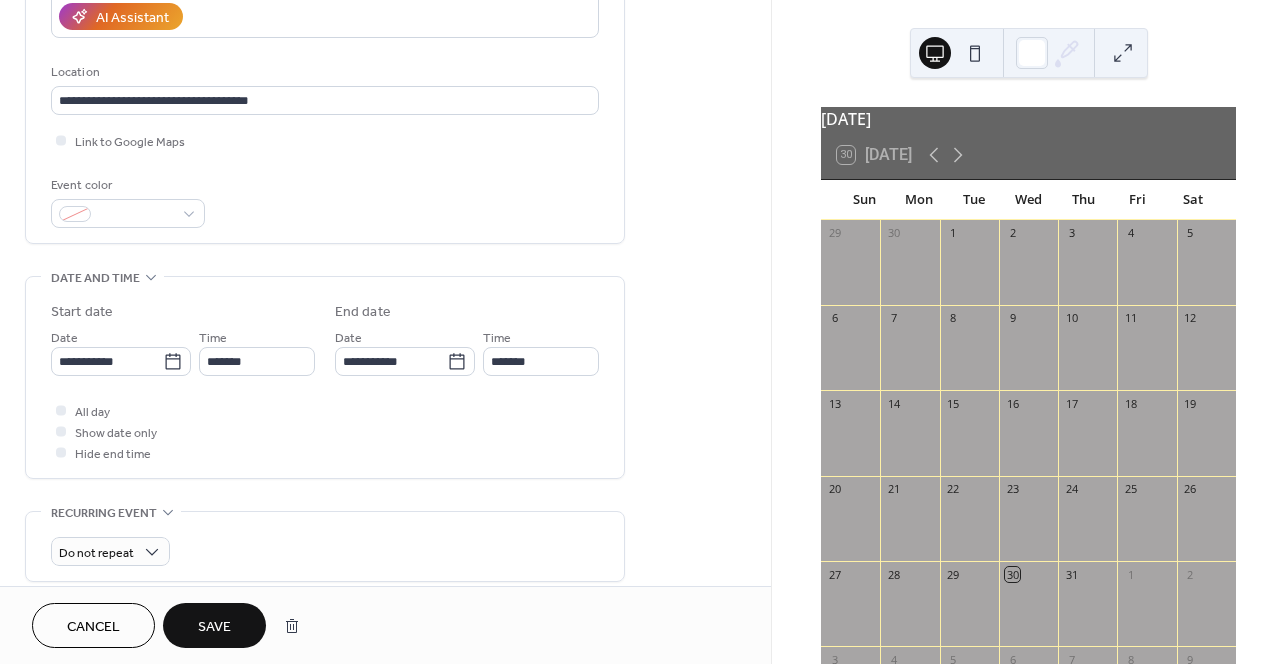 click on "Save" at bounding box center [214, 627] 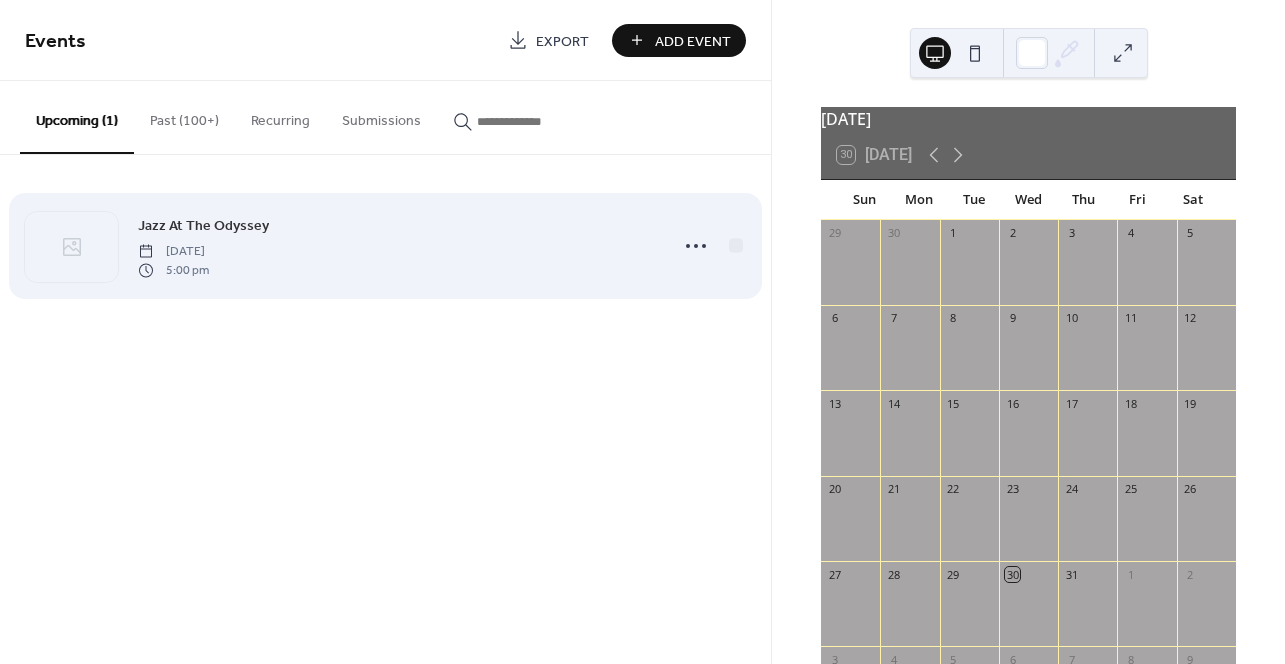 click on "Jazz At The Odyssey" at bounding box center [203, 226] 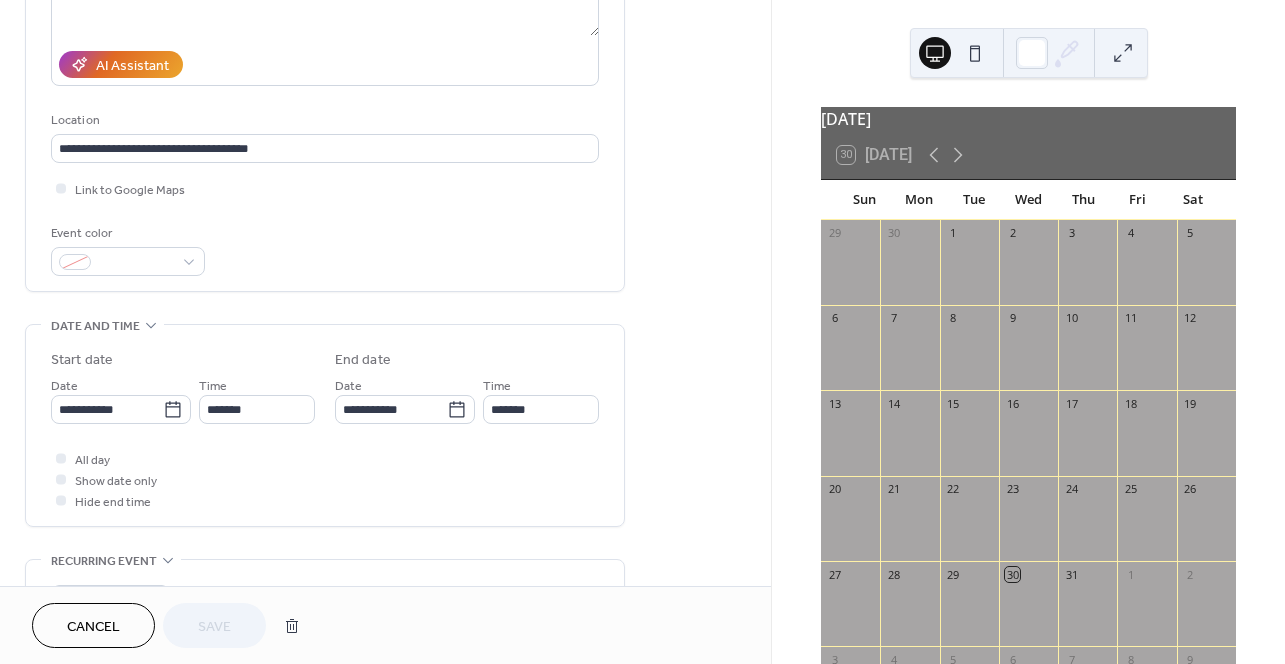 scroll, scrollTop: 335, scrollLeft: 0, axis: vertical 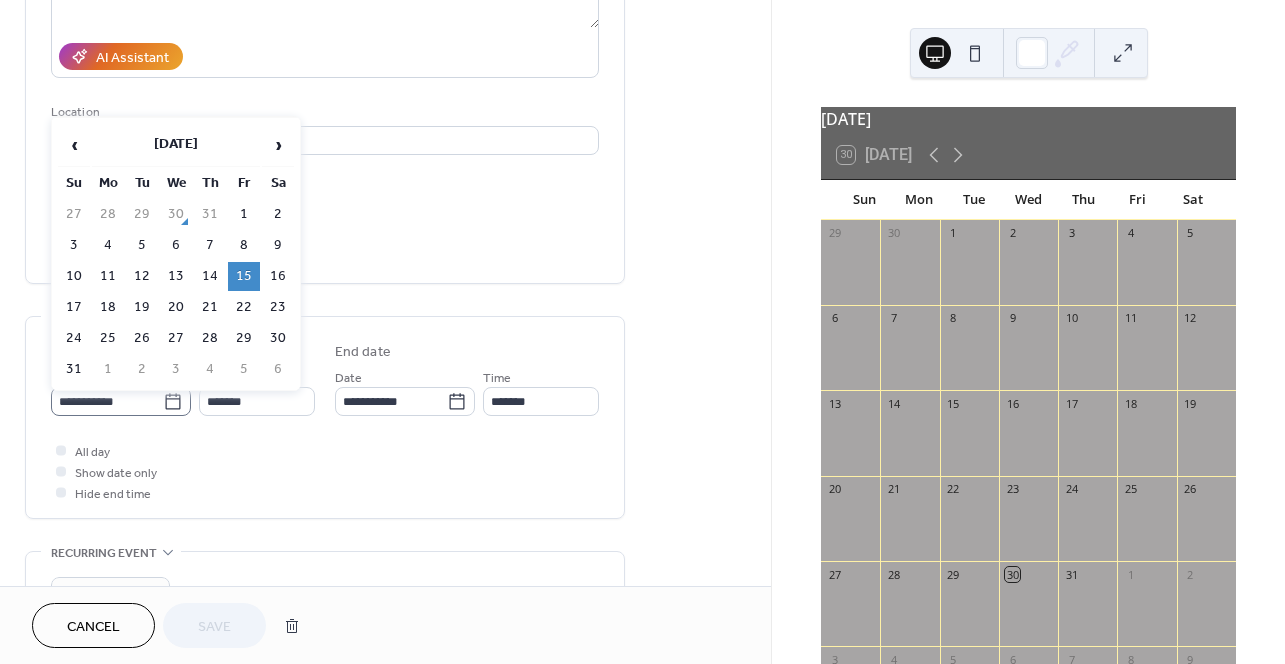 click 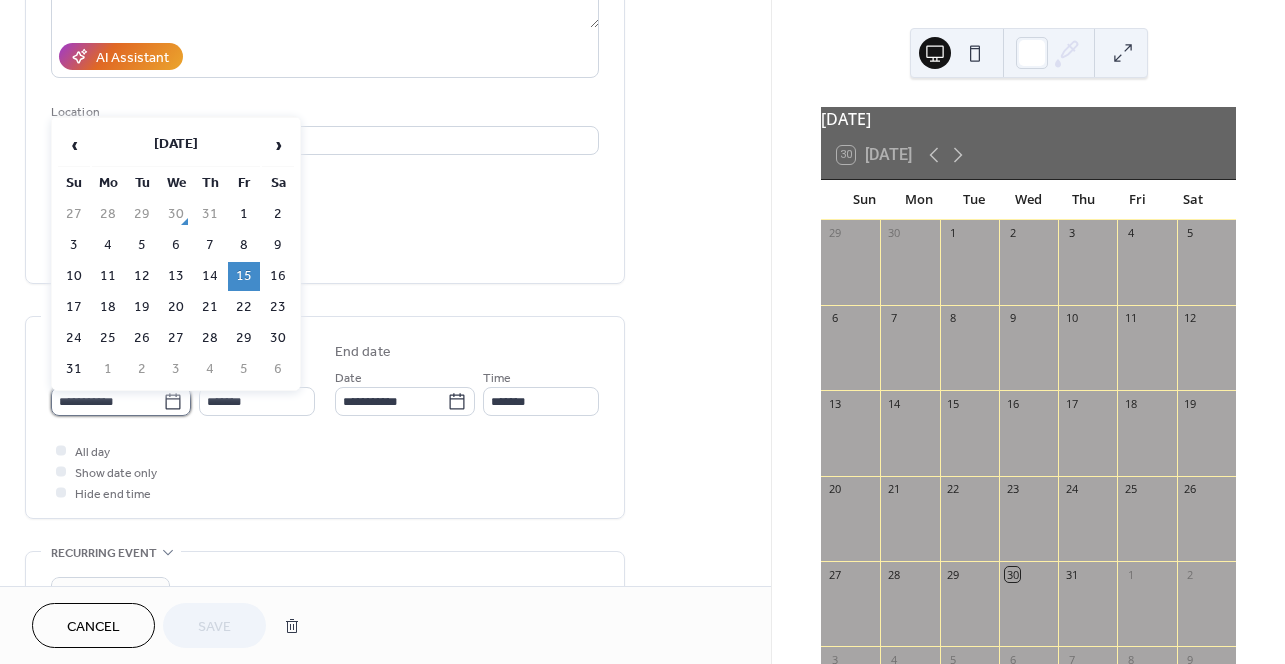 click on "**********" at bounding box center [107, 401] 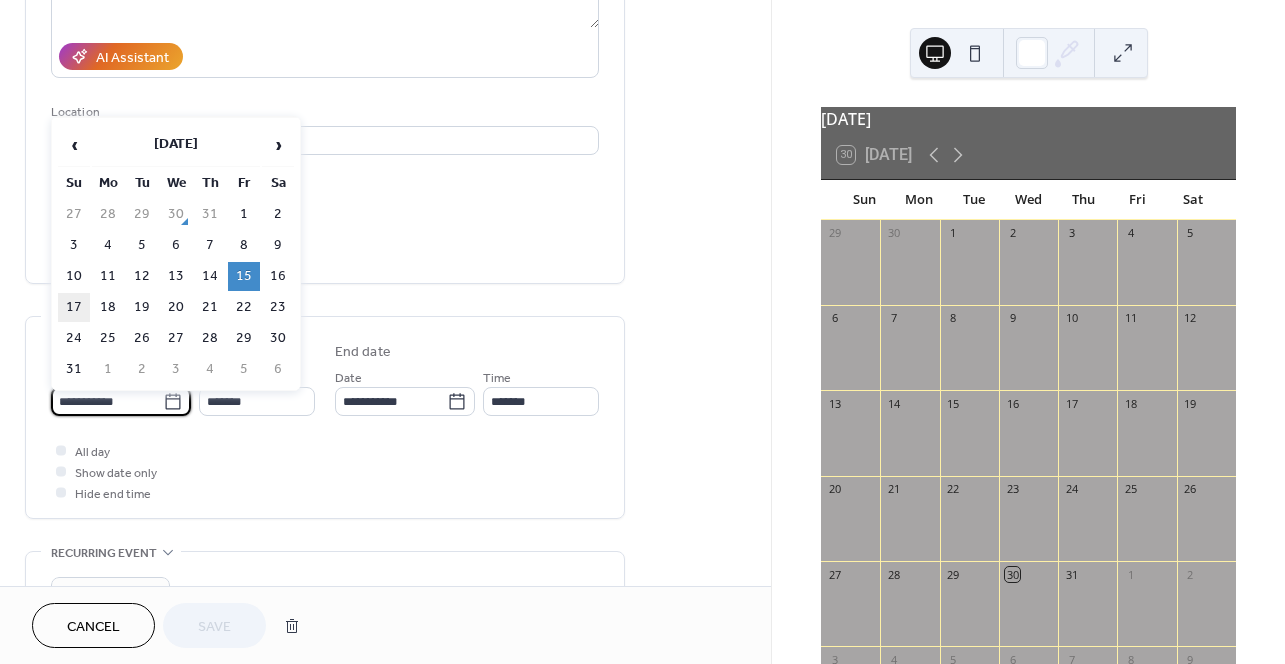 click on "17" at bounding box center [74, 307] 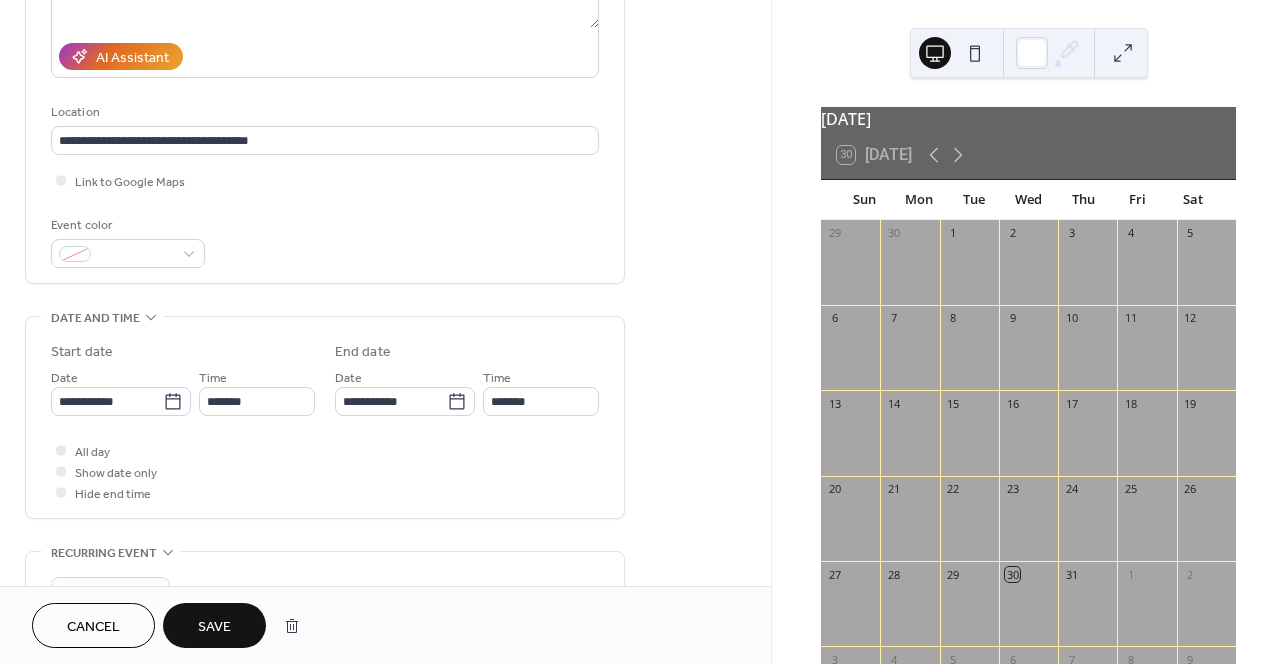 click on "Save" at bounding box center [214, 627] 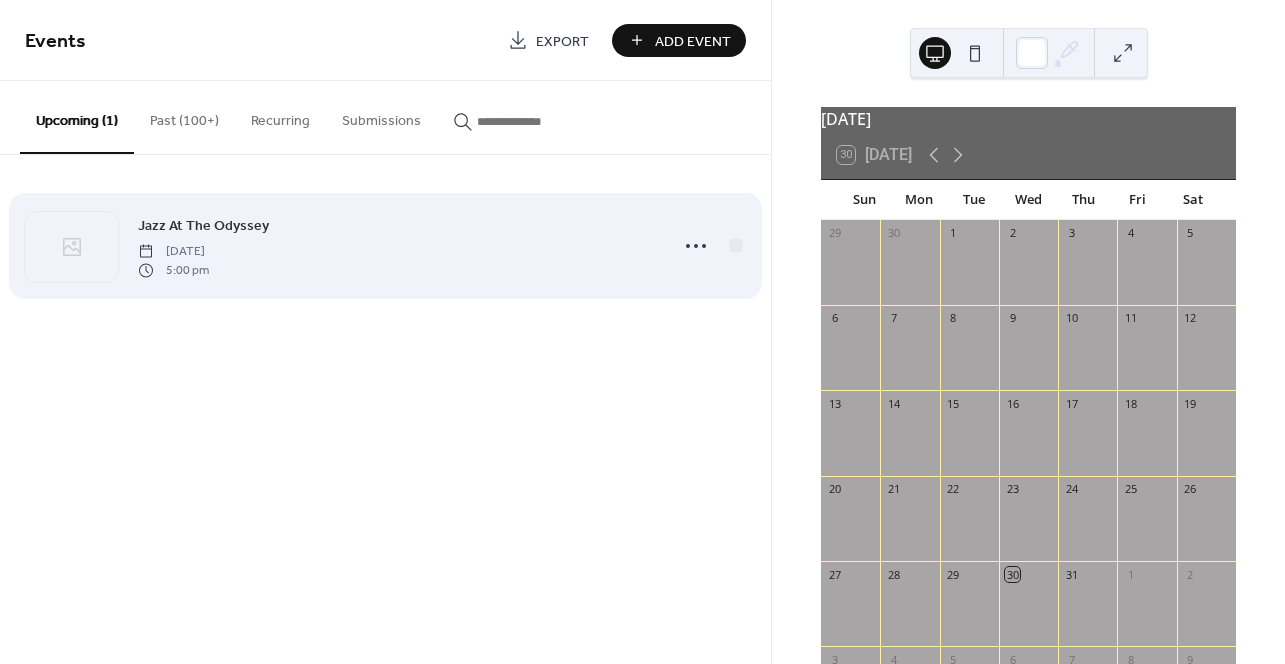 click on "Jazz At The Odyssey" at bounding box center (203, 226) 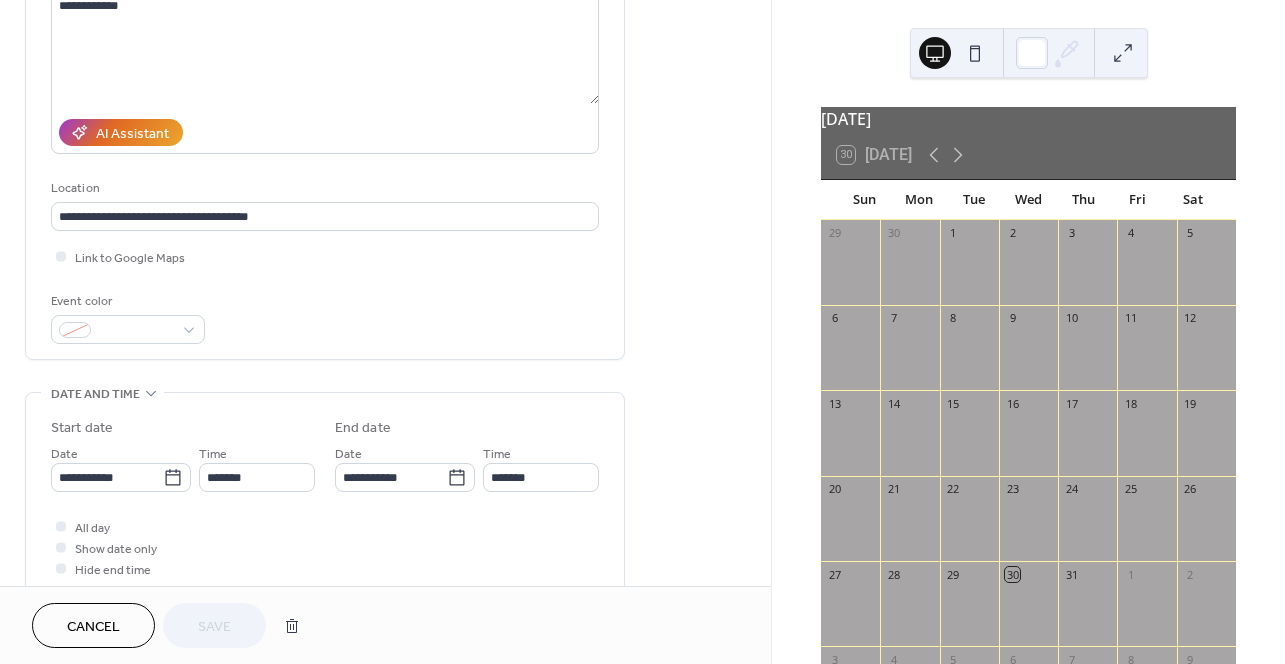 scroll, scrollTop: 260, scrollLeft: 0, axis: vertical 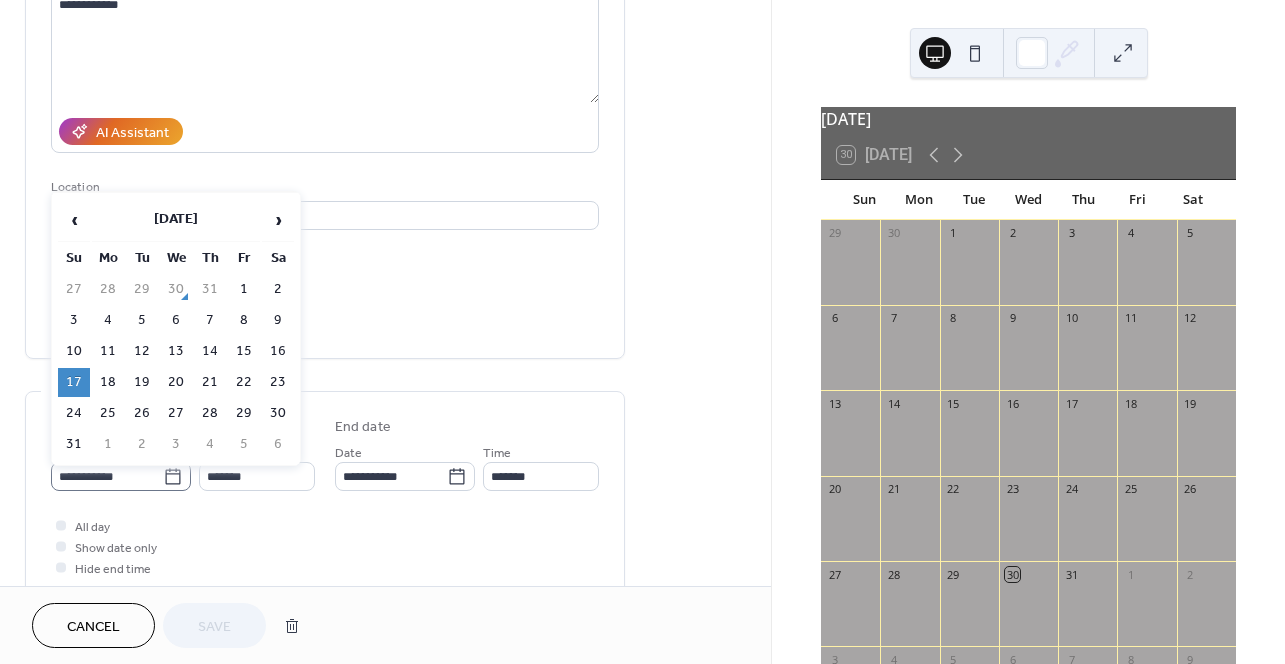 click 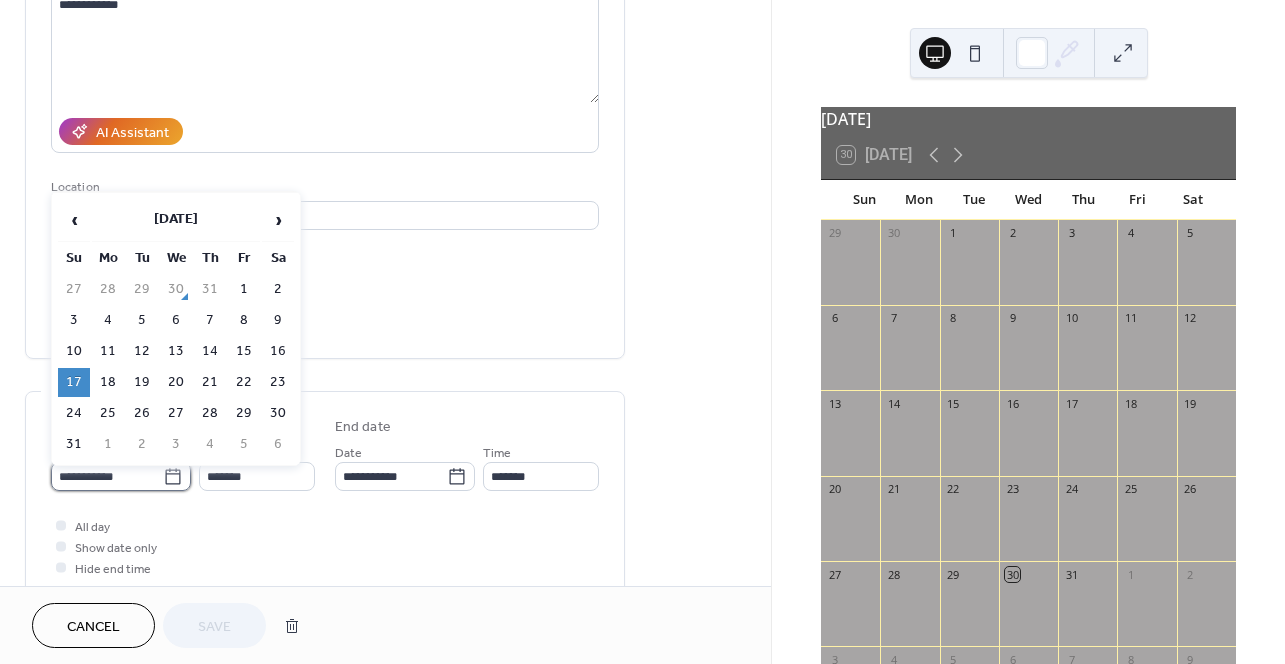 click on "**********" at bounding box center (107, 476) 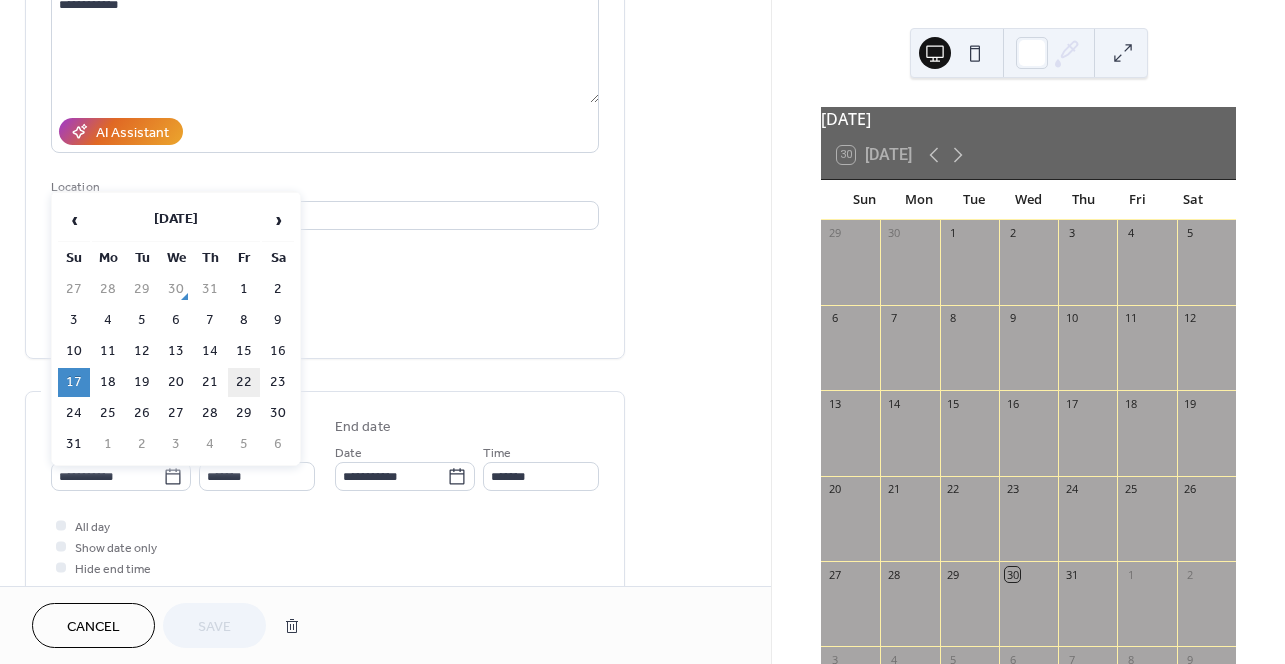 click on "22" at bounding box center [244, 382] 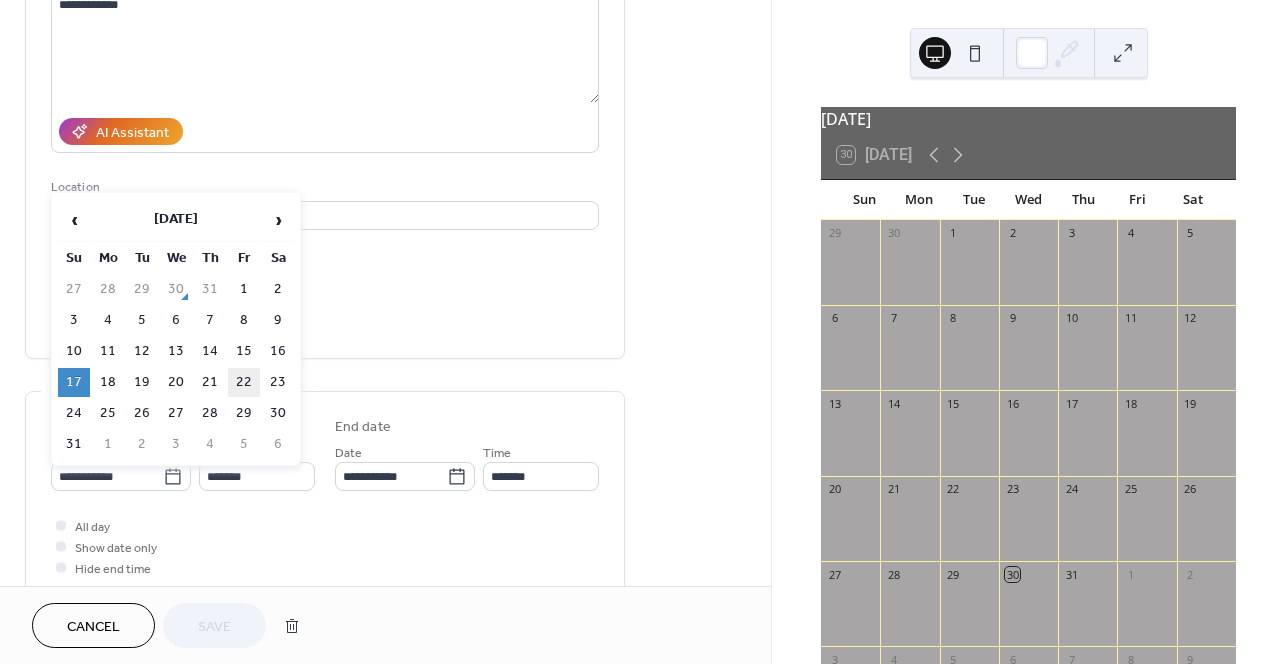 type on "**********" 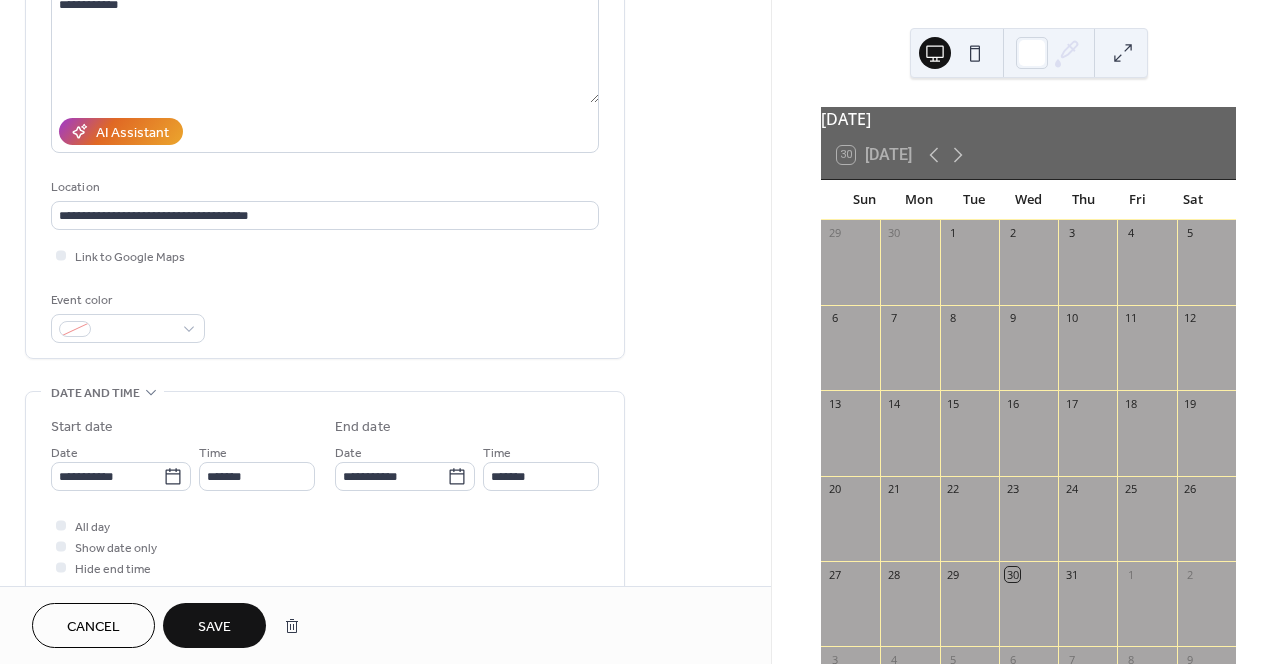 click on "Save" at bounding box center (214, 627) 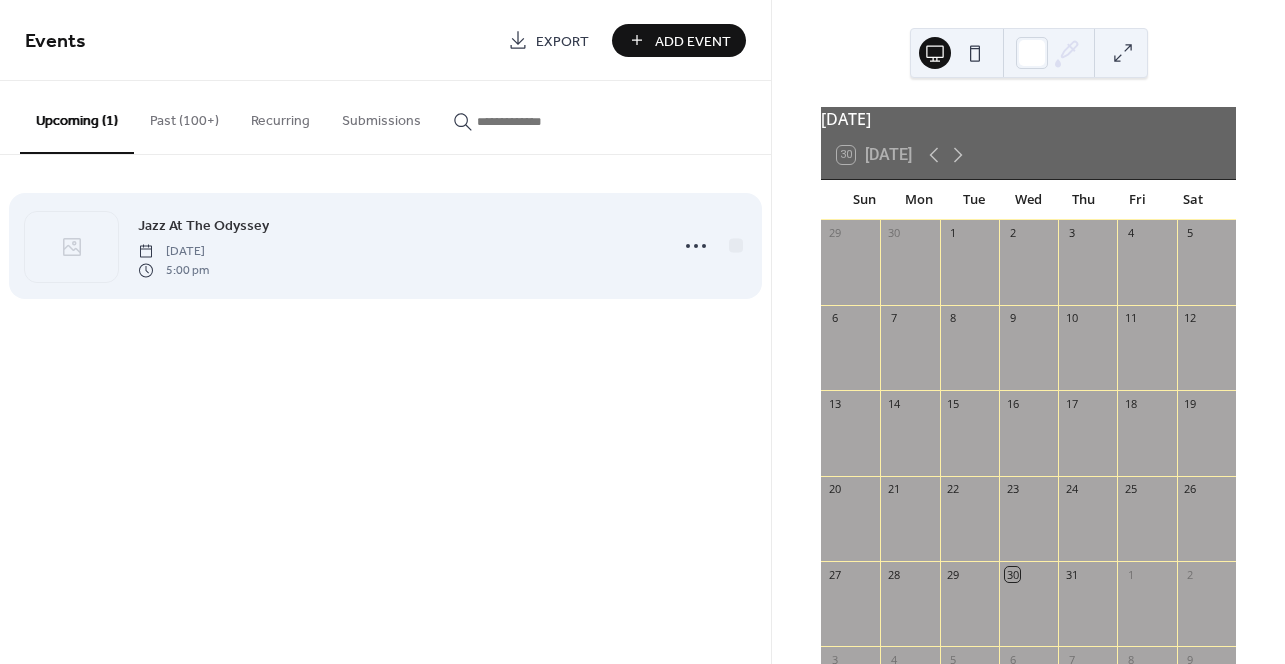 click on "[DATE]" at bounding box center [173, 252] 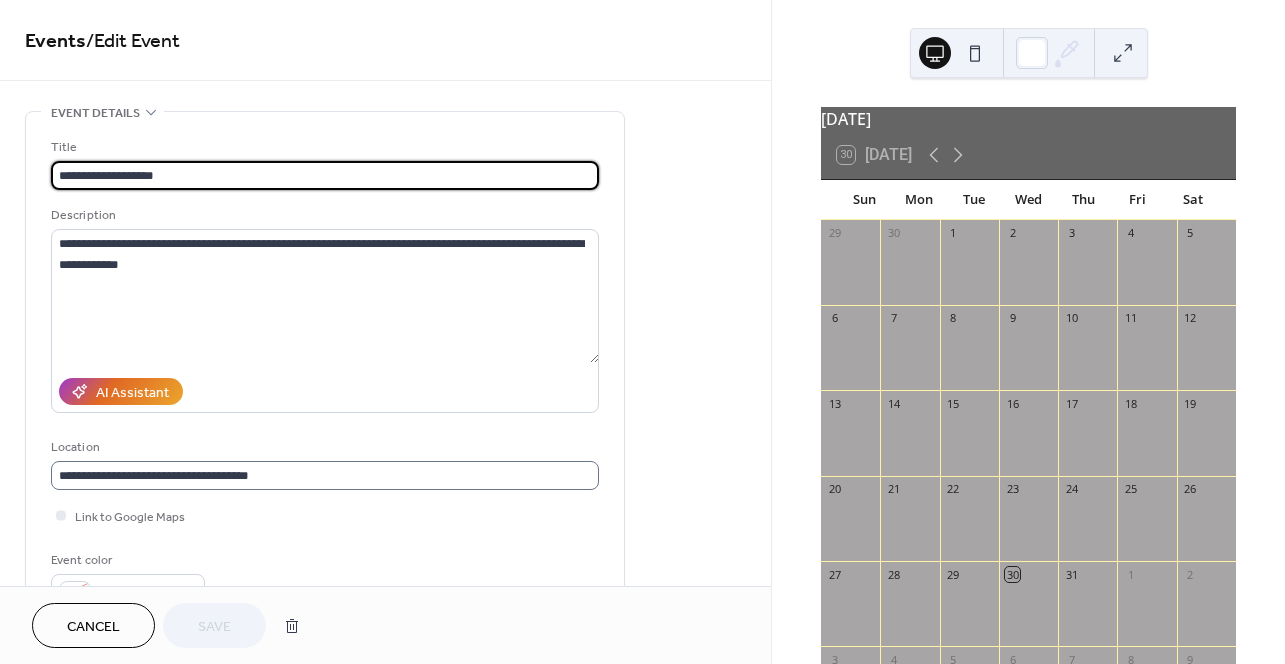 scroll, scrollTop: 1, scrollLeft: 0, axis: vertical 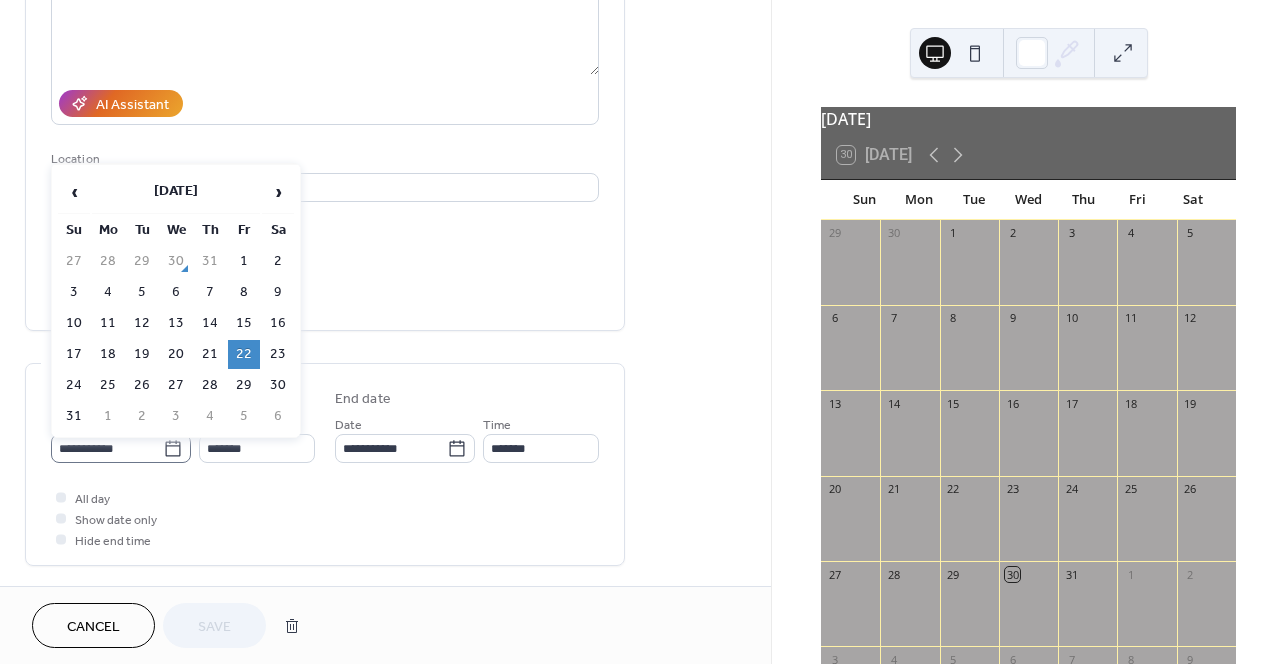 click 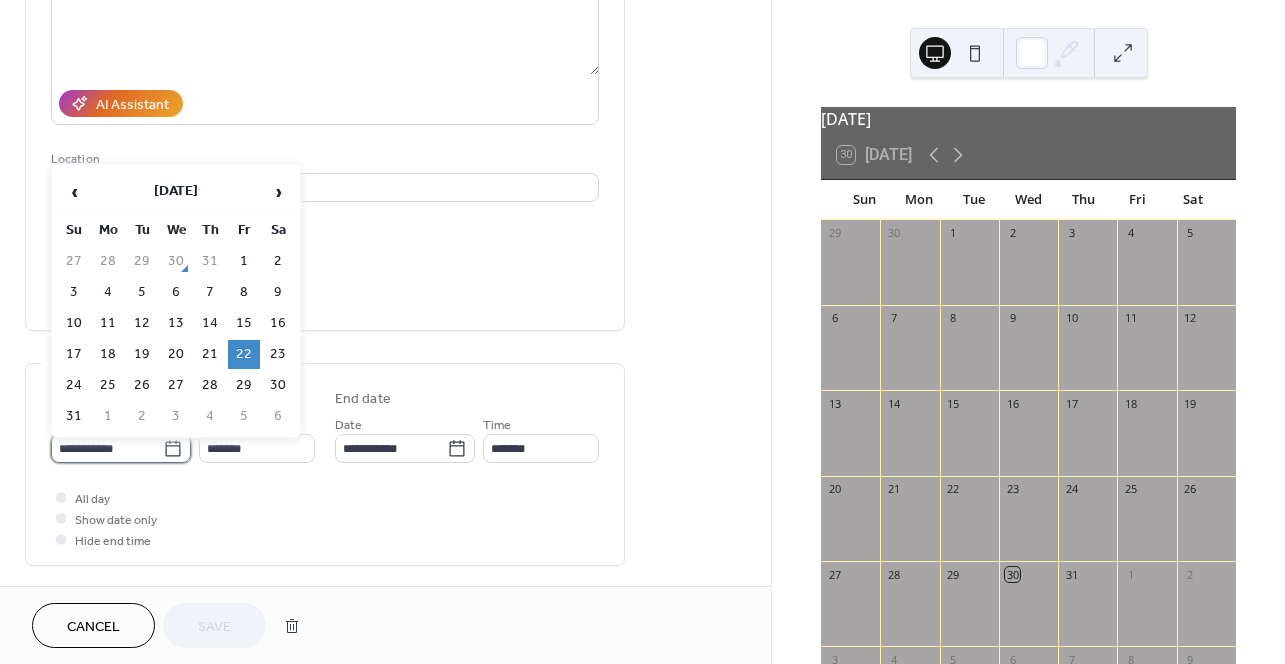 click on "**********" at bounding box center [107, 448] 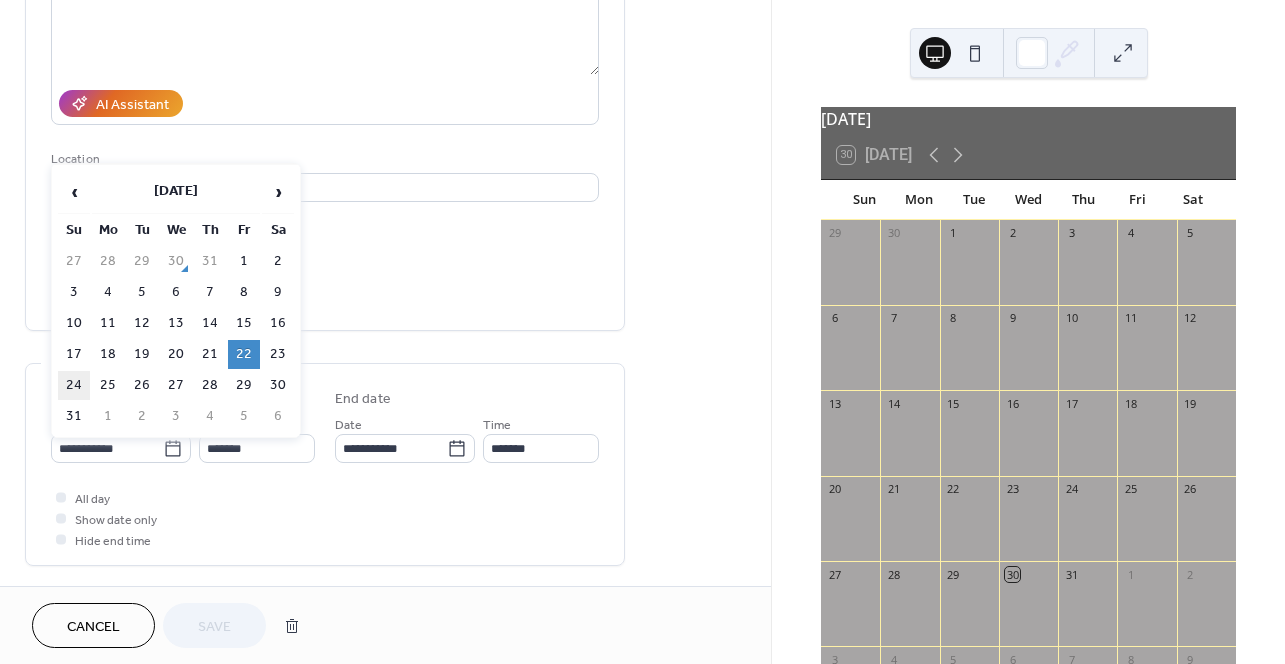 click on "24" at bounding box center (74, 385) 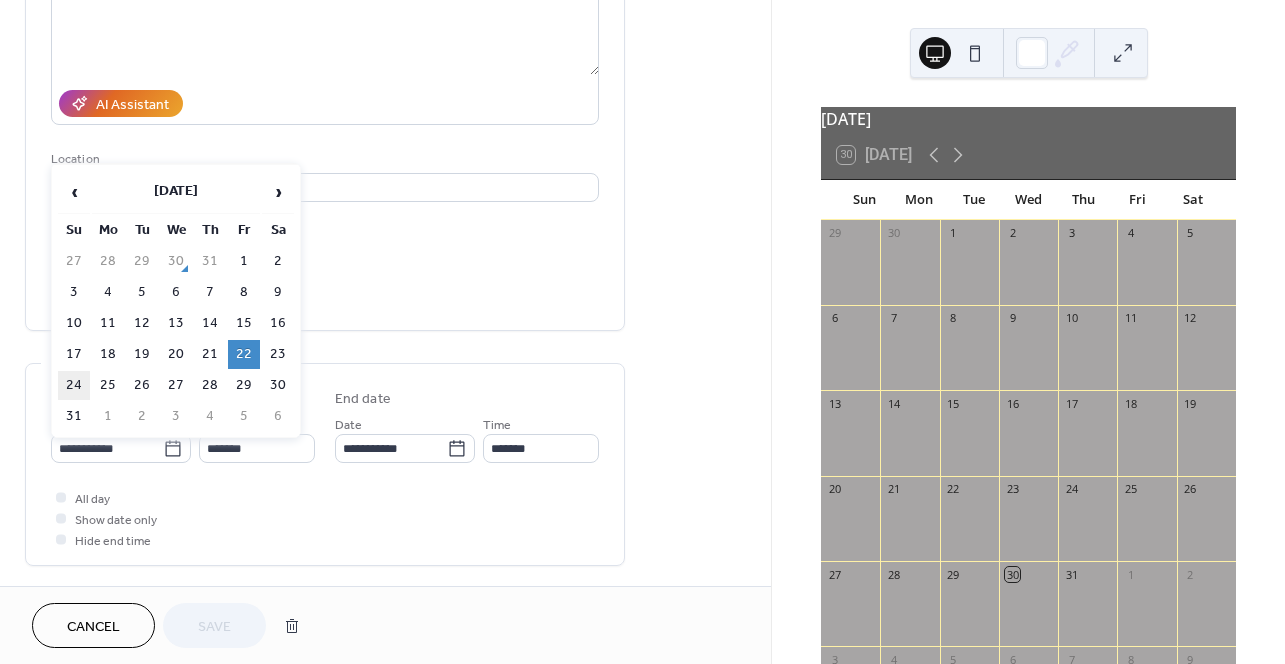 type on "**********" 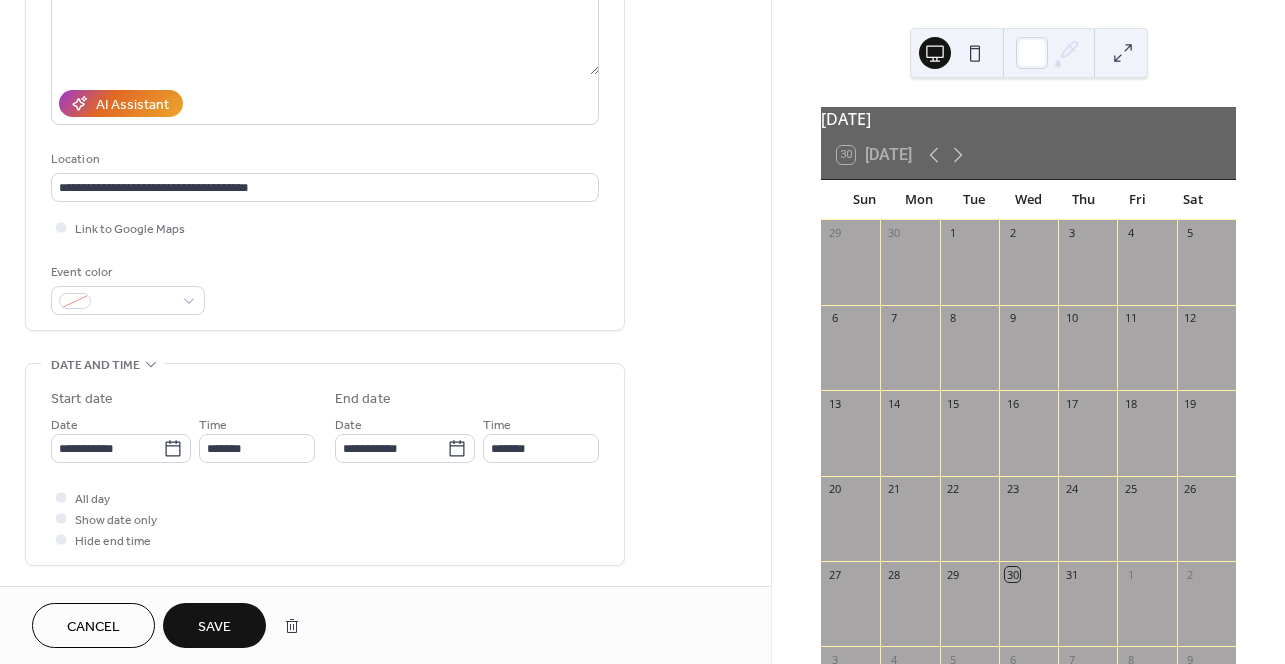 click on "Save" at bounding box center (214, 627) 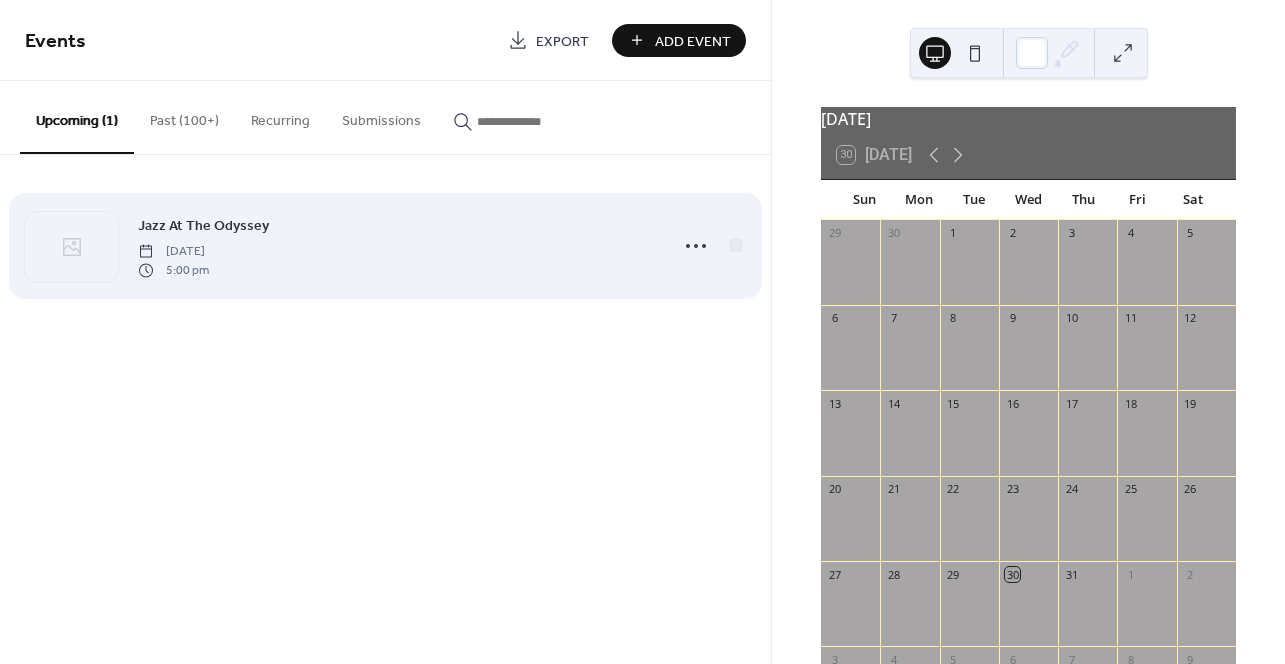 click on "[DATE]" at bounding box center (173, 252) 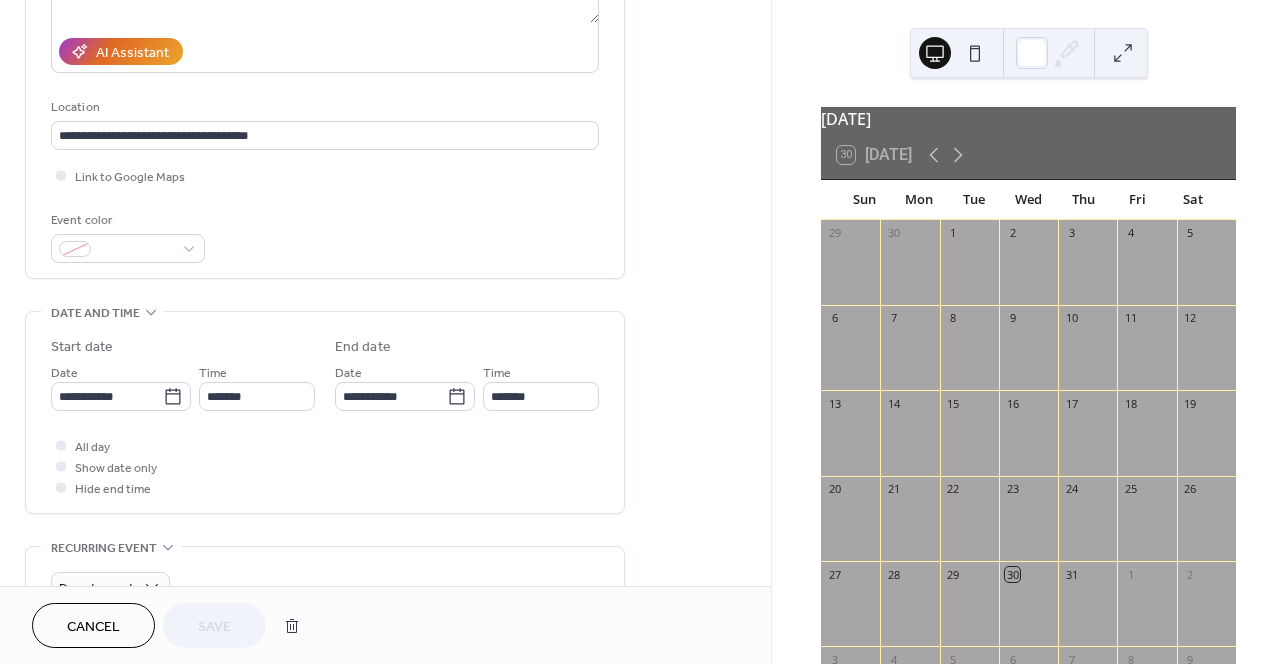 scroll, scrollTop: 356, scrollLeft: 0, axis: vertical 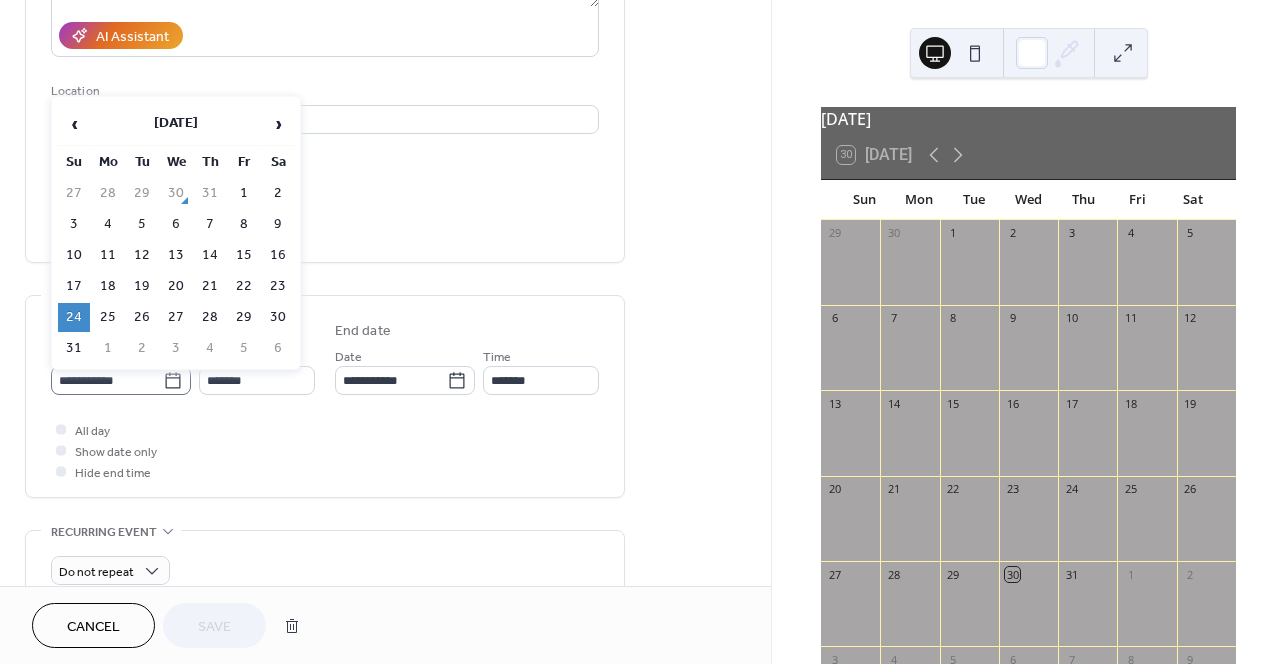 click 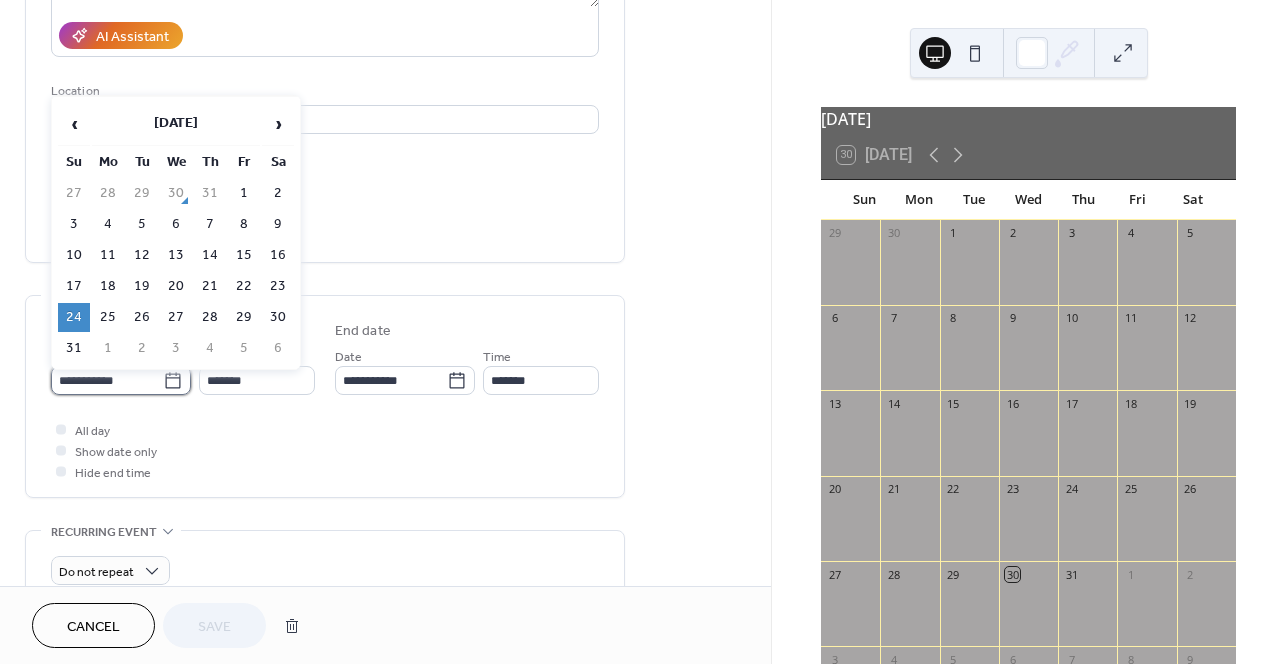 click on "**********" at bounding box center [107, 380] 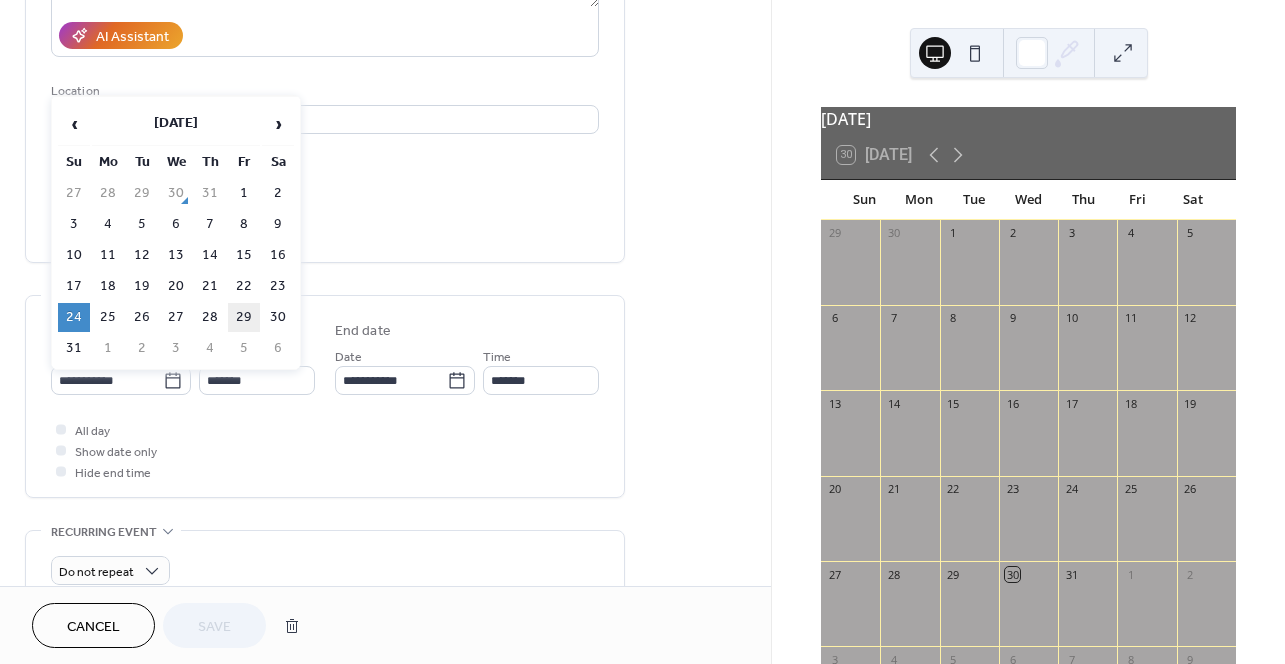 click on "29" at bounding box center (244, 317) 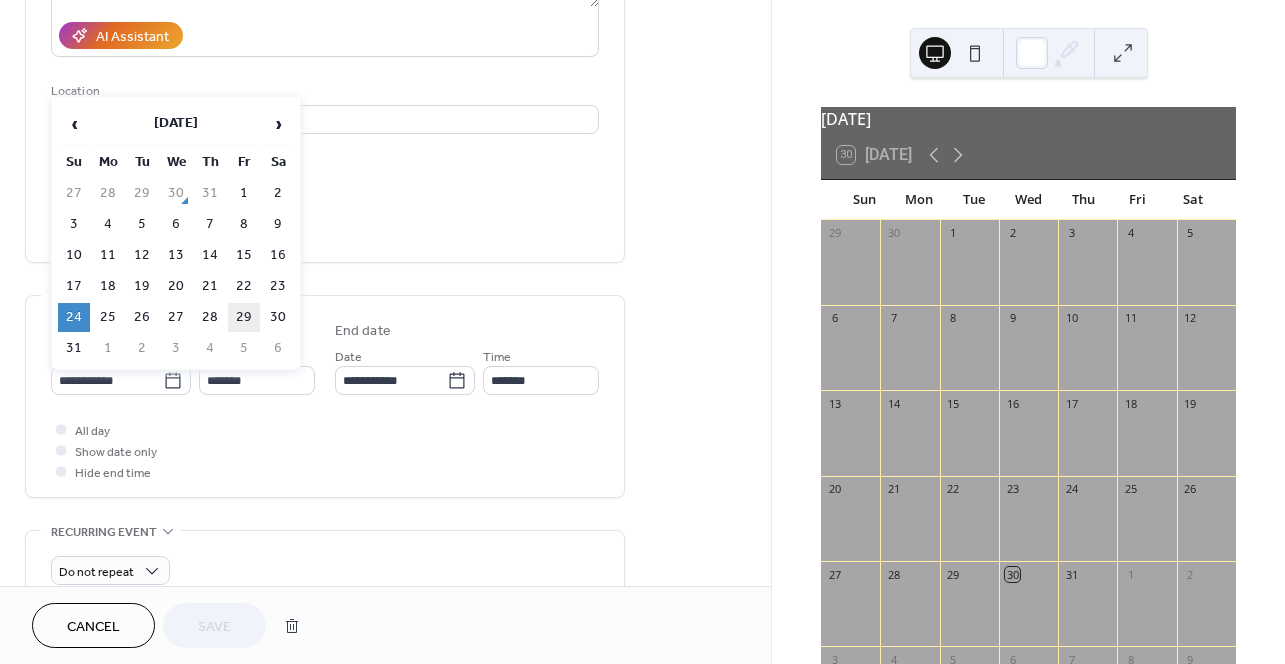 type on "**********" 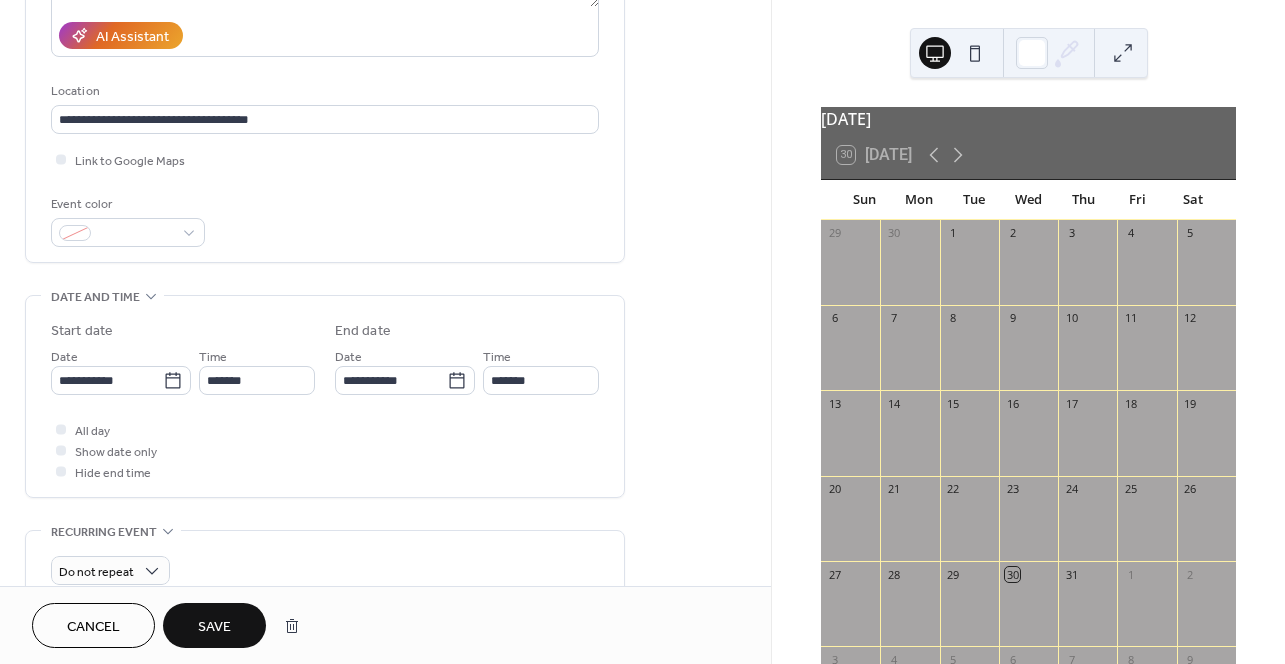 click on "Save" at bounding box center [214, 627] 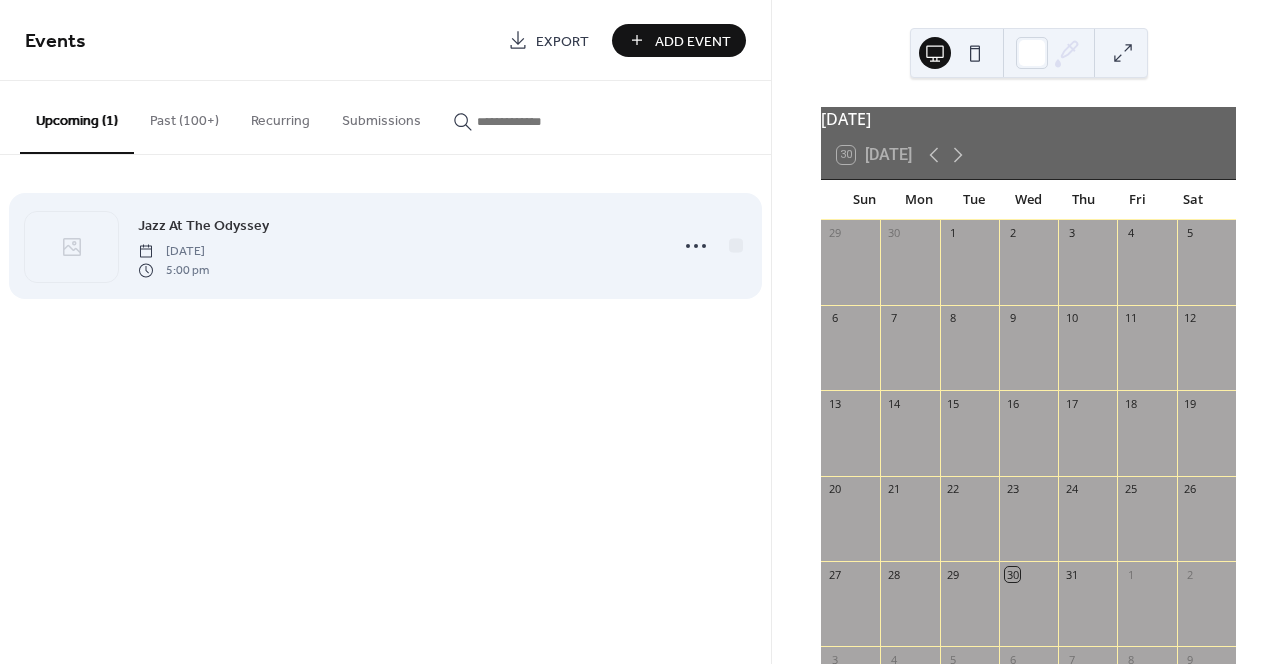 click on "Jazz At The Odyssey" at bounding box center [203, 226] 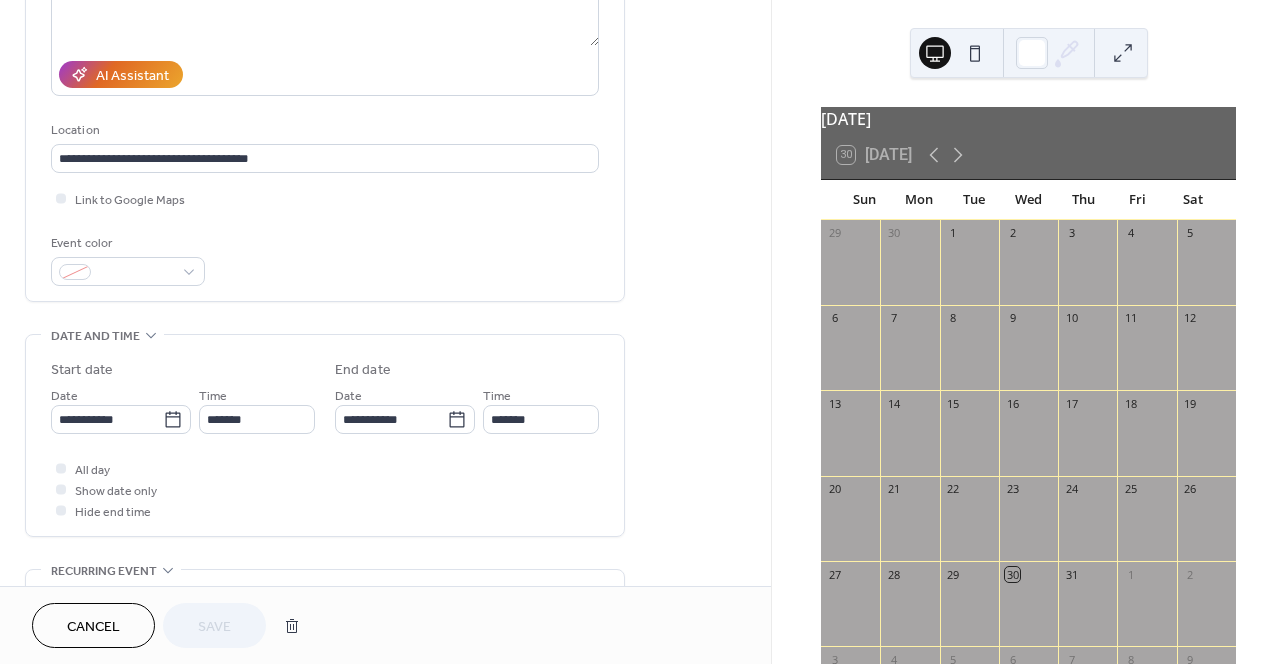 scroll, scrollTop: 318, scrollLeft: 0, axis: vertical 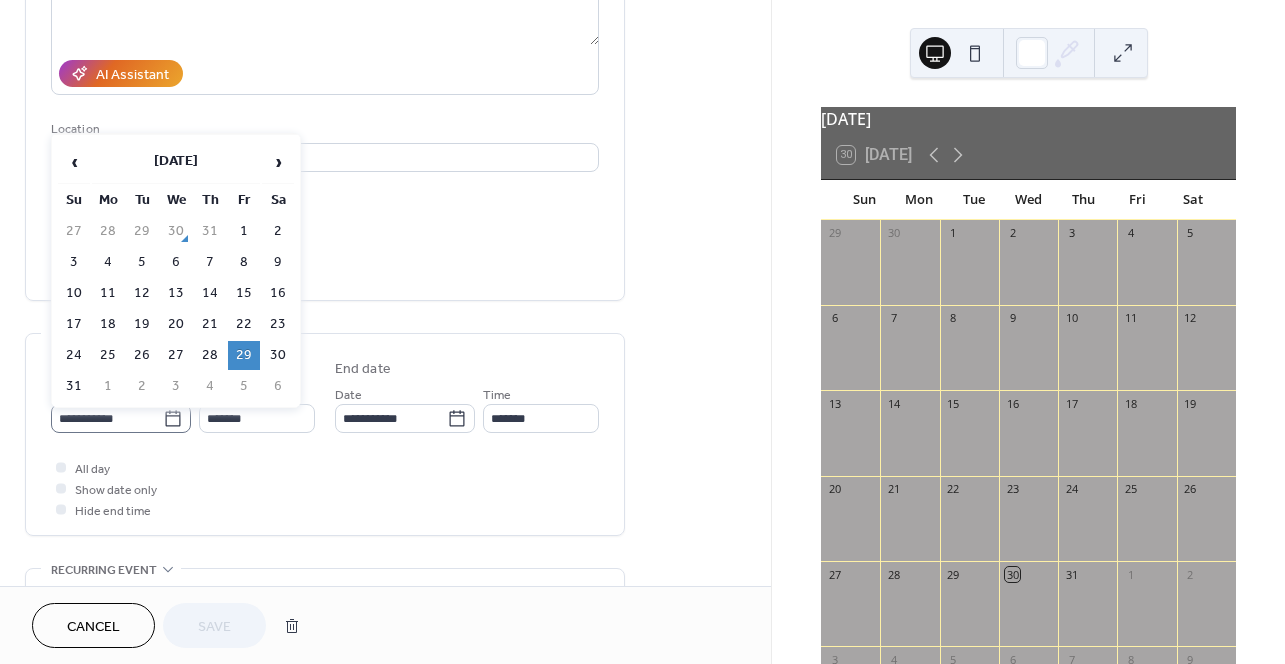 click 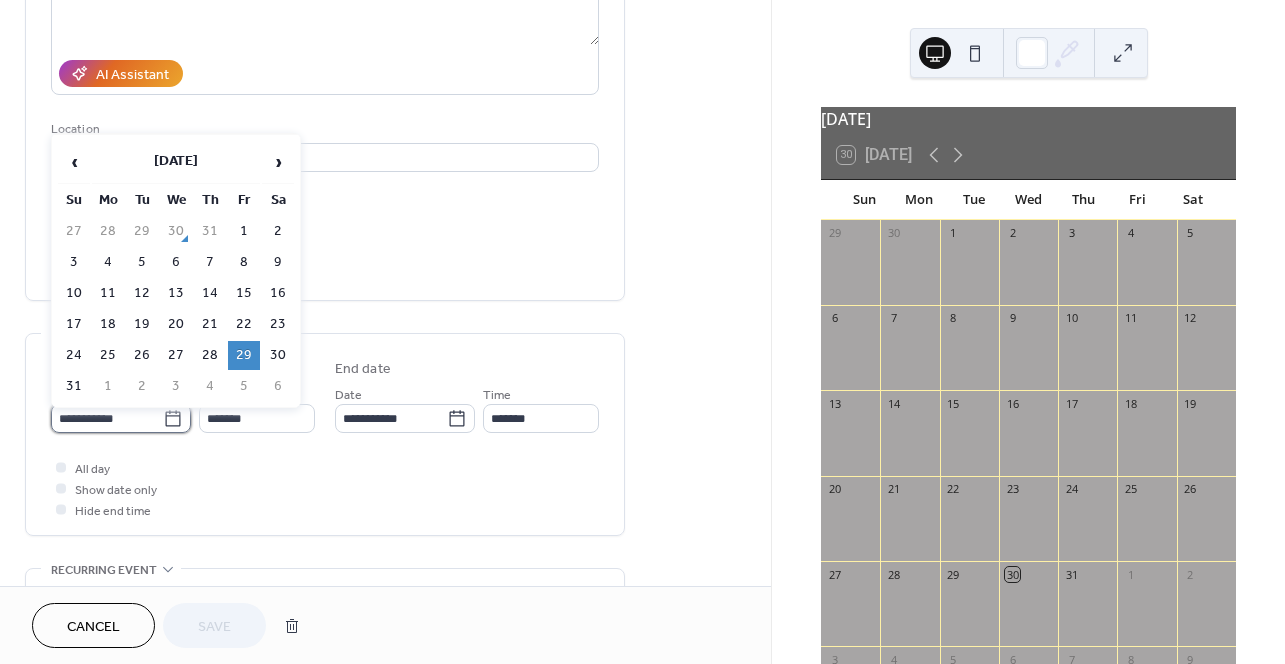 click on "**********" at bounding box center (107, 418) 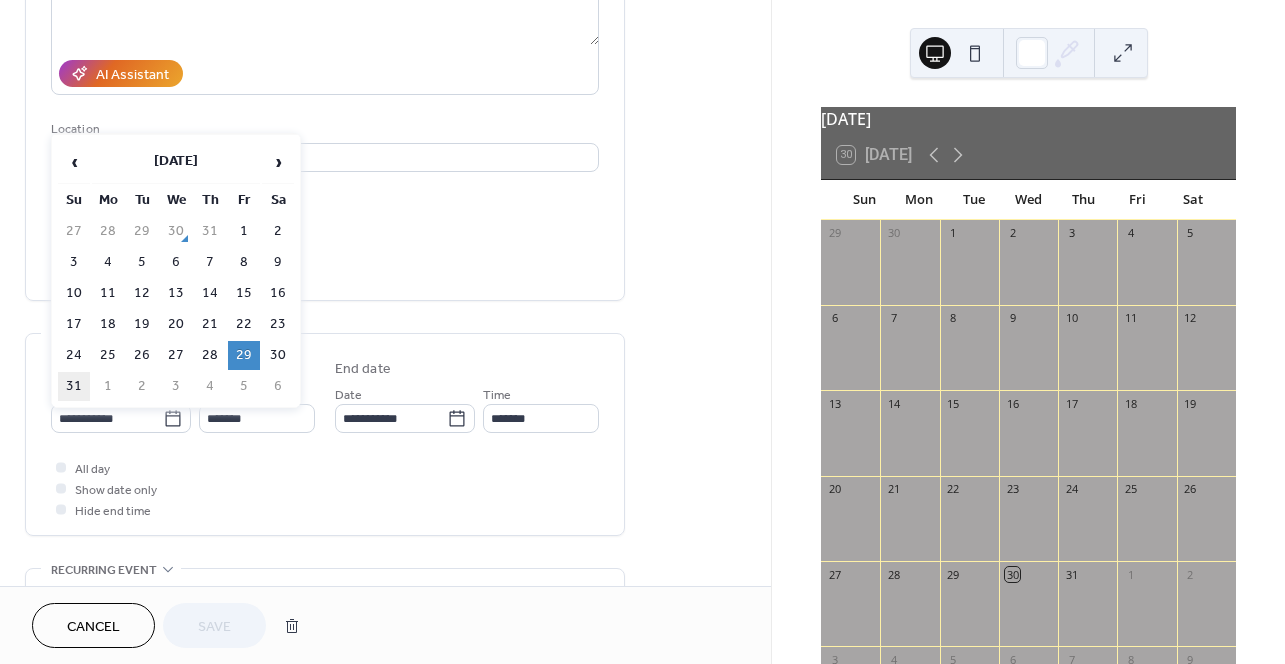 click on "31" at bounding box center (74, 386) 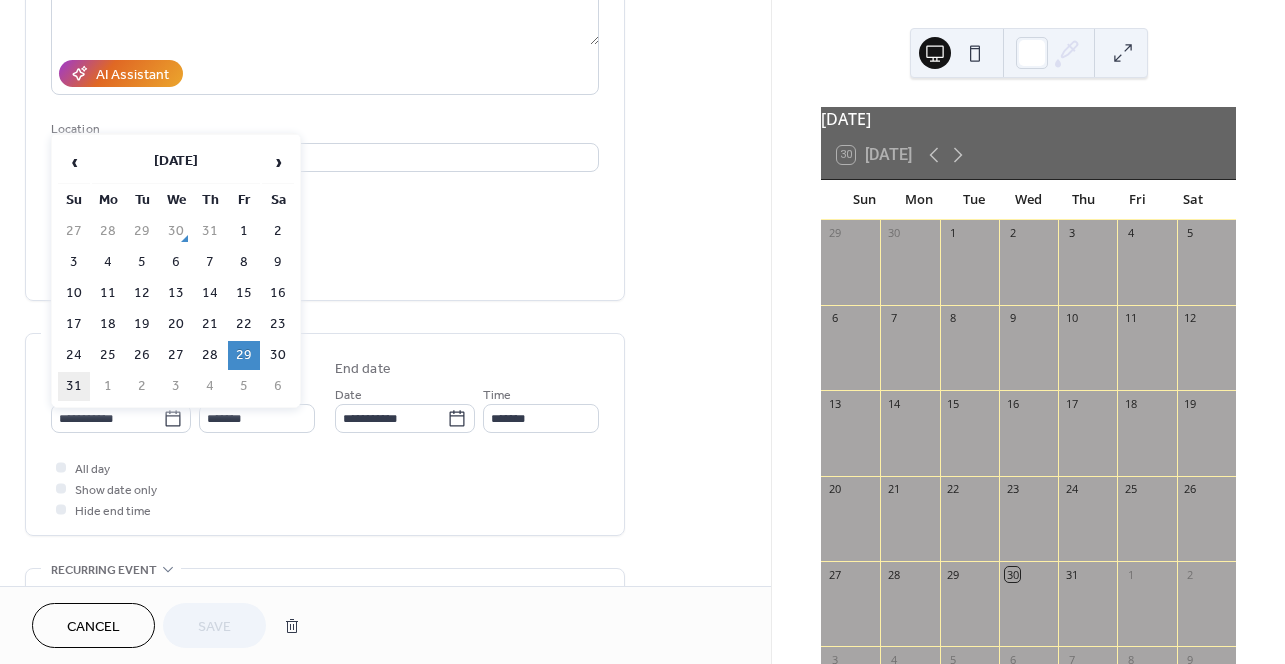 type on "**********" 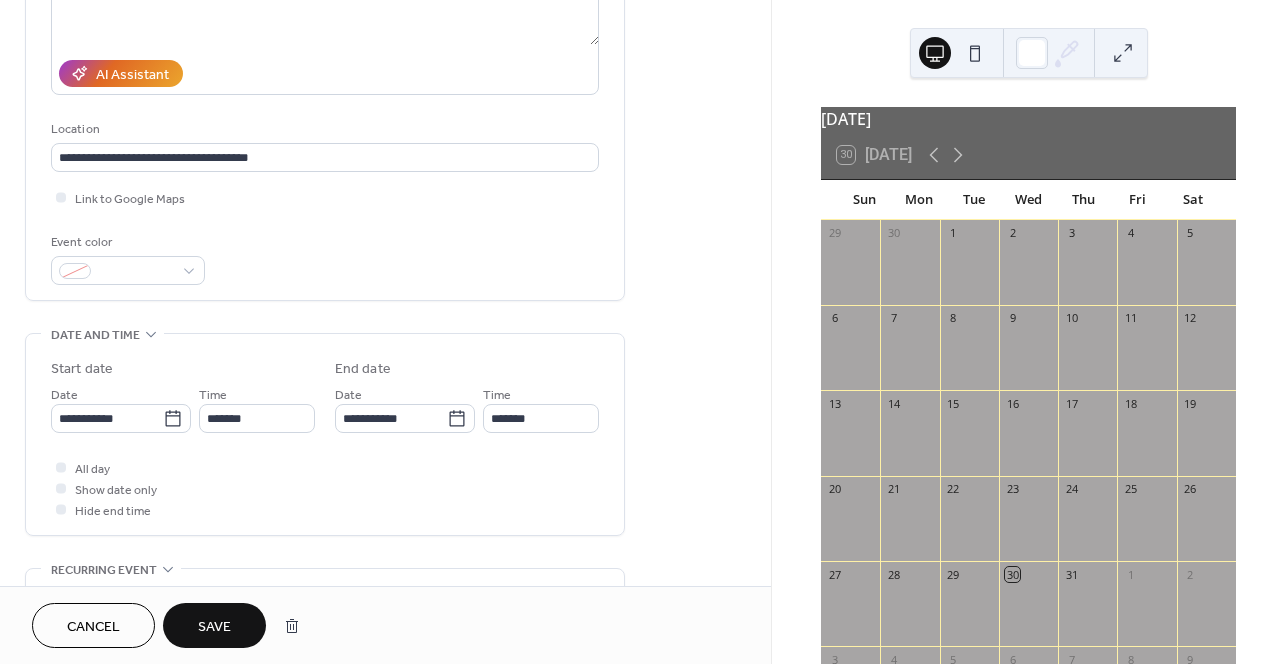 click on "Save" at bounding box center [214, 627] 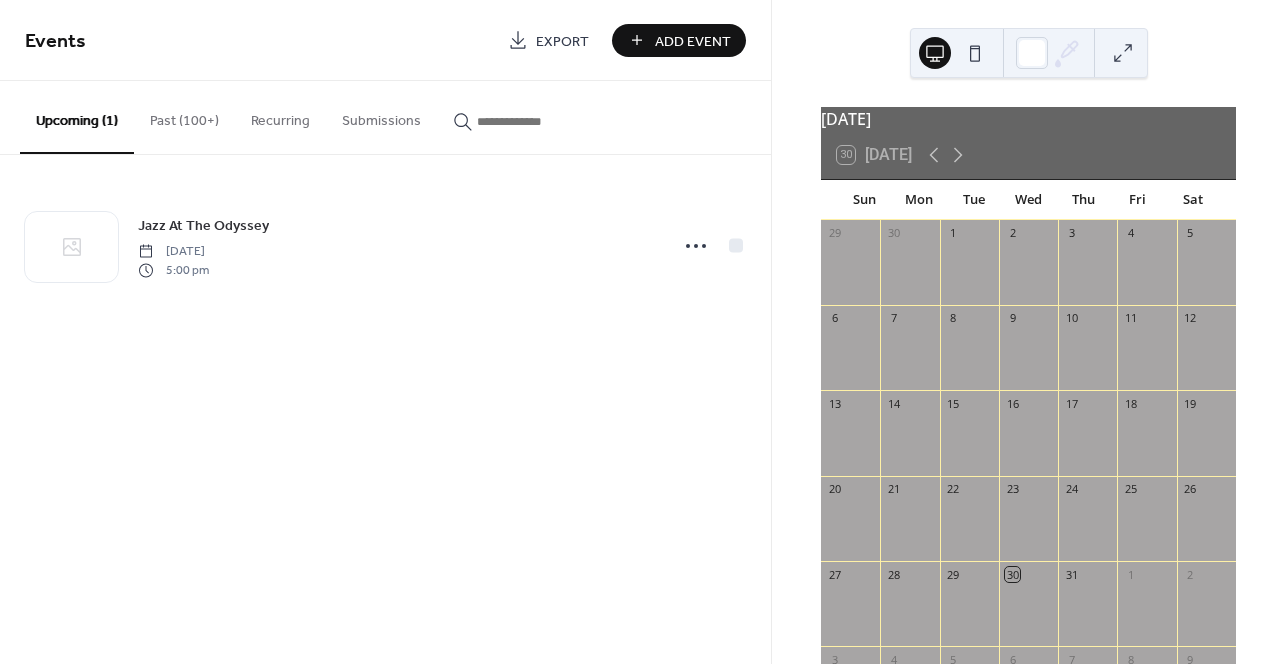 click on "Past (100+)" at bounding box center [184, 116] 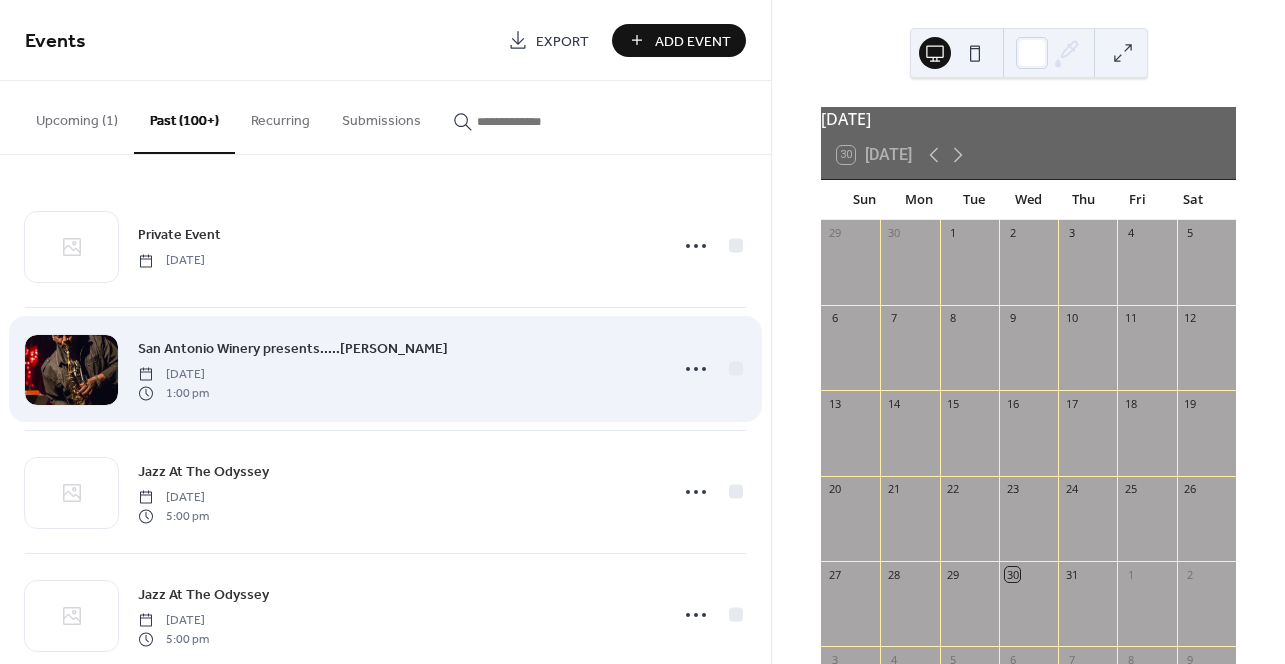 click on "San Antonio Winery presents.....[PERSON_NAME]" at bounding box center [293, 349] 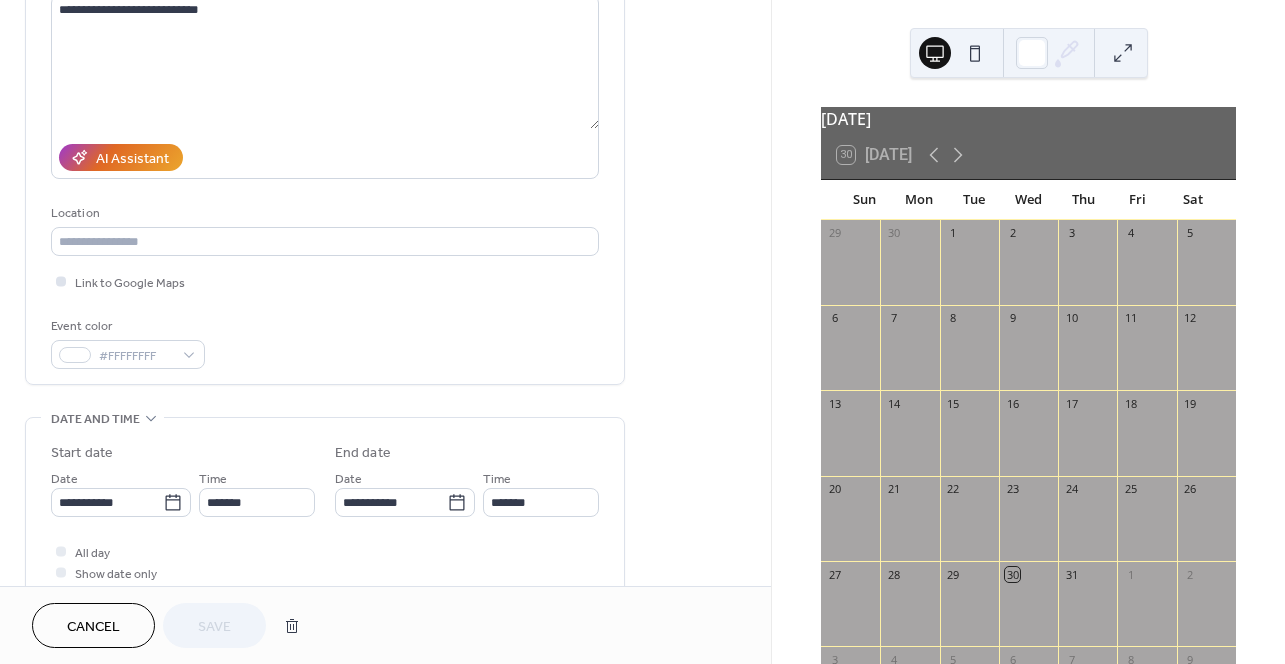 scroll, scrollTop: 239, scrollLeft: 0, axis: vertical 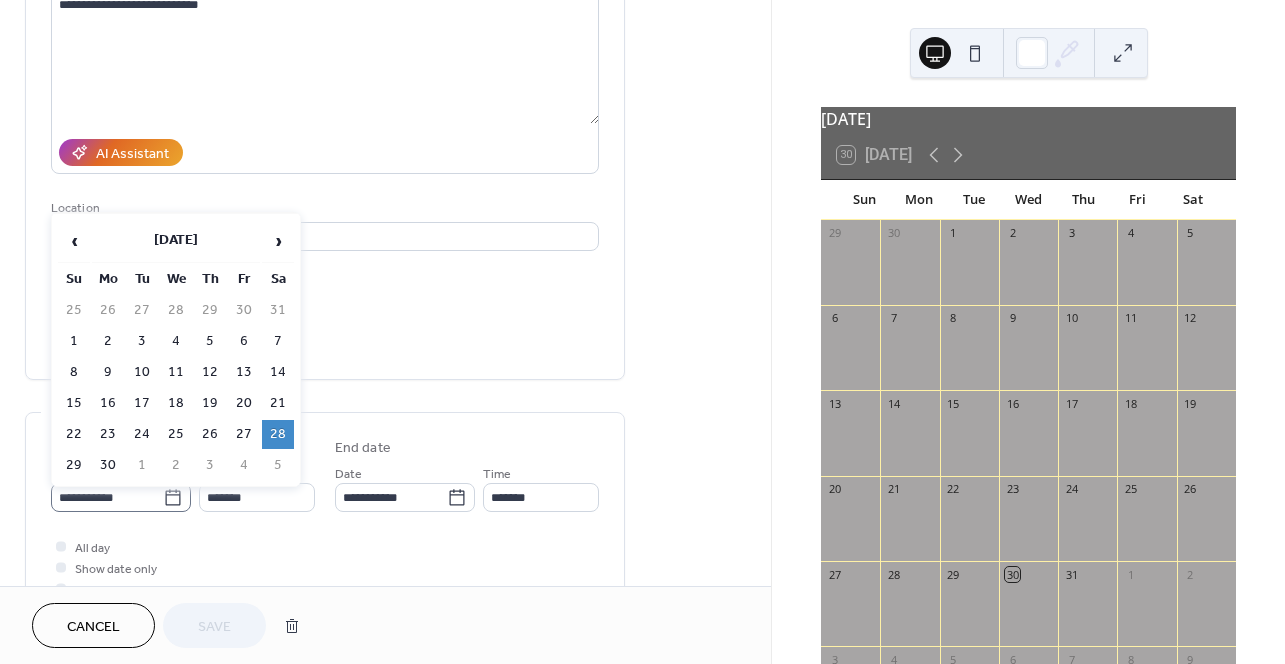 click 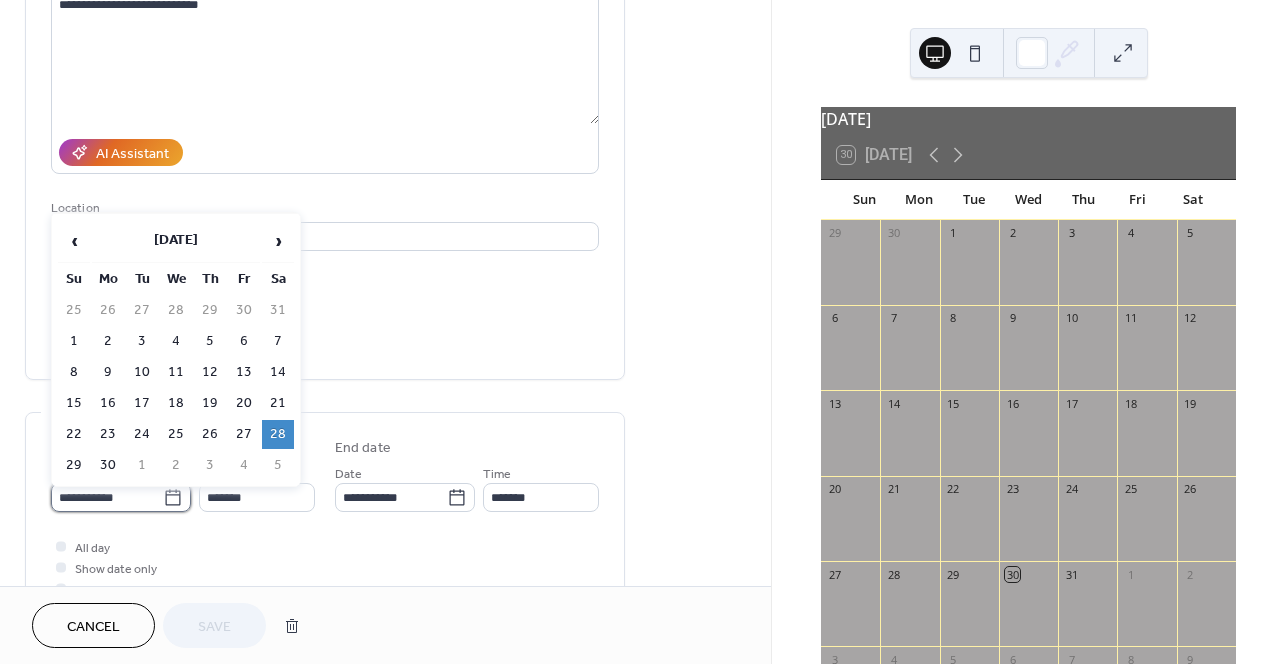 click on "**********" at bounding box center [107, 497] 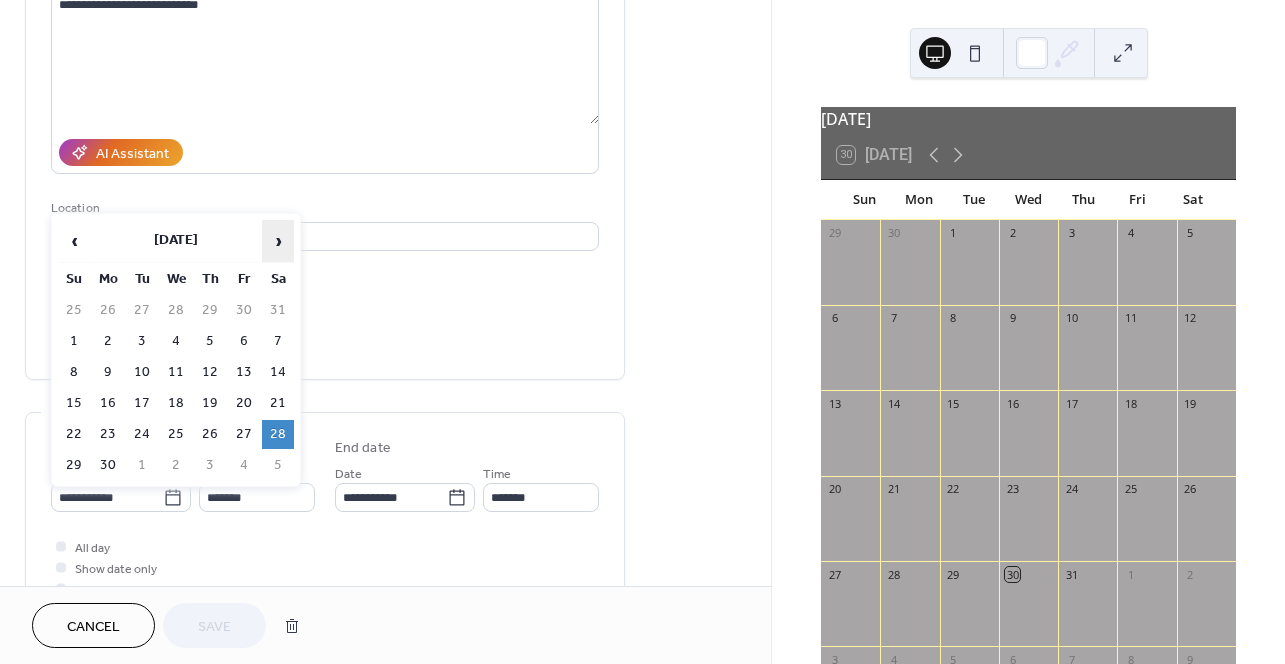click on "›" at bounding box center (278, 241) 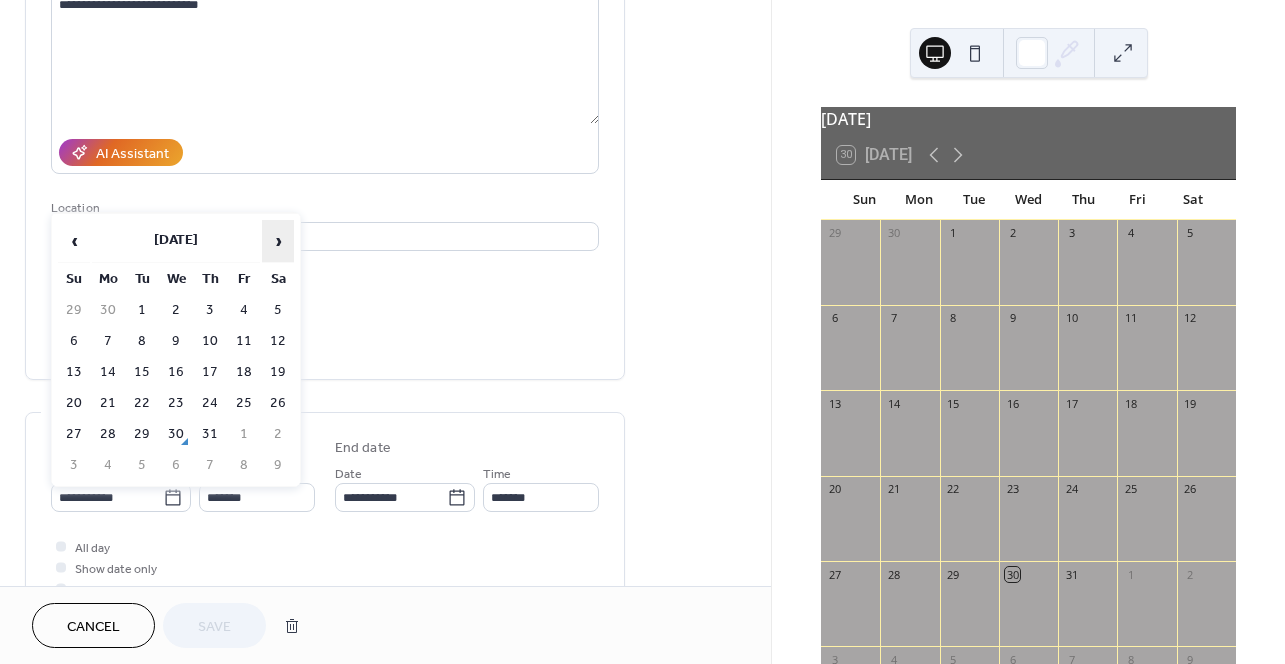 click on "›" at bounding box center [278, 241] 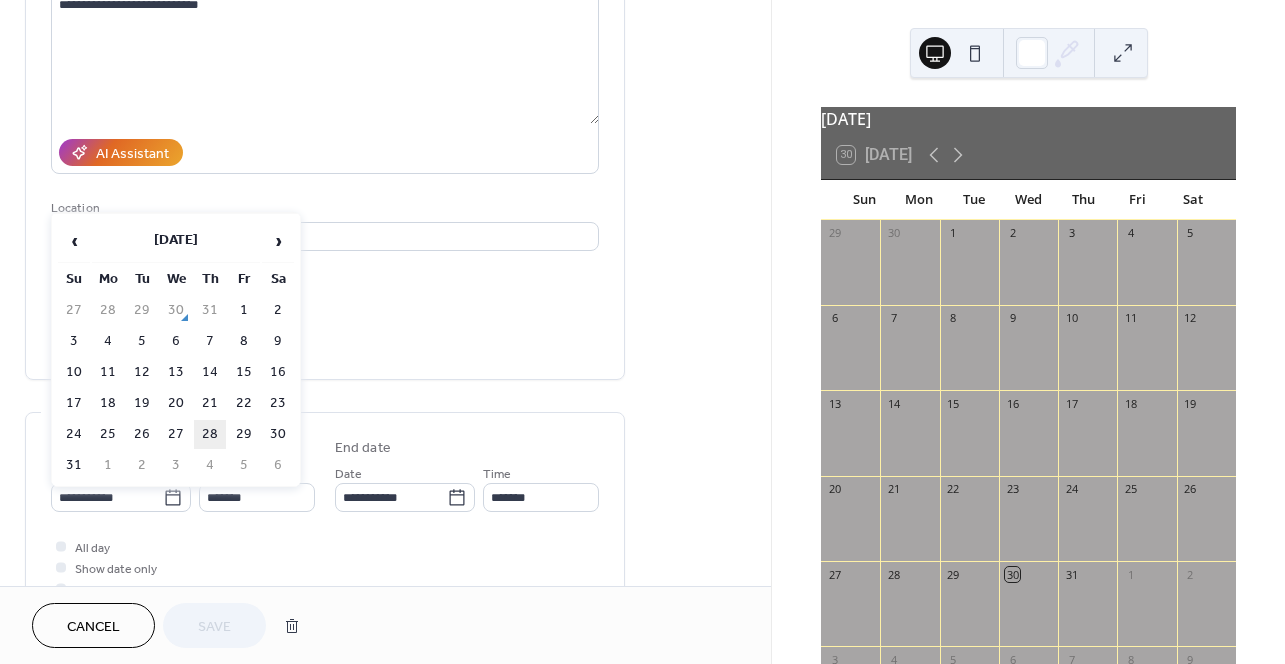 click on "28" at bounding box center [210, 434] 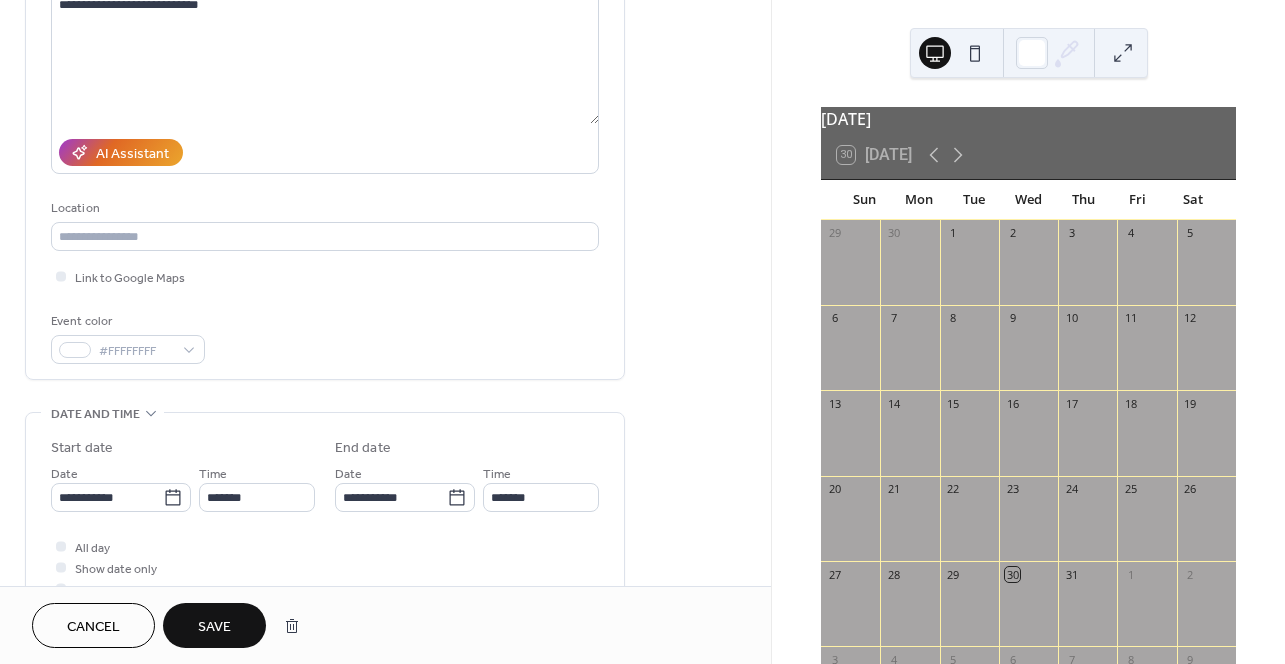click on "Save" at bounding box center (214, 625) 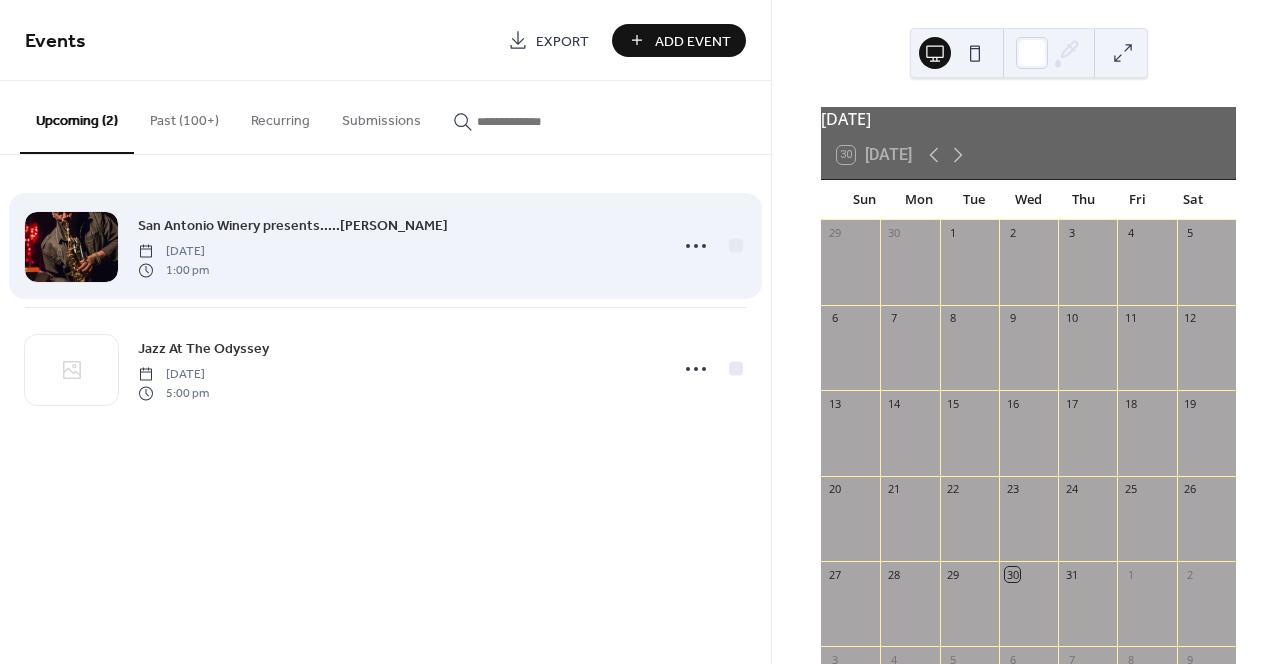 click on "San Antonio Winery presents.....[PERSON_NAME]" at bounding box center [293, 226] 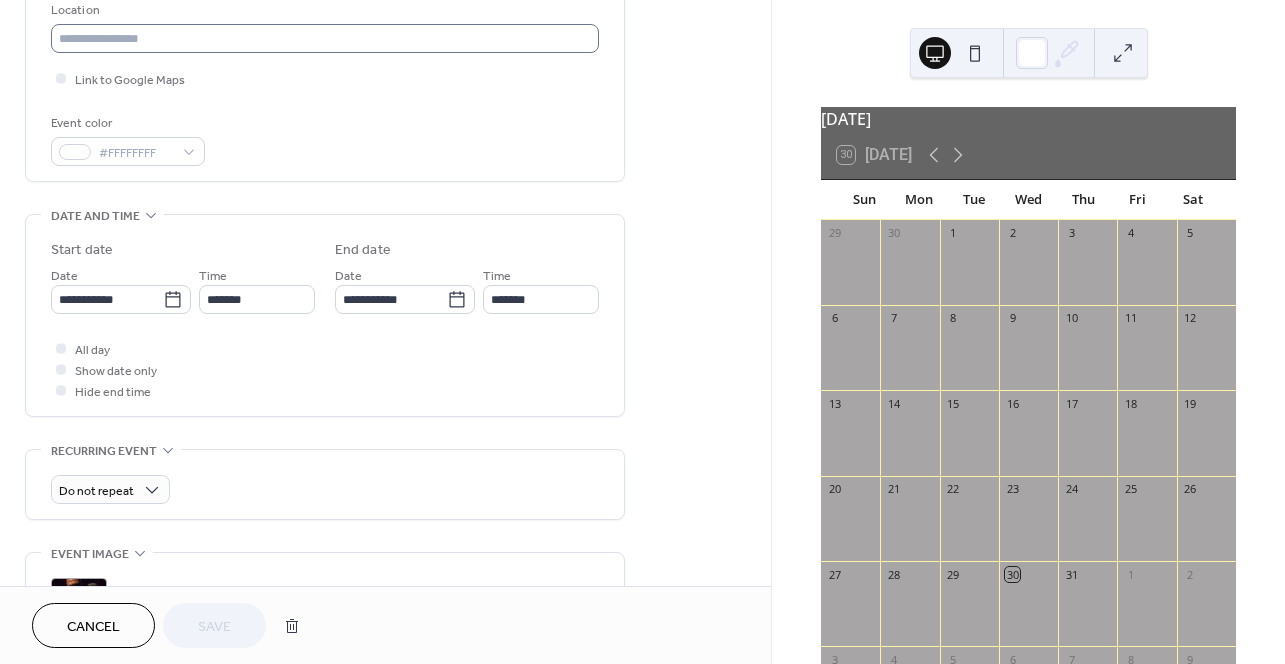 scroll, scrollTop: 441, scrollLeft: 0, axis: vertical 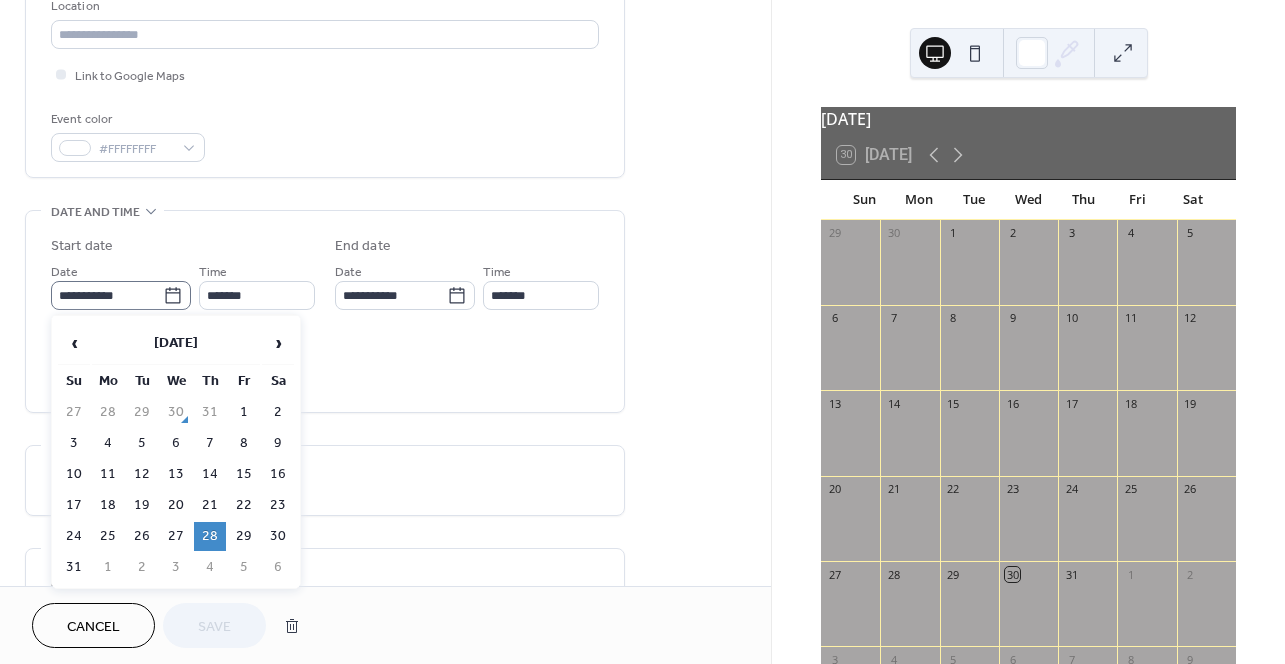 click 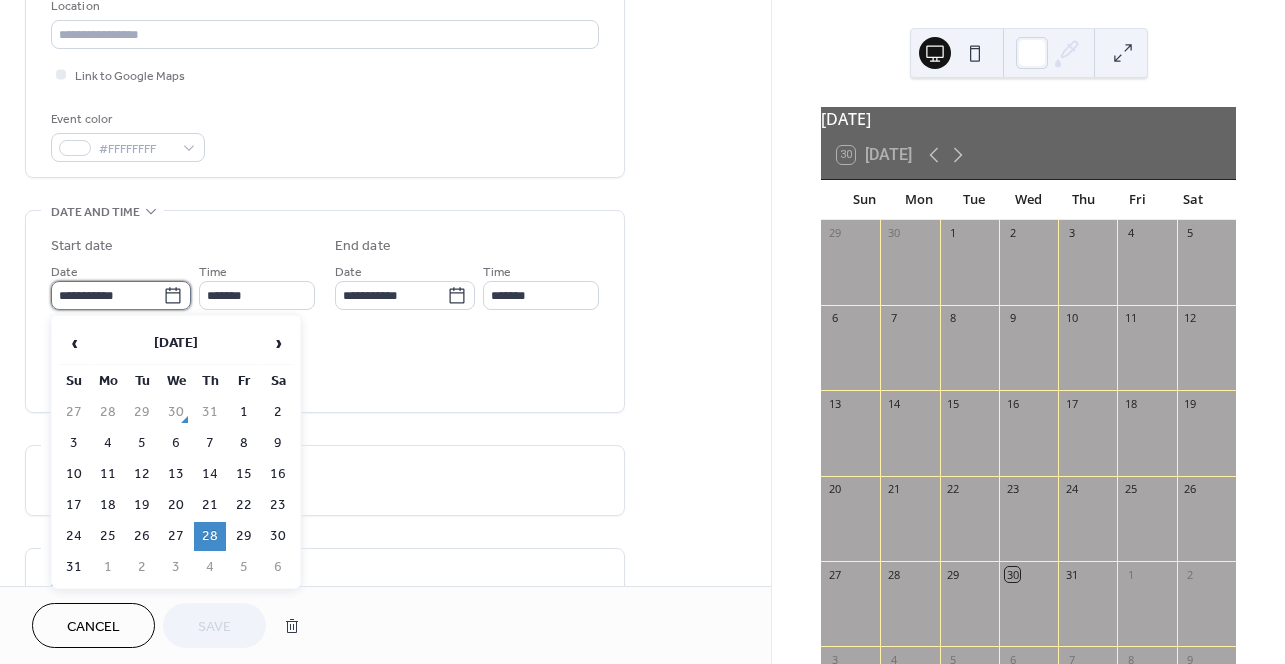 click on "**********" at bounding box center [107, 295] 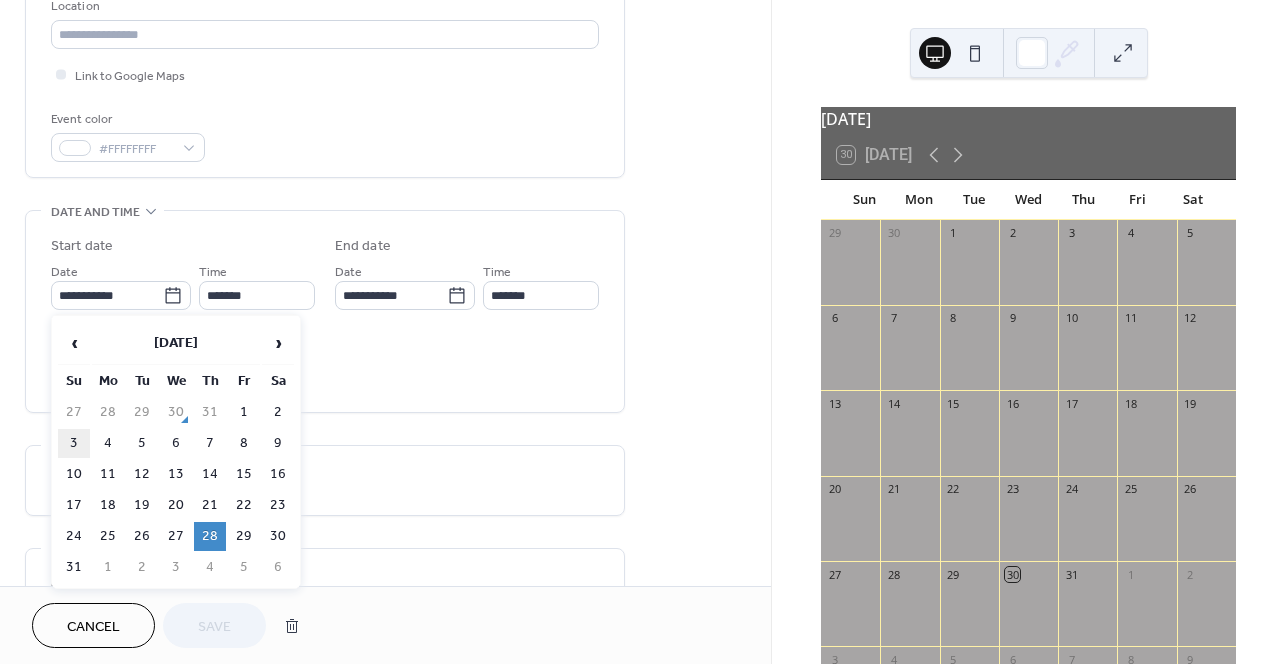 click on "3" at bounding box center [74, 443] 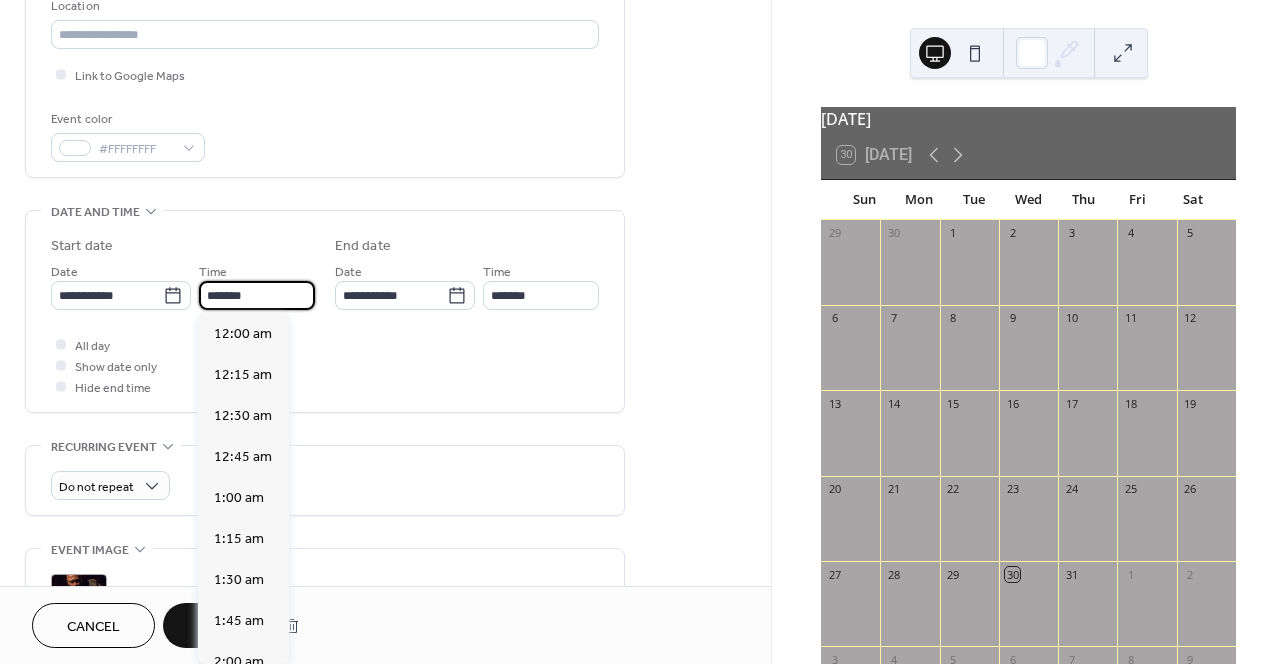 scroll, scrollTop: 2106, scrollLeft: 0, axis: vertical 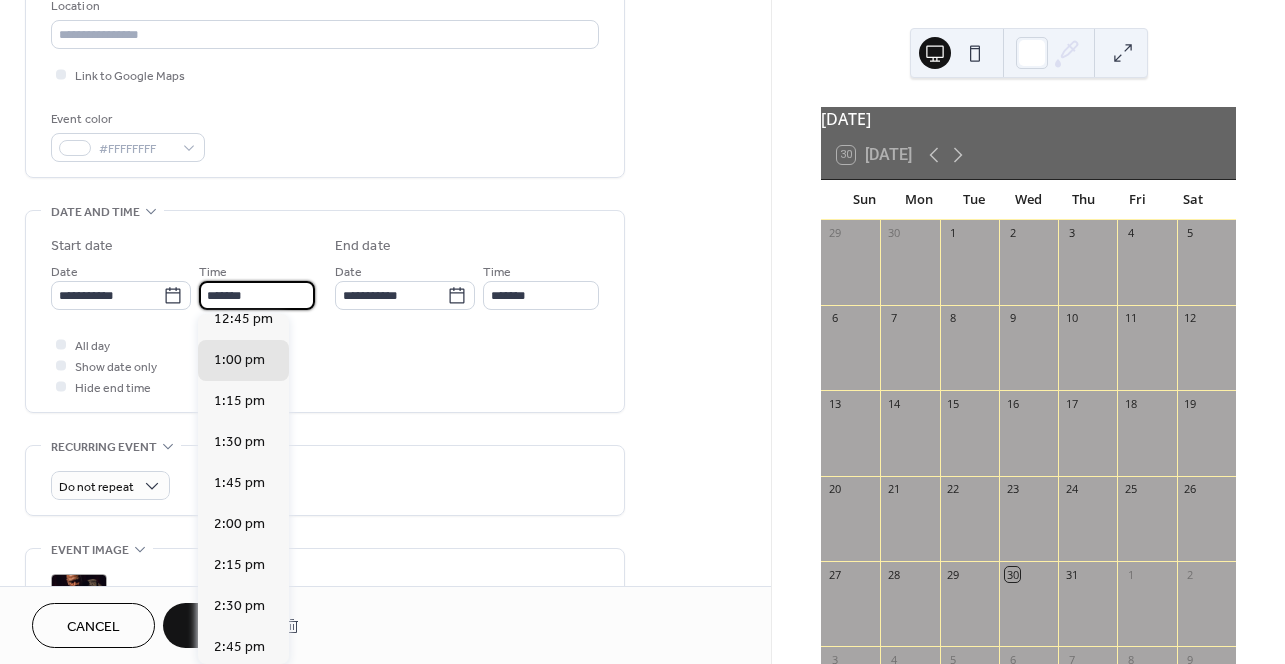 click on "*******" at bounding box center [257, 295] 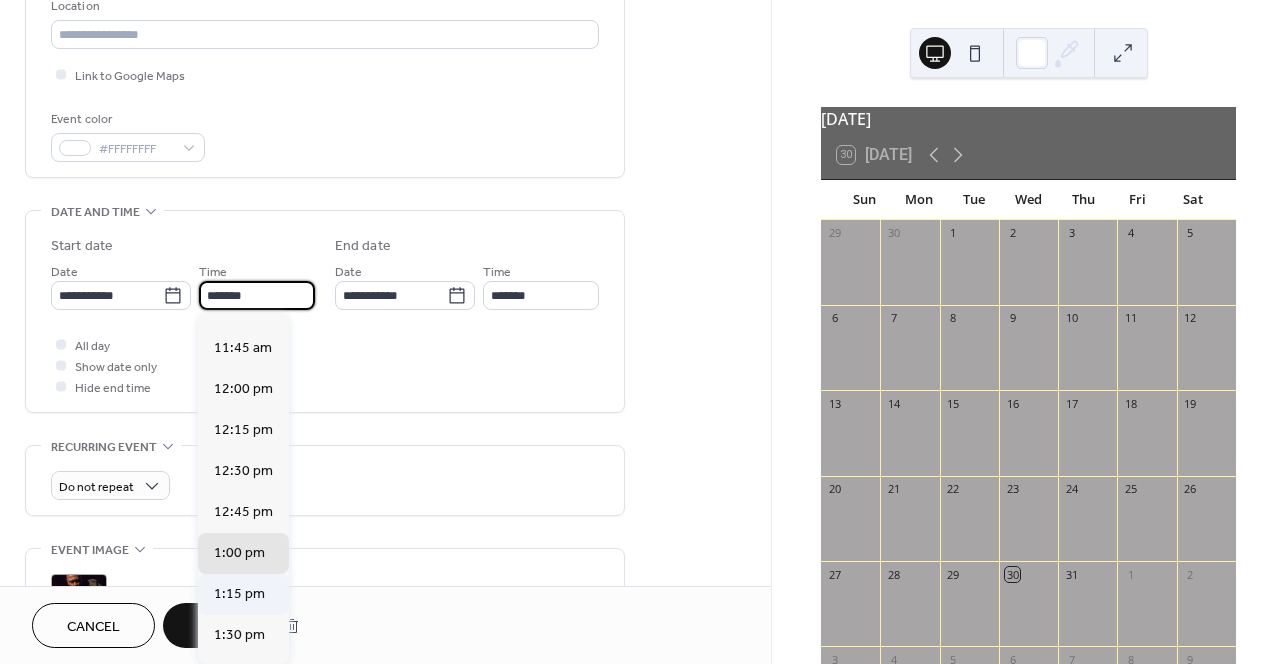 scroll, scrollTop: 1917, scrollLeft: 0, axis: vertical 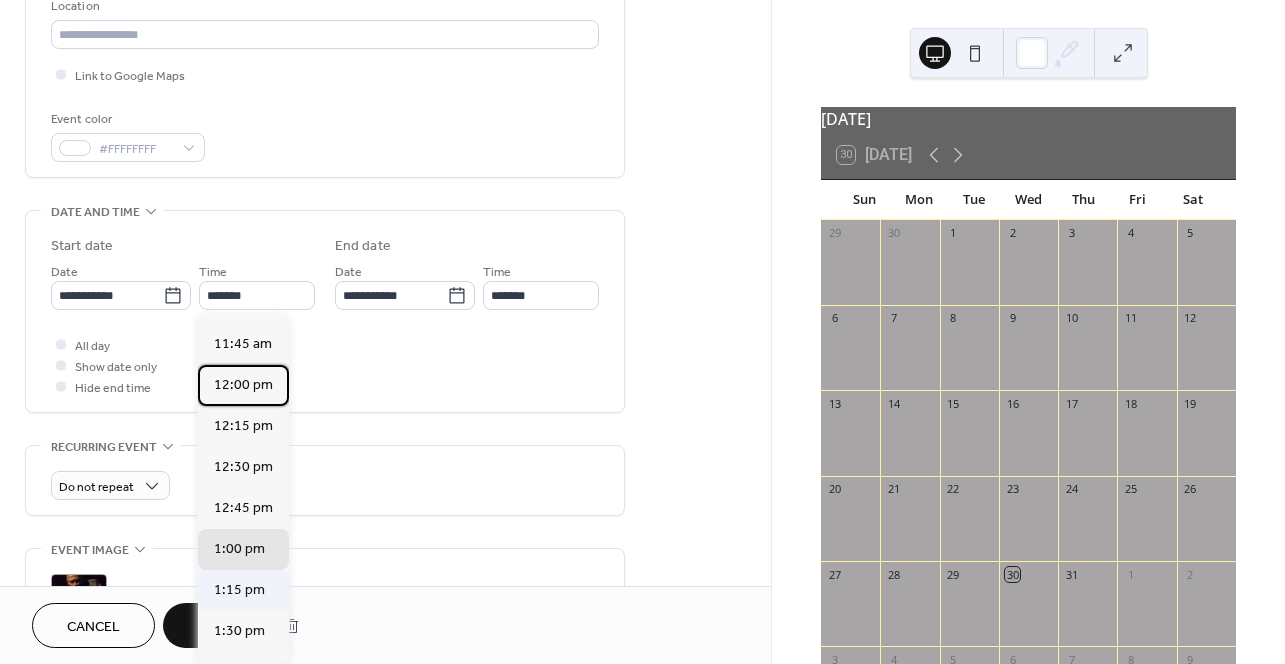click on "12:00 pm" at bounding box center (243, 385) 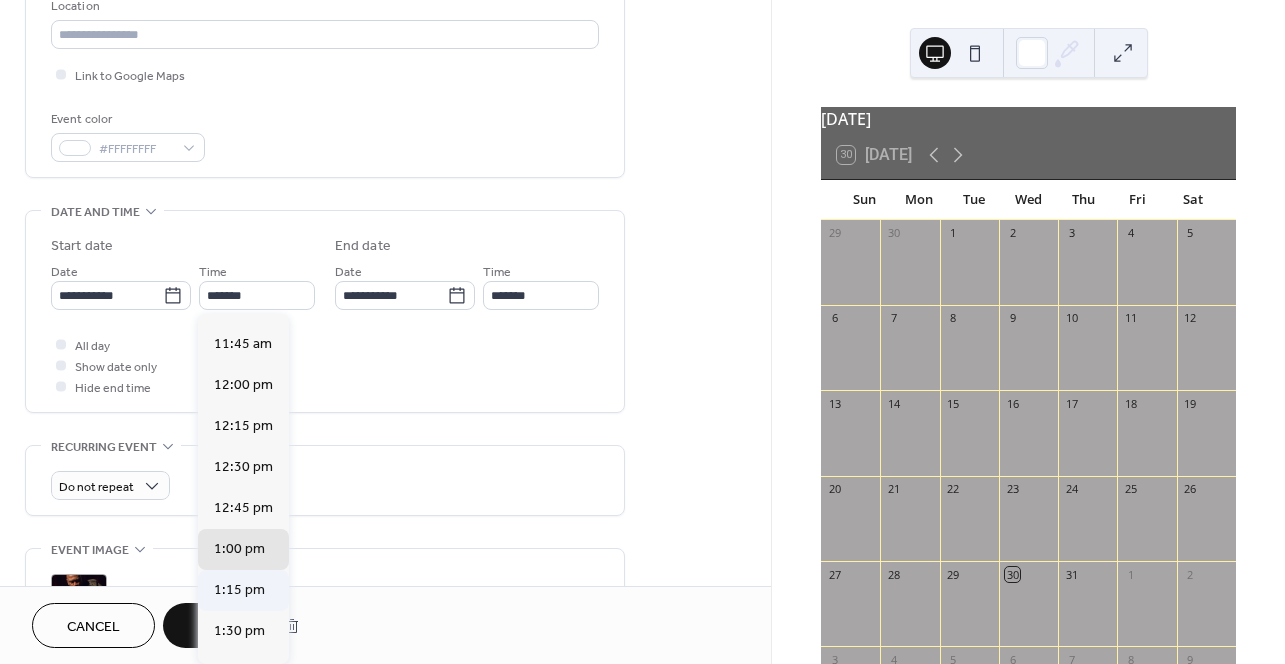type on "********" 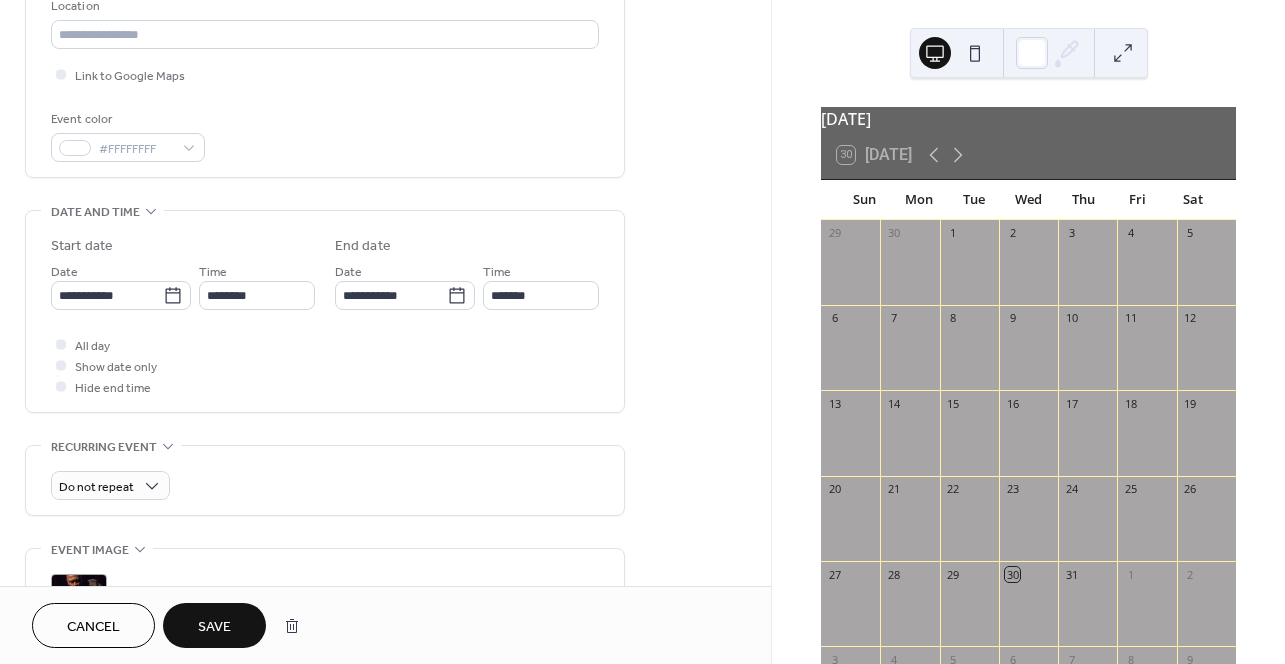 click on "Save" at bounding box center (214, 627) 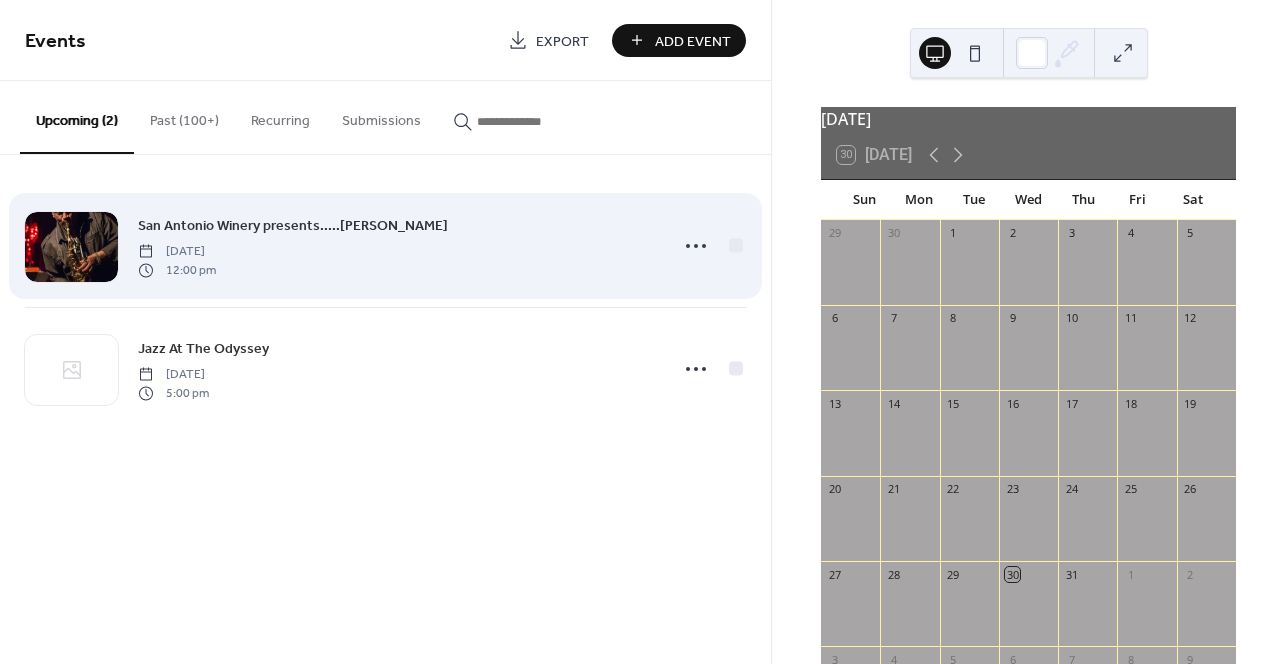 click on "San Antonio Winery presents.....[PERSON_NAME]" at bounding box center [293, 226] 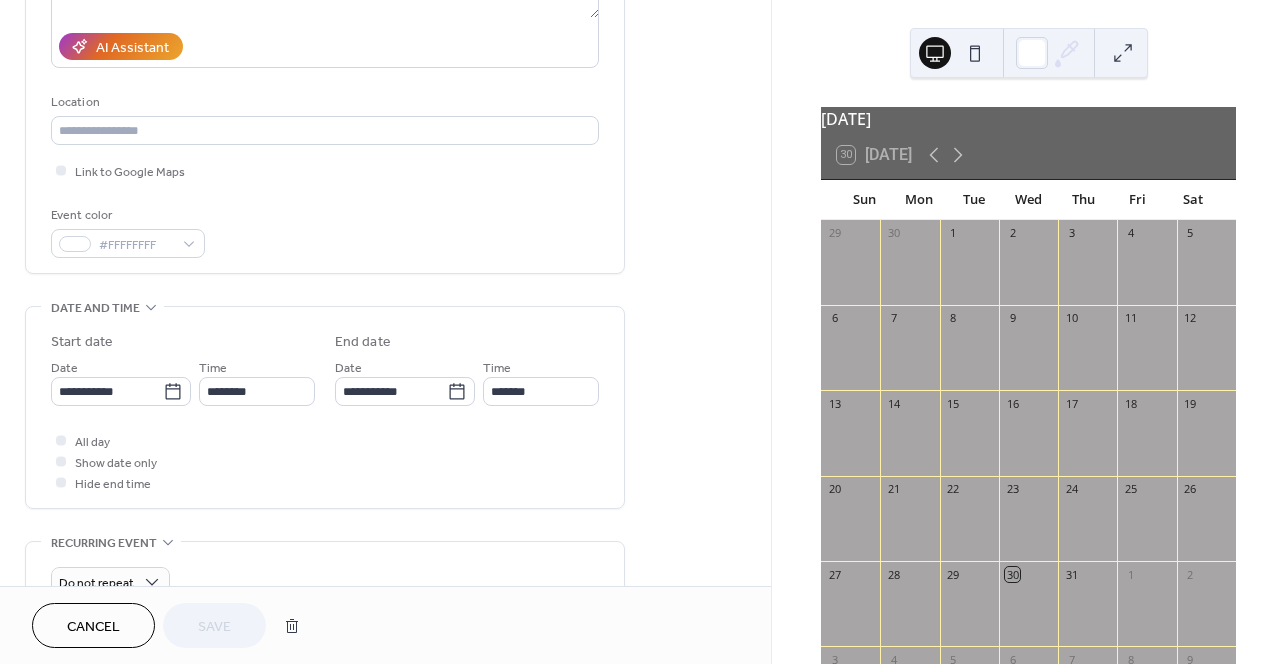 scroll, scrollTop: 370, scrollLeft: 0, axis: vertical 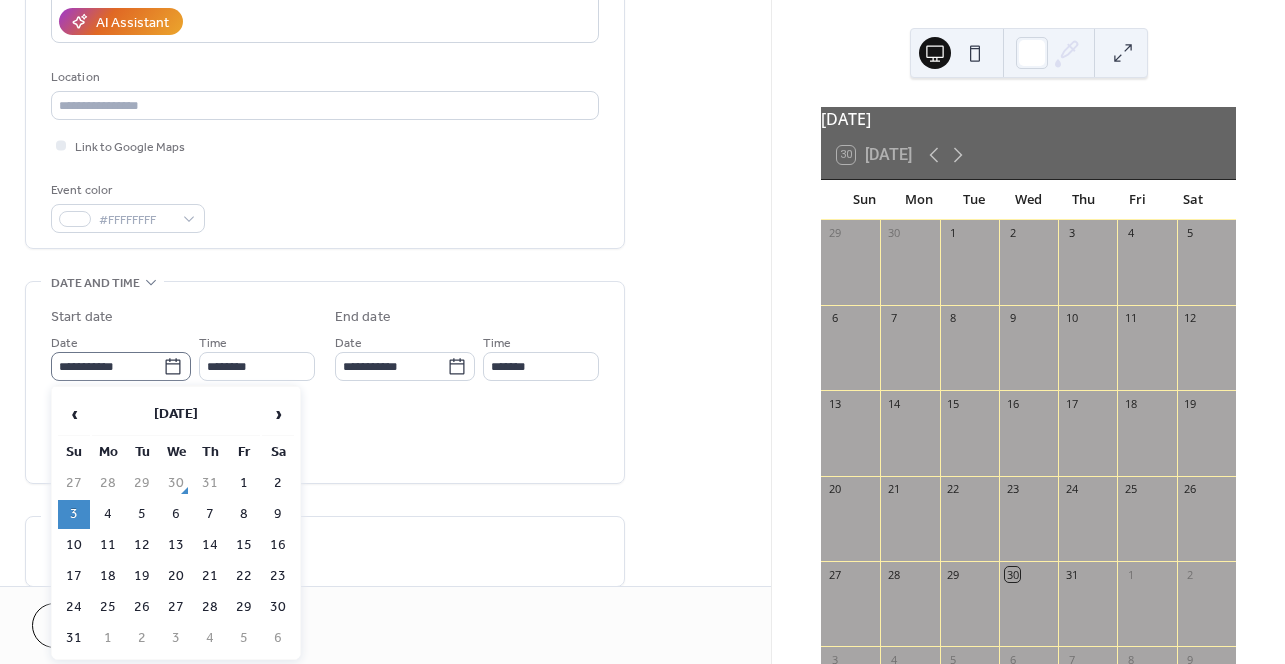 click 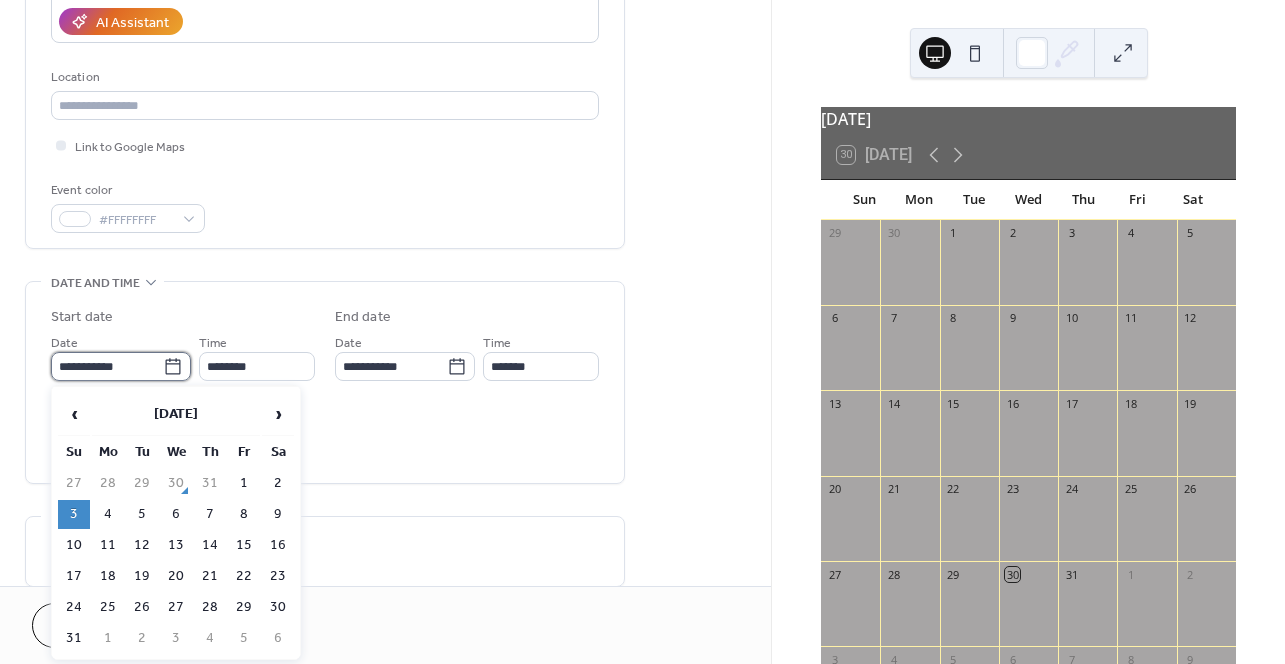 click on "**********" at bounding box center (107, 366) 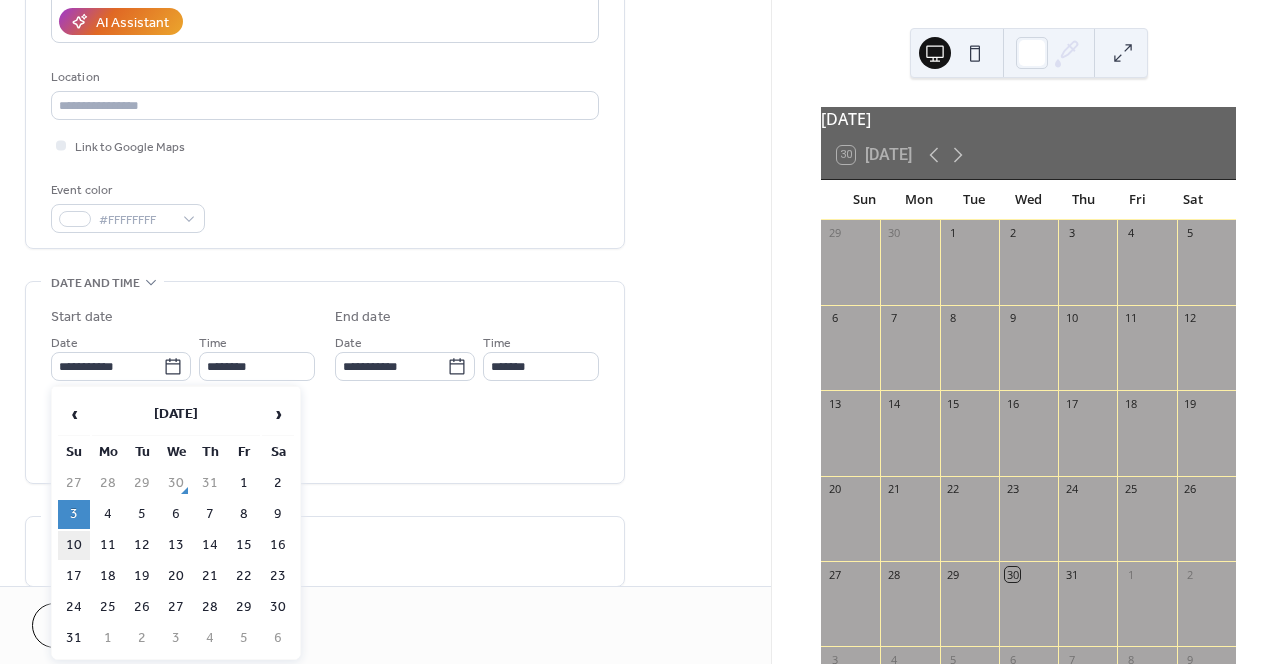click on "10" at bounding box center (74, 545) 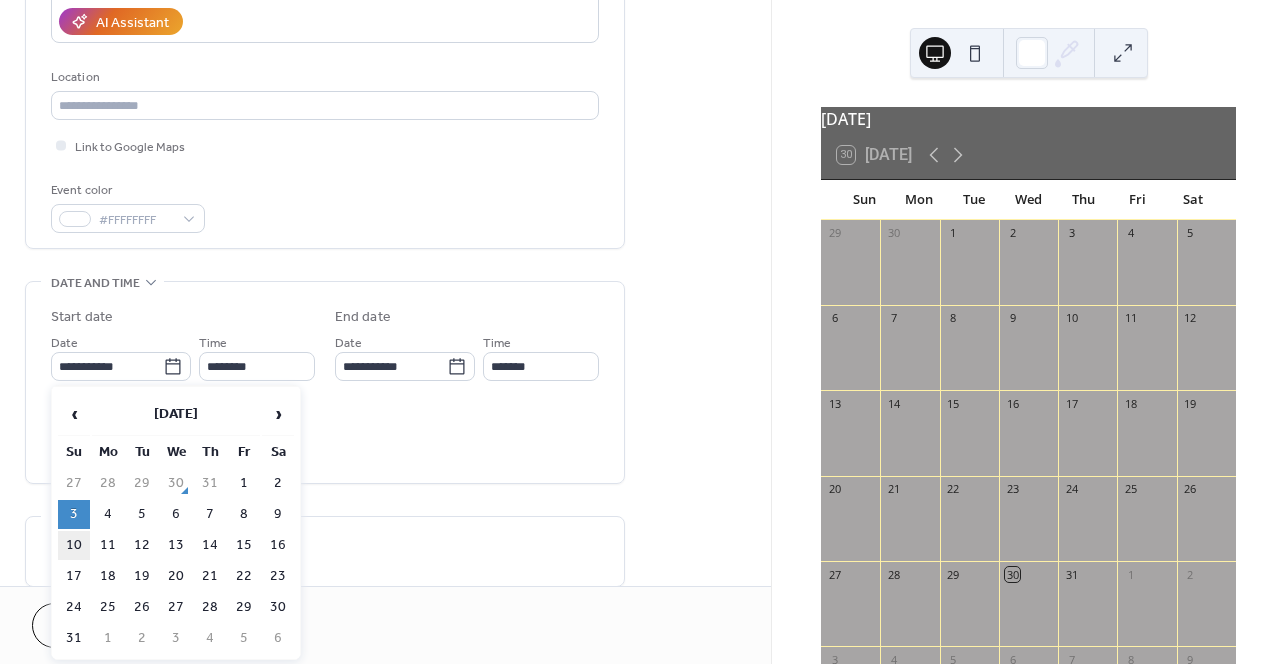 type on "**********" 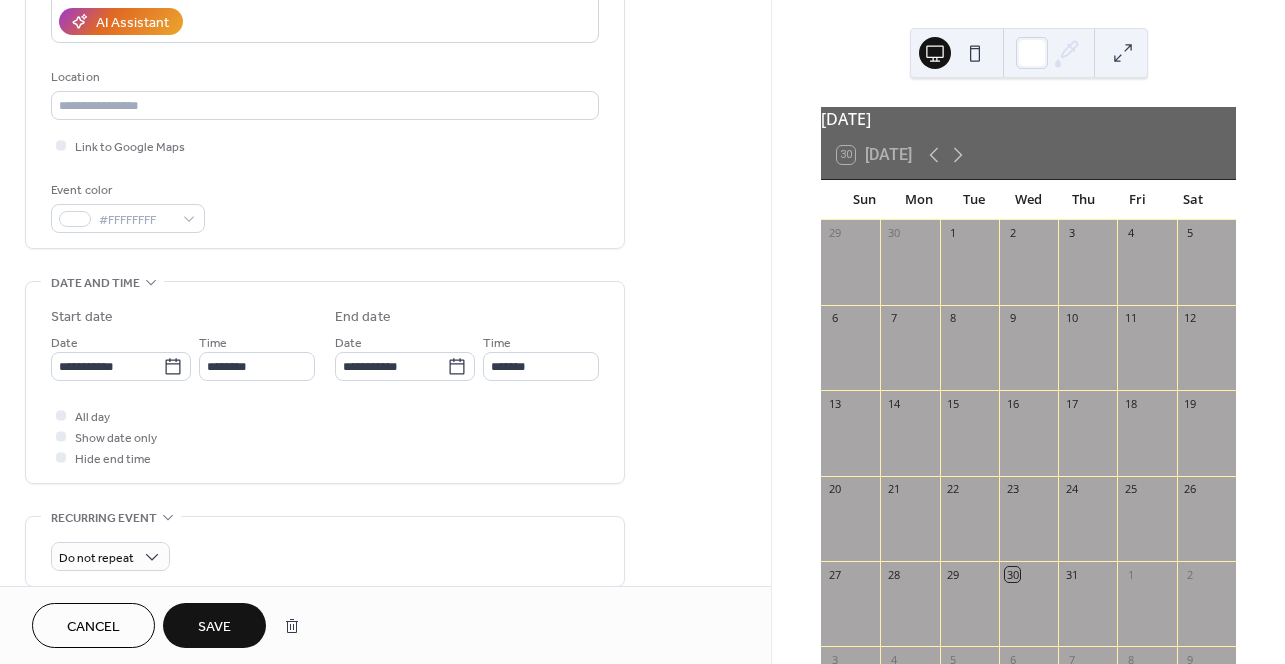 click on "Save" at bounding box center [214, 627] 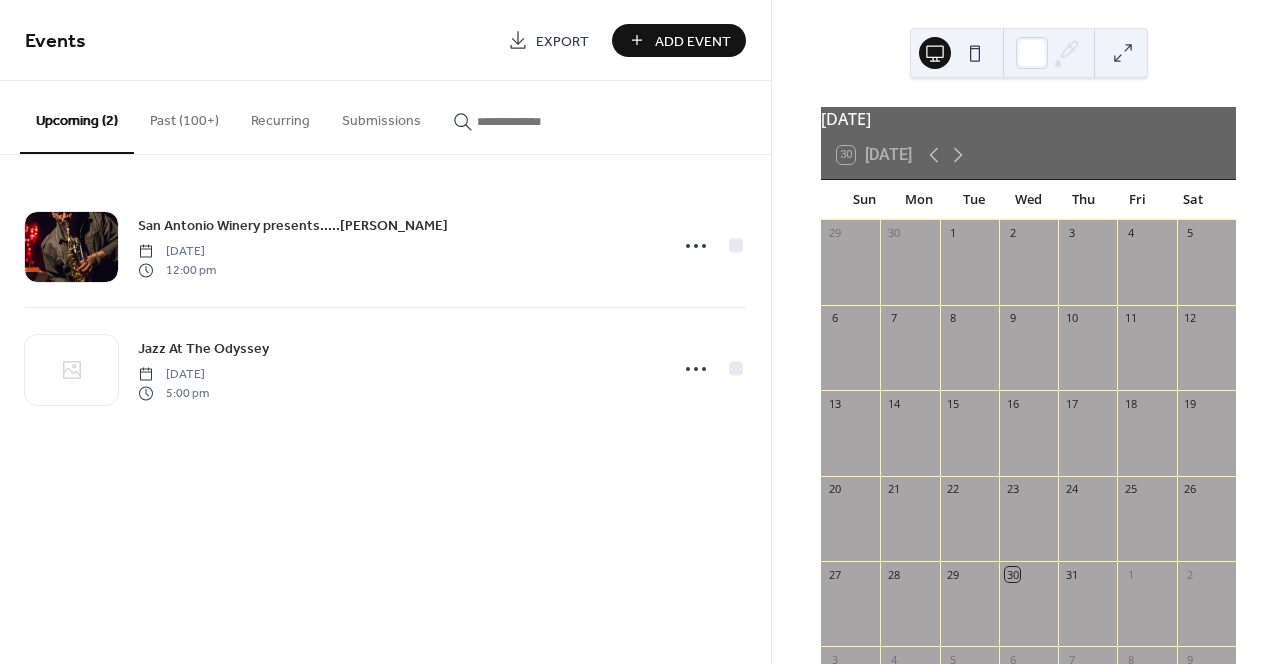 scroll, scrollTop: 0, scrollLeft: 0, axis: both 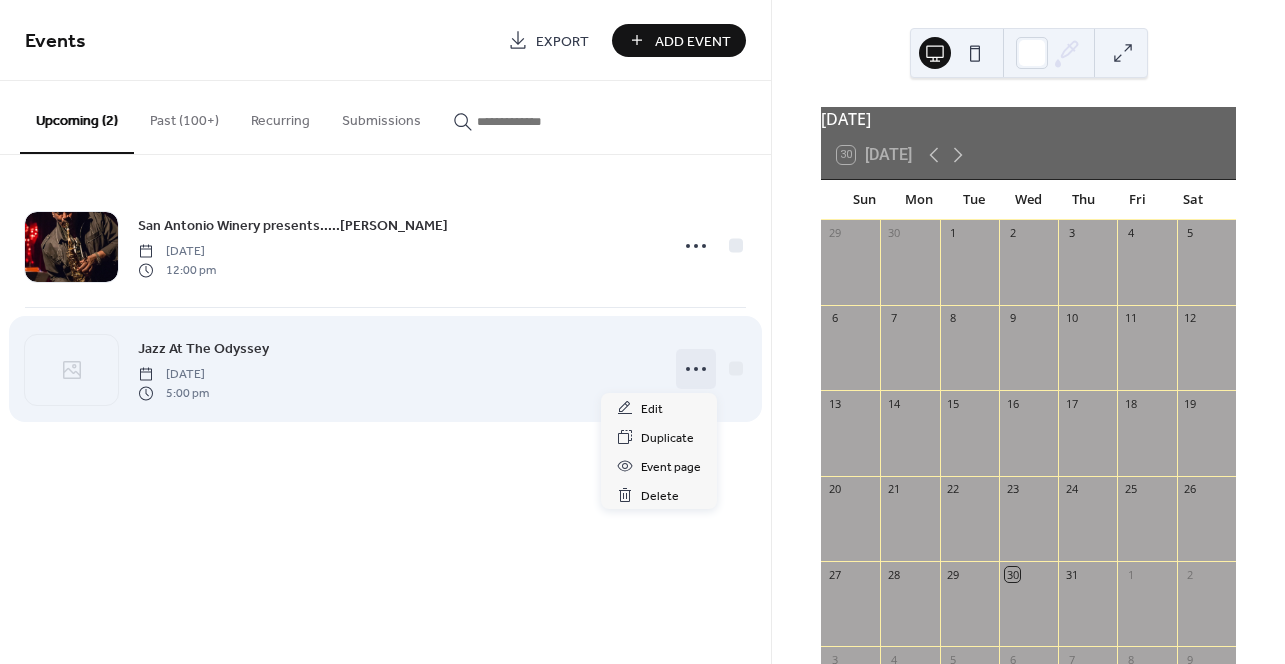 click 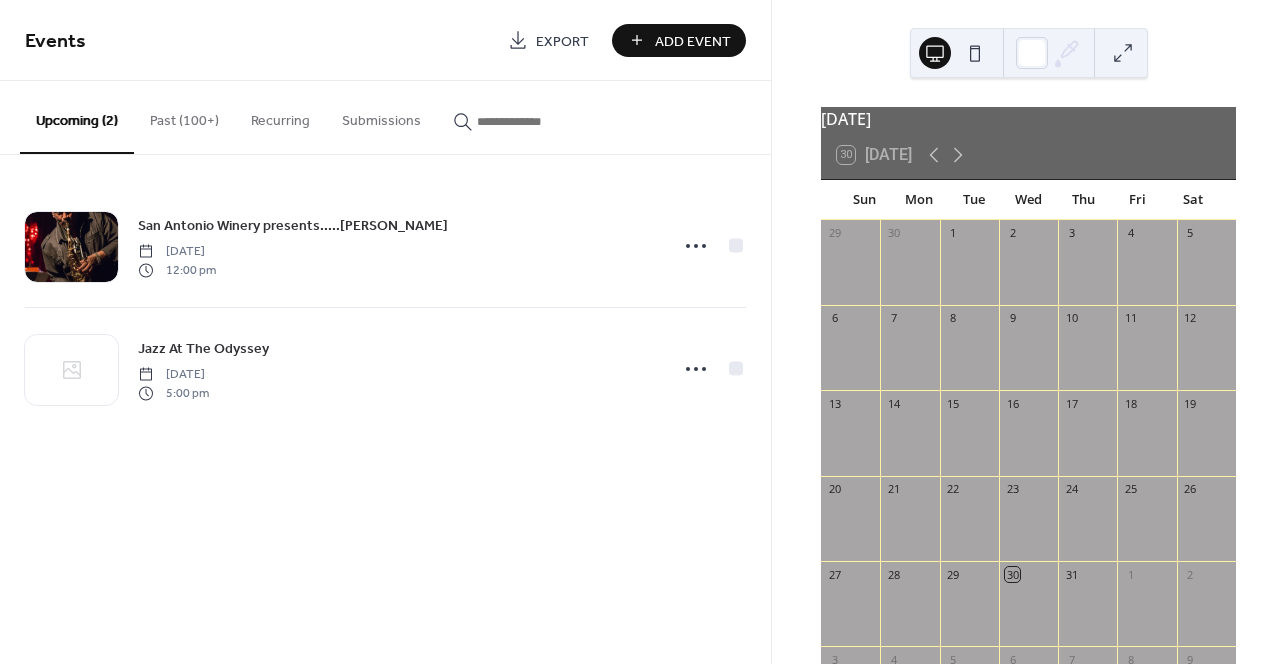 click on "Events Export Add Event Upcoming (2) Past (100+) Recurring Submissions San Antonio Winery presents.....Larry O Williams Sunday, August 10, 2025 12:00 pm Jazz At The Odyssey Sunday, August 31, 2025 5:00 pm Cancel" at bounding box center [385, 332] 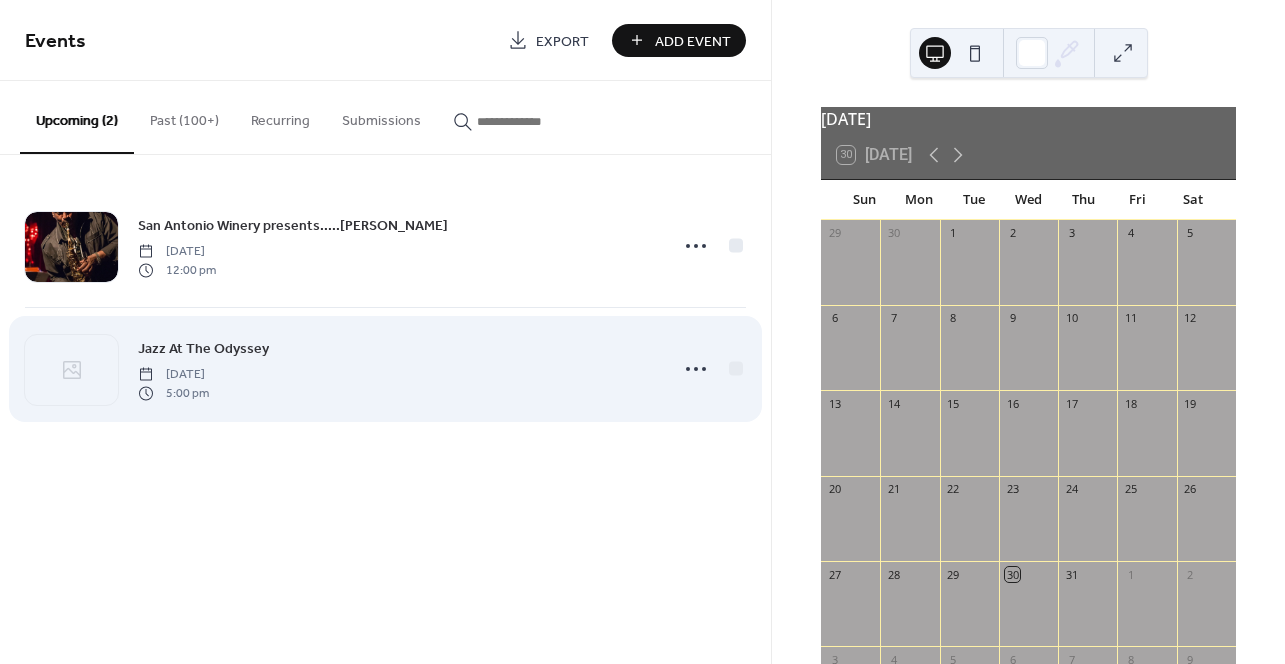 click on "Jazz At The Odyssey" at bounding box center (203, 349) 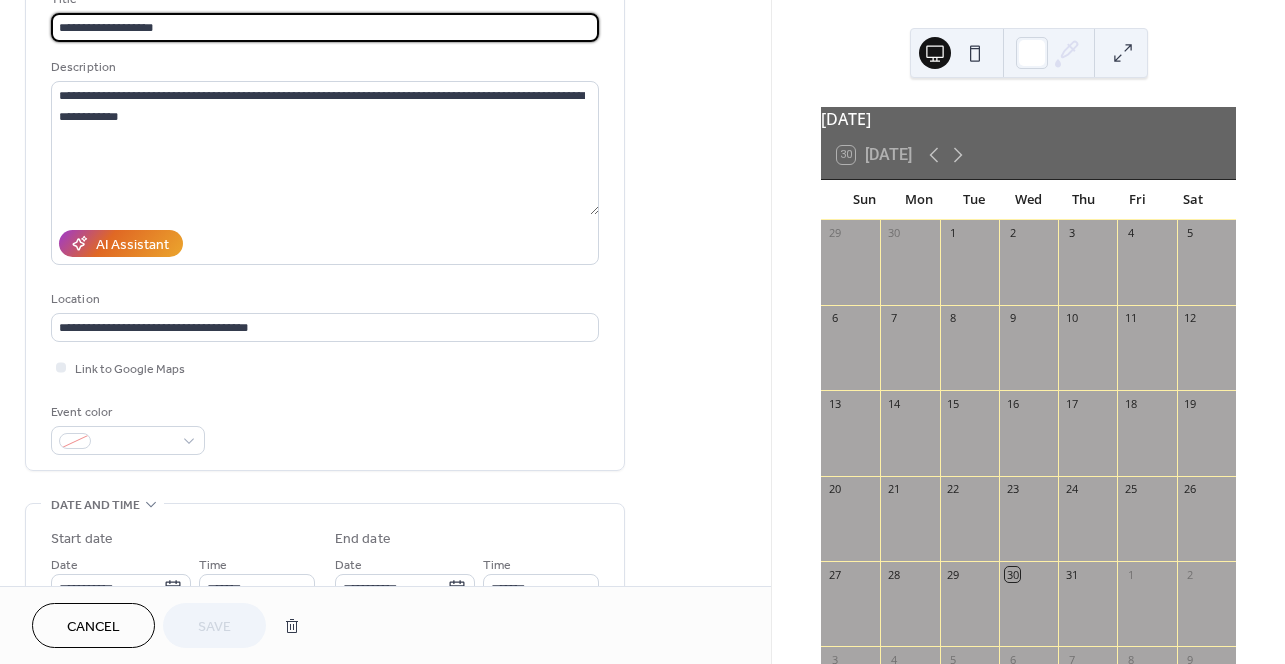 scroll, scrollTop: 0, scrollLeft: 0, axis: both 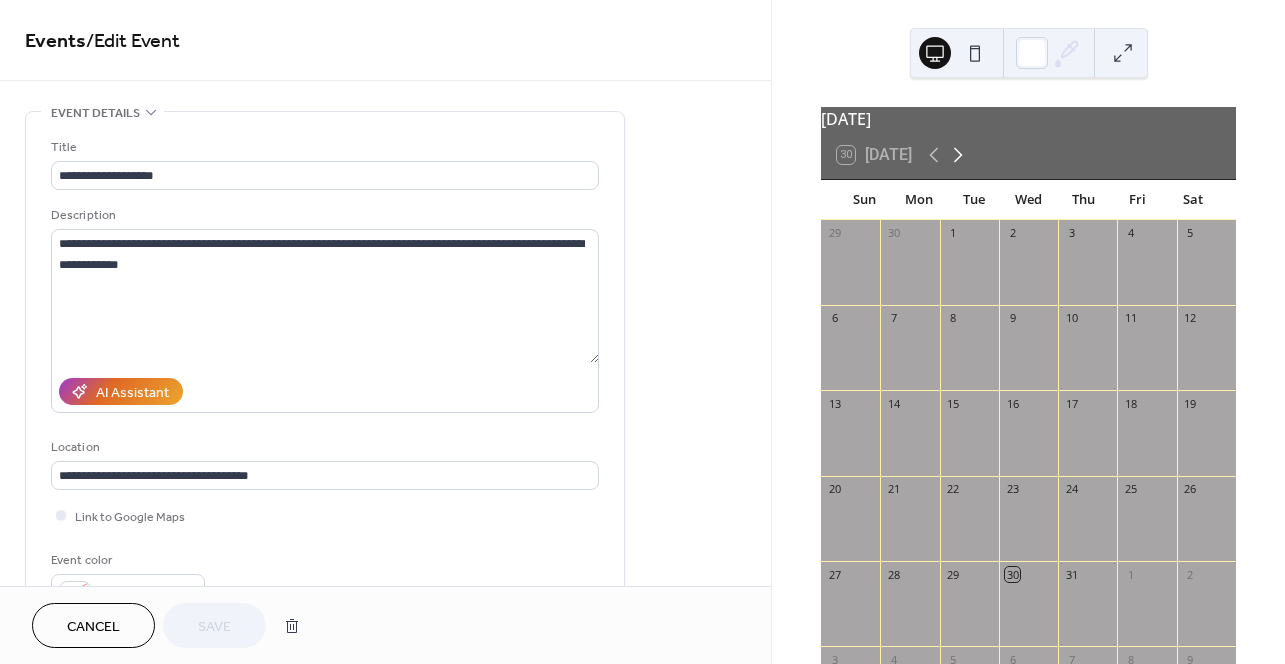 click 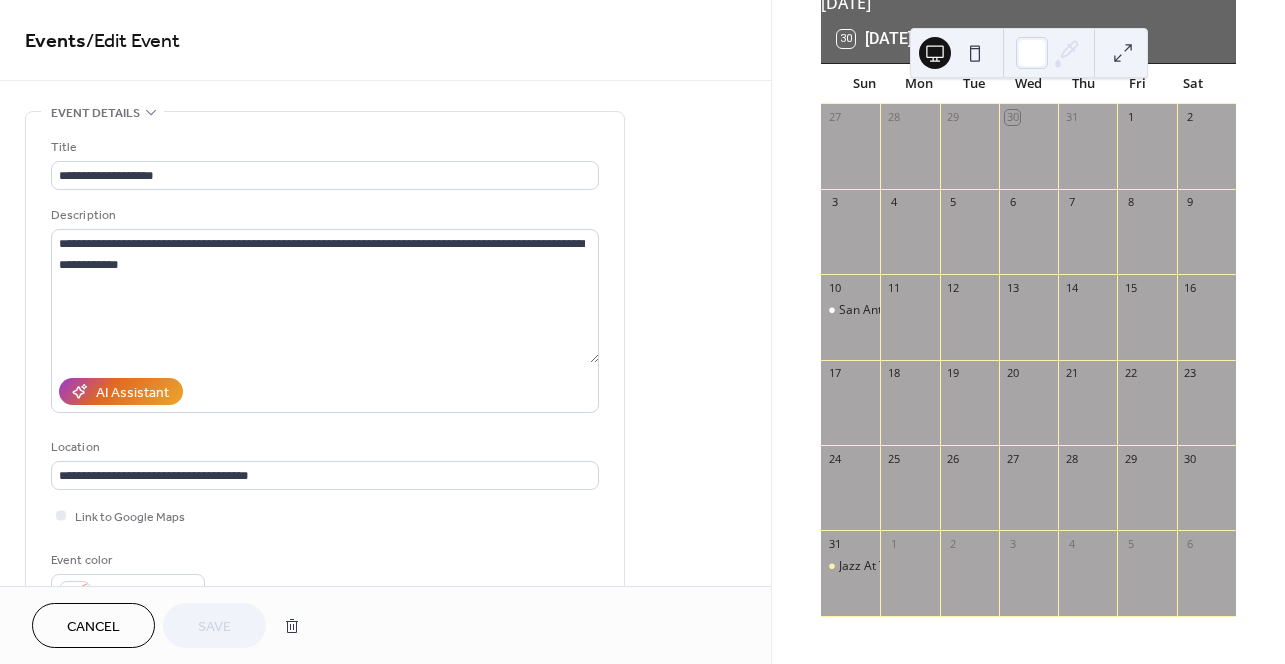 scroll, scrollTop: 128, scrollLeft: 0, axis: vertical 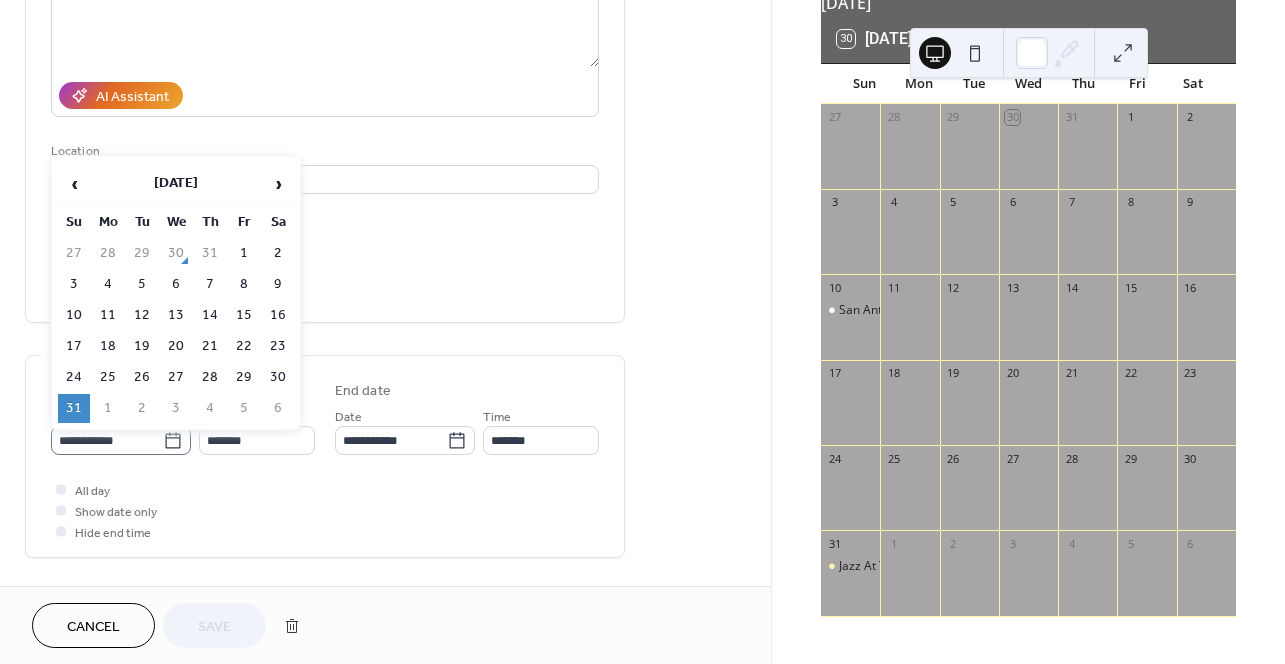 click 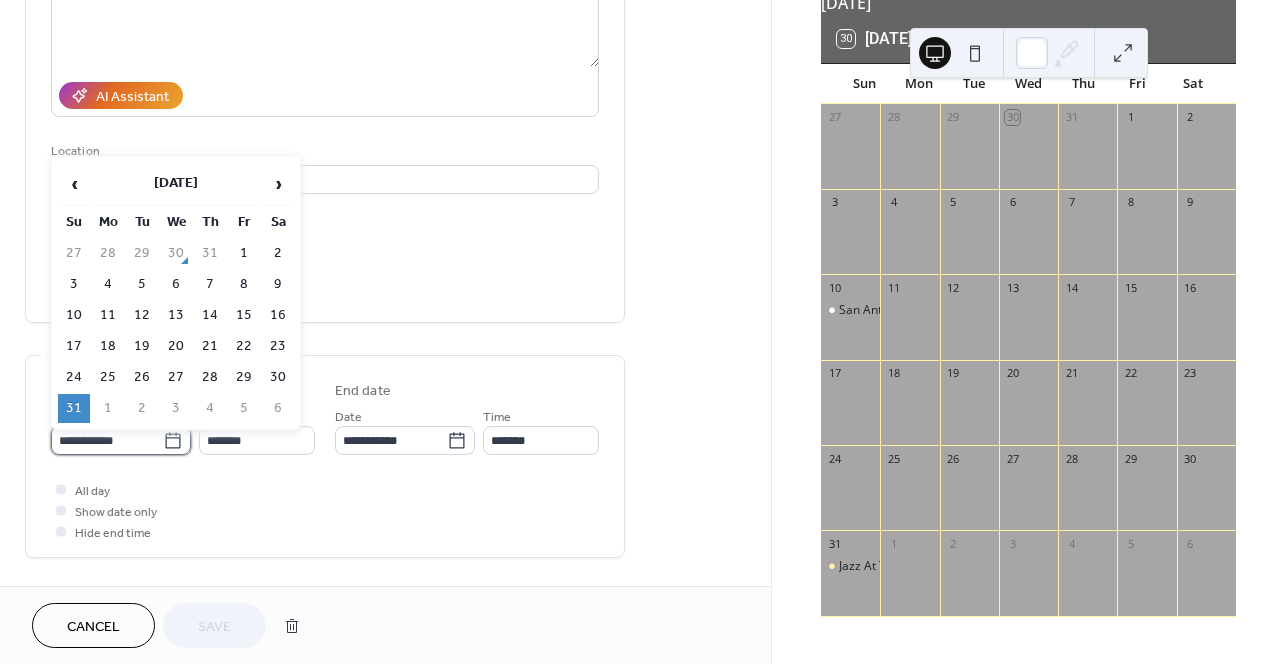 click on "**********" at bounding box center [107, 440] 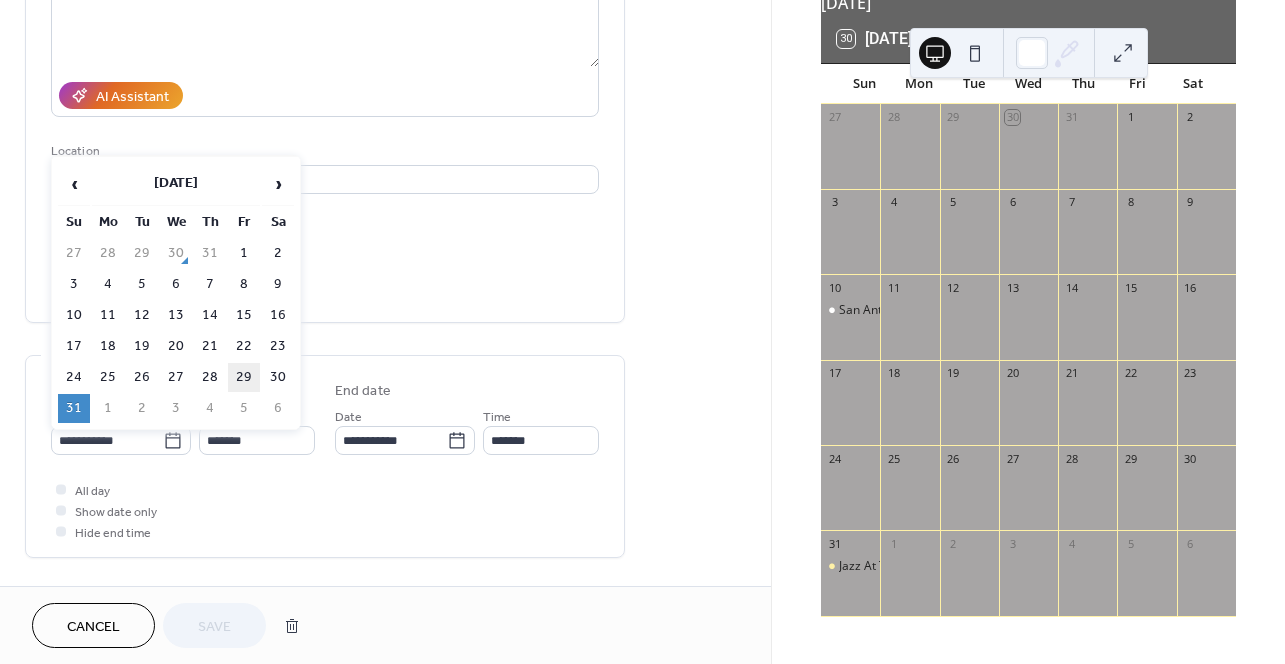click on "29" at bounding box center (244, 377) 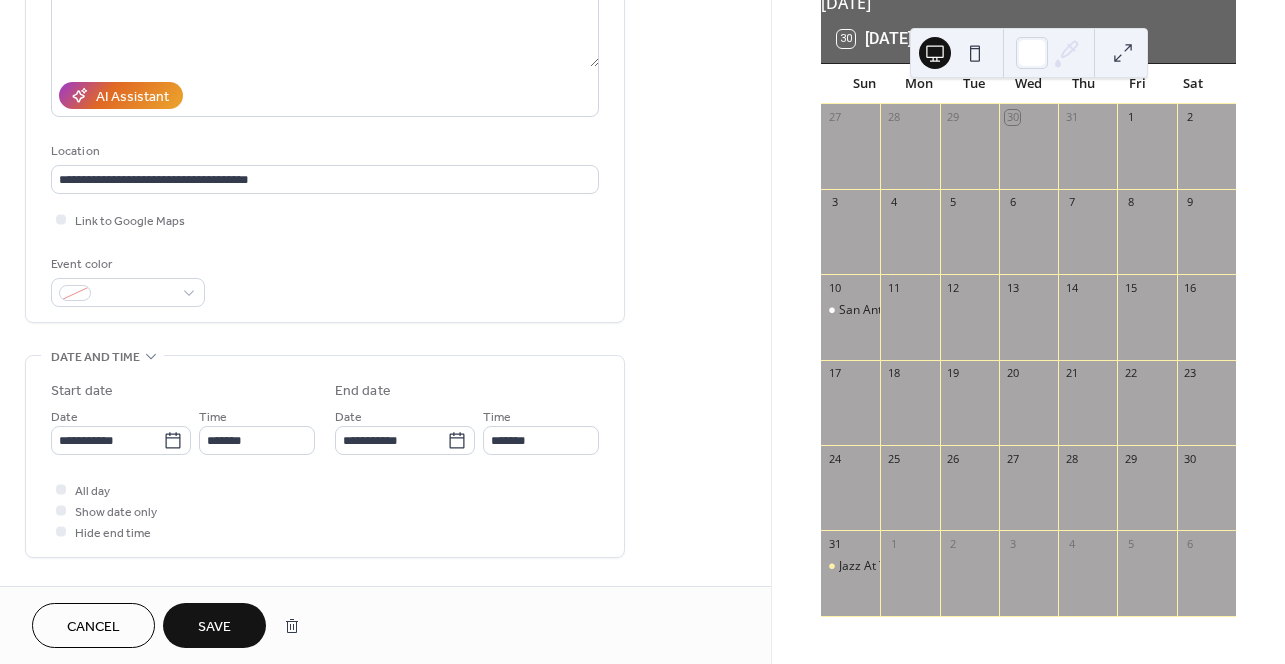 click on "Save" at bounding box center [214, 627] 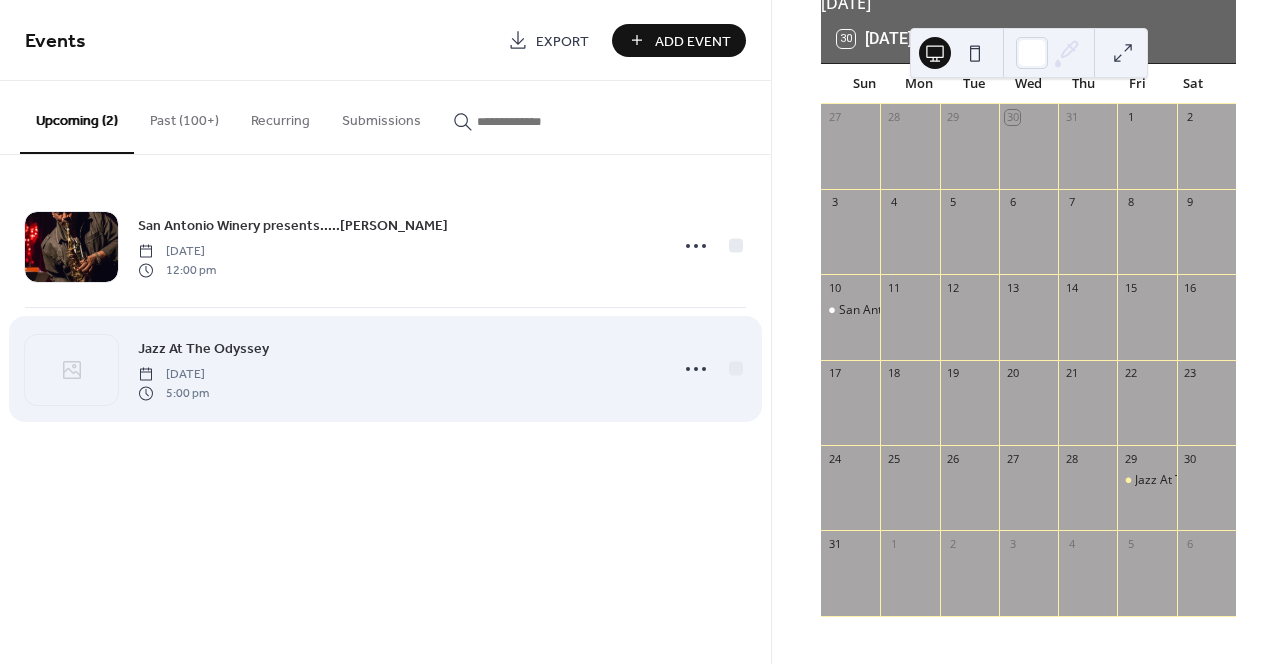 click on "Jazz At The Odyssey Friday, August 29, 2025 5:00 pm" at bounding box center [397, 369] 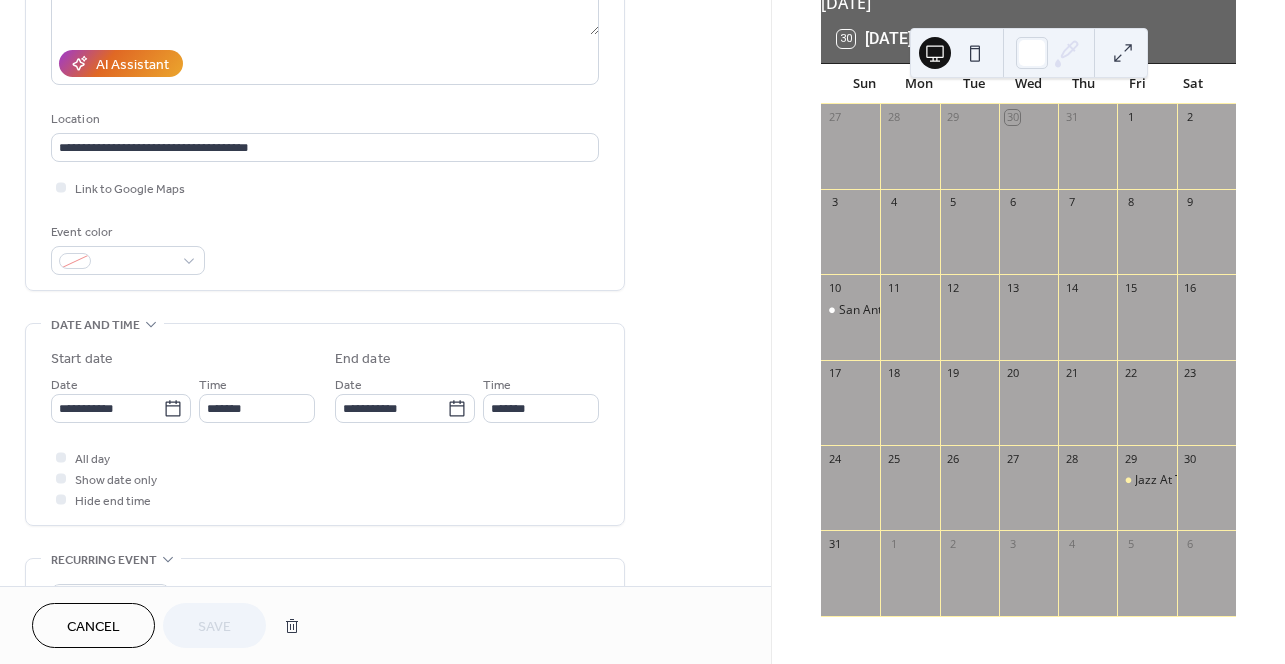 scroll, scrollTop: 333, scrollLeft: 0, axis: vertical 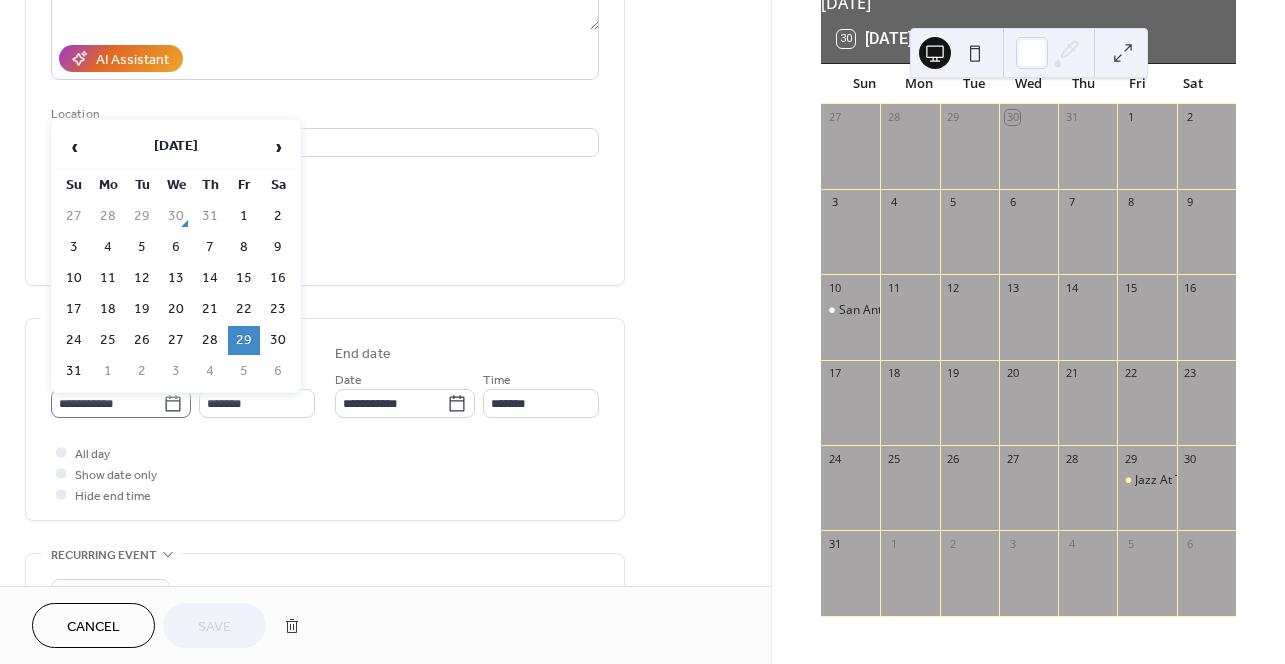 click 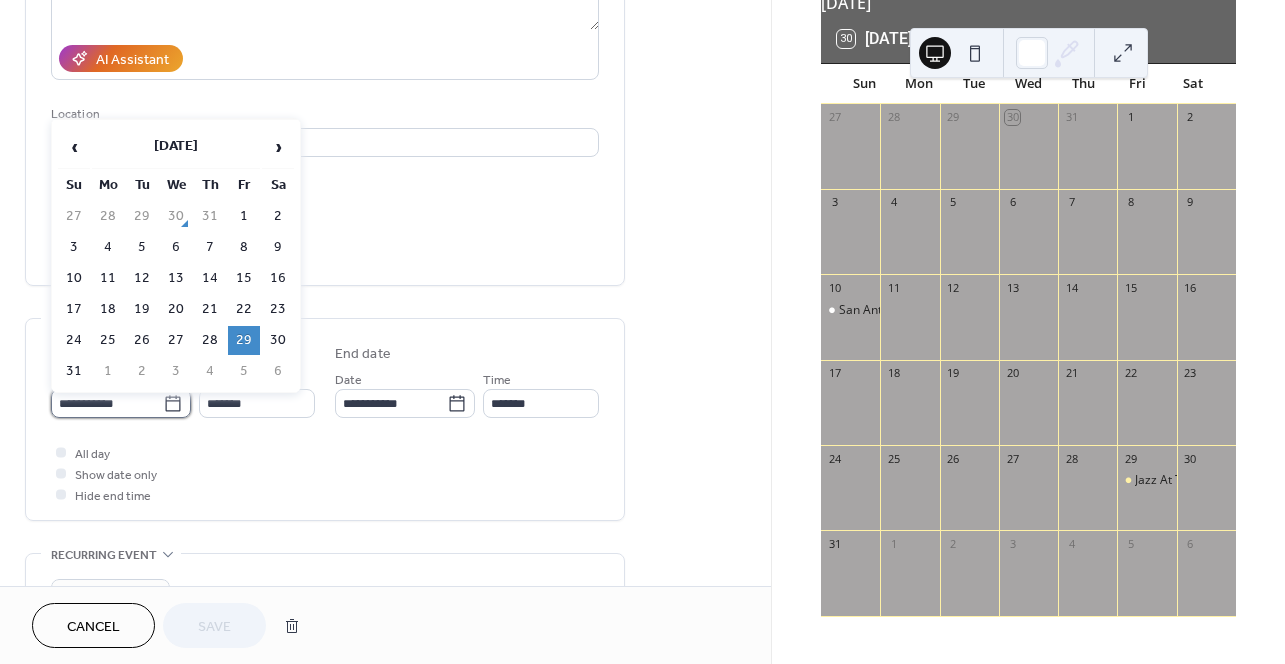 click on "**********" at bounding box center [107, 403] 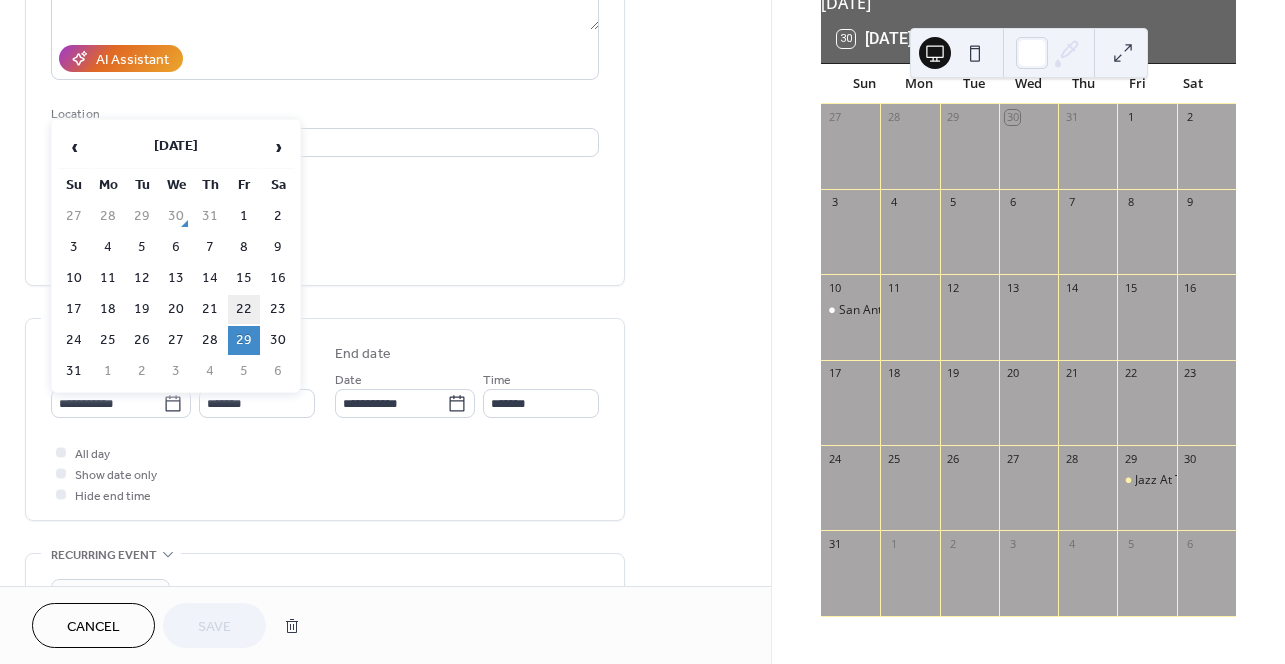 click on "22" at bounding box center (244, 309) 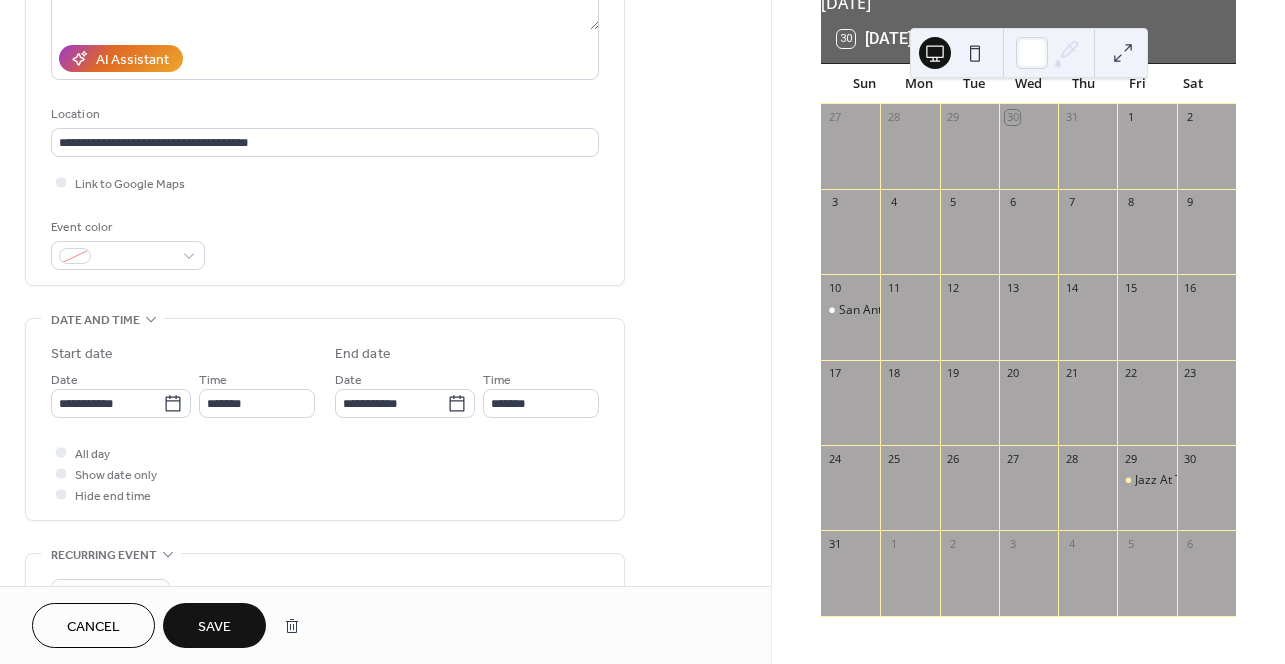 click on "Save" at bounding box center (214, 627) 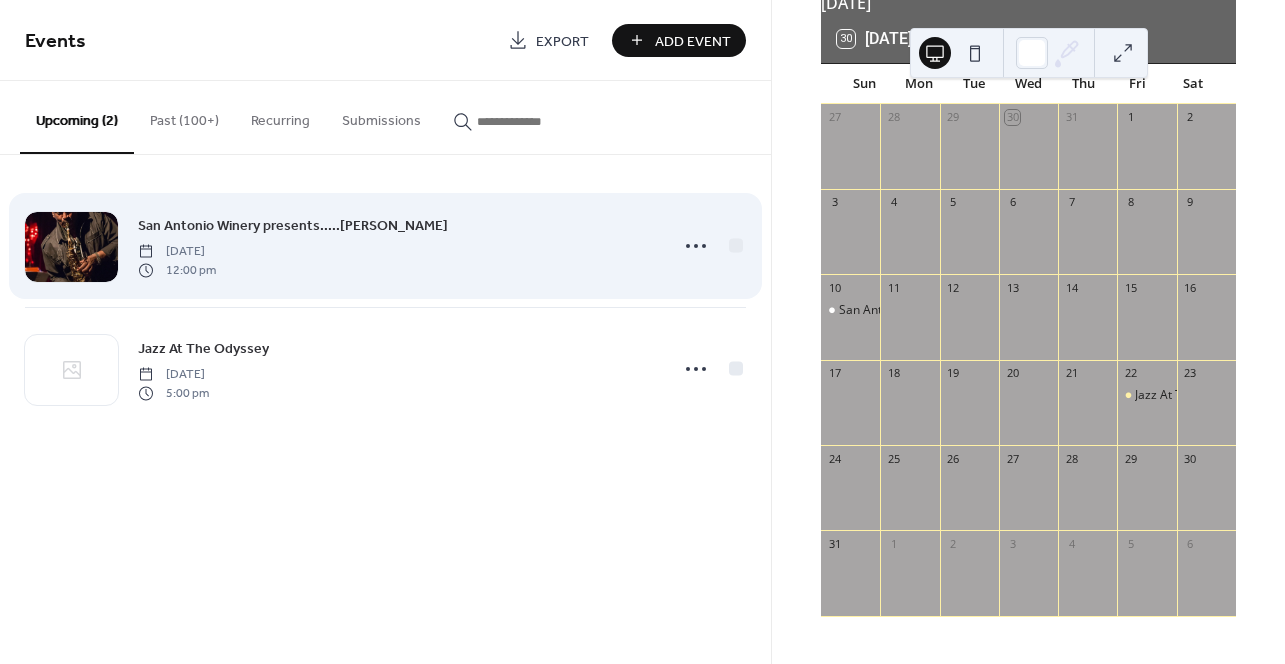 click on "San Antonio Winery presents.....[PERSON_NAME]" at bounding box center (293, 226) 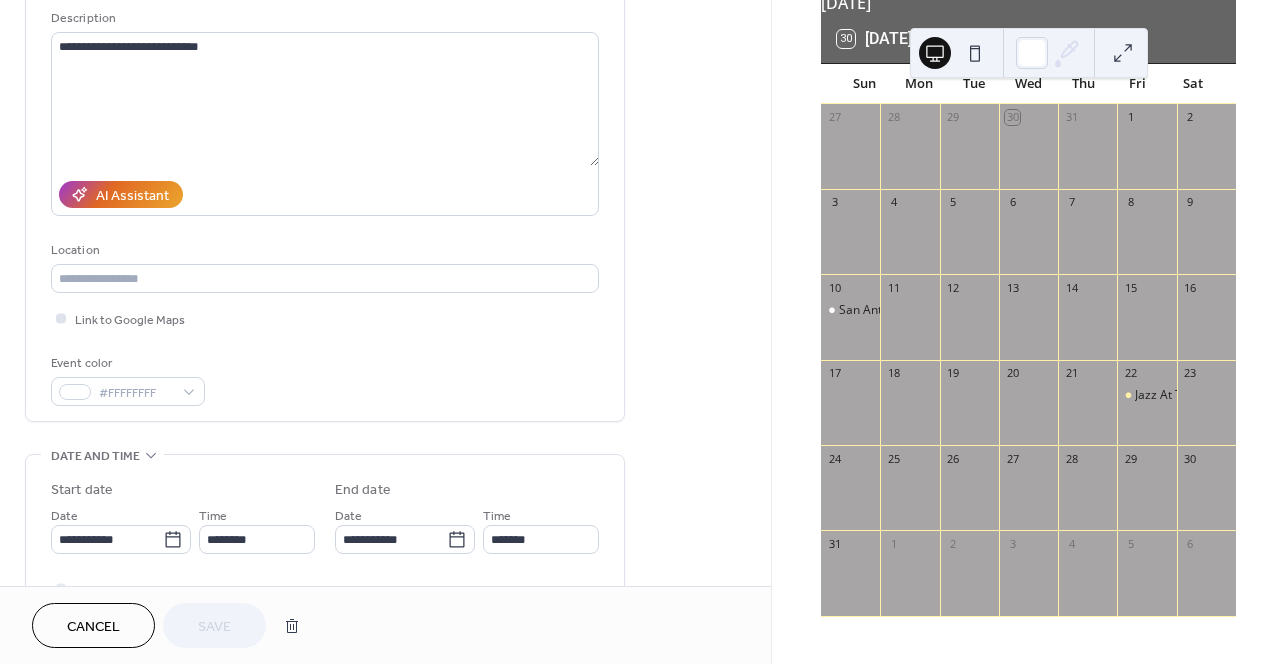 scroll, scrollTop: 199, scrollLeft: 0, axis: vertical 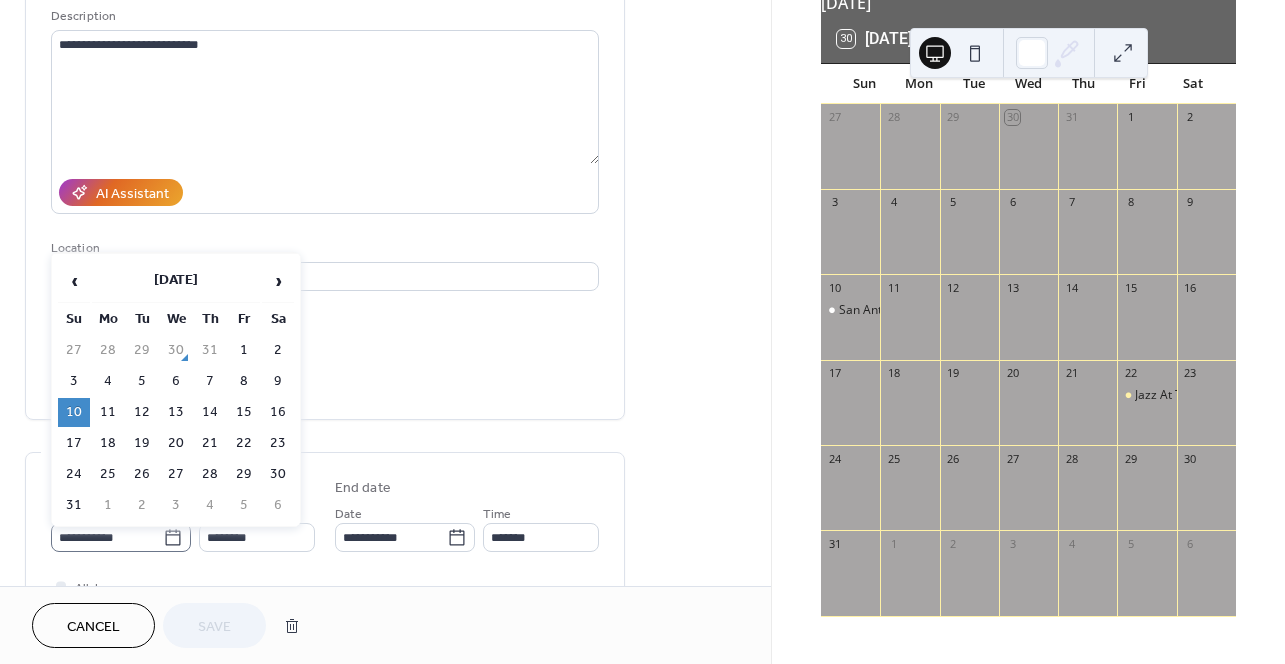 click 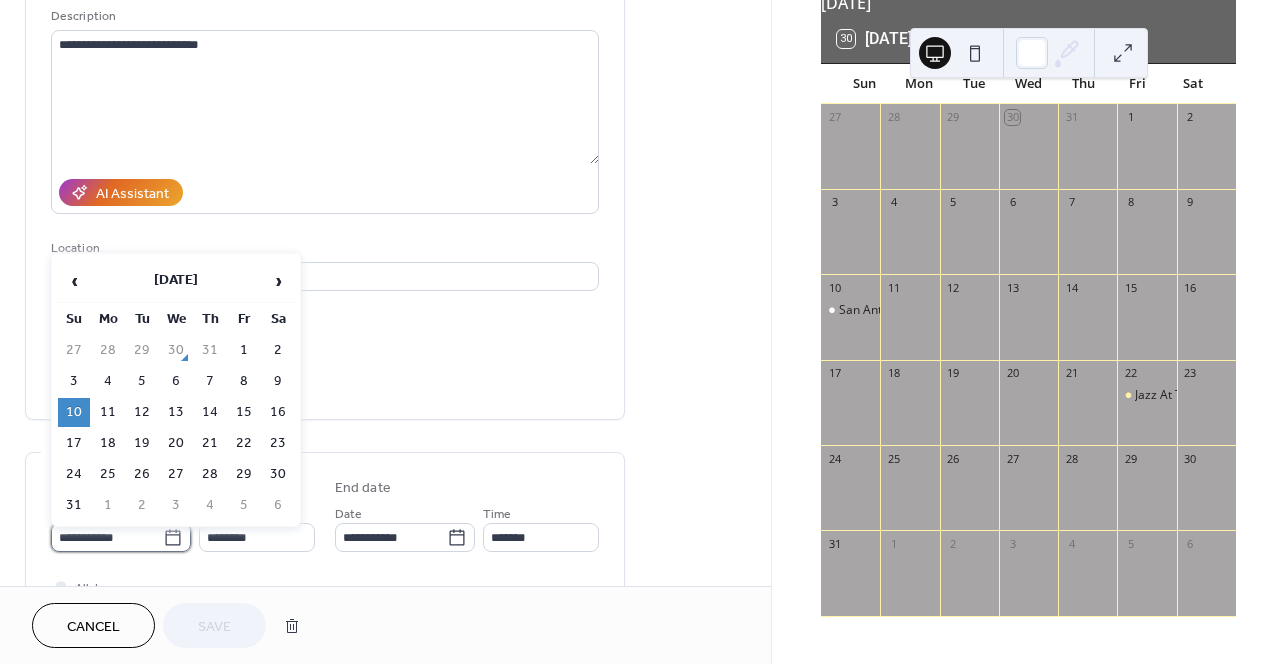 click on "**********" at bounding box center (107, 537) 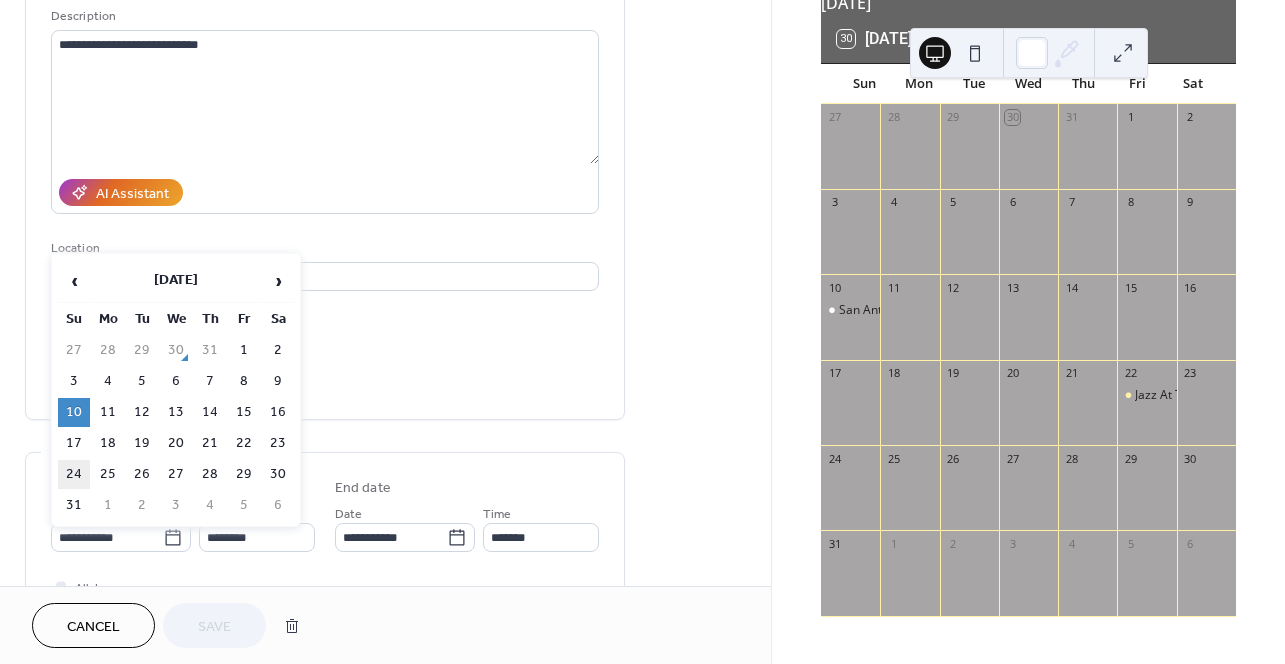 click on "24" at bounding box center [74, 474] 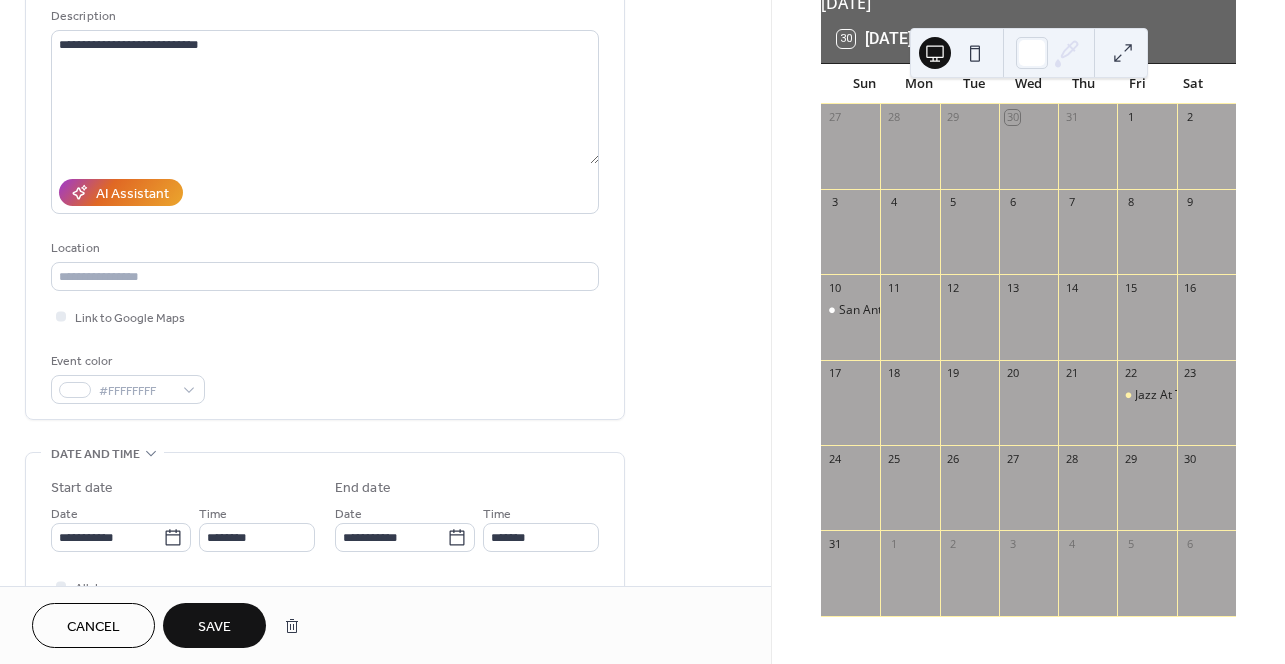 click on "Save" at bounding box center [214, 627] 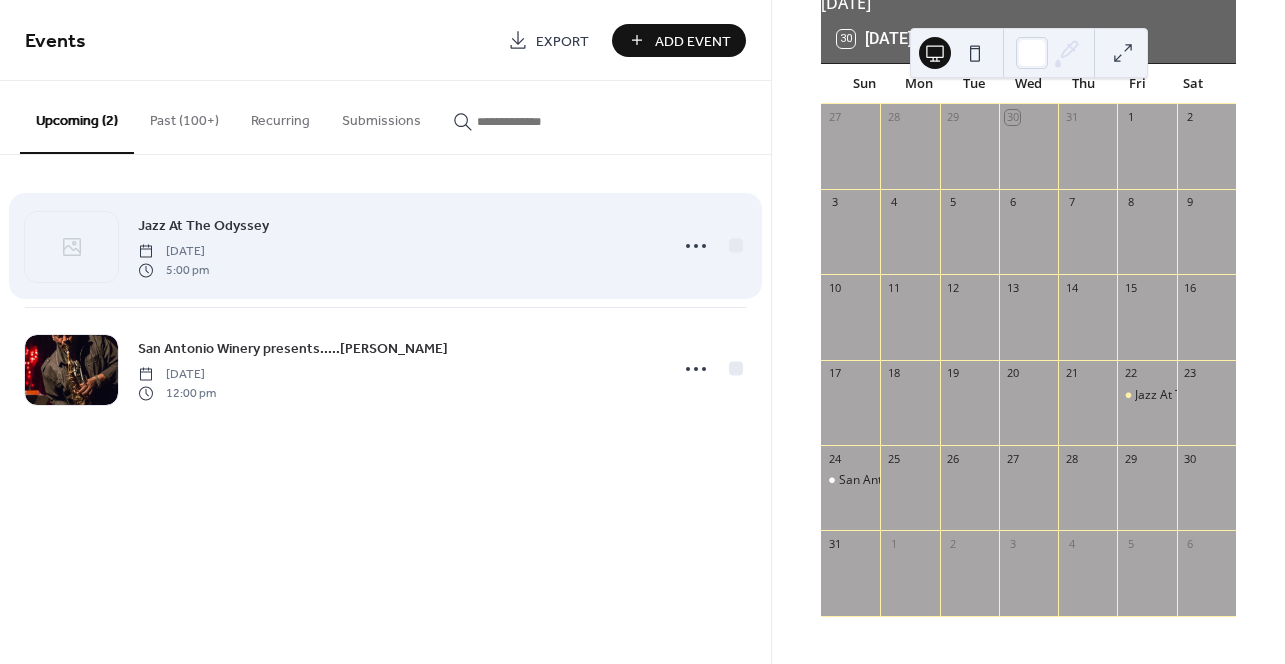 click on "Jazz At The Odyssey" at bounding box center (203, 226) 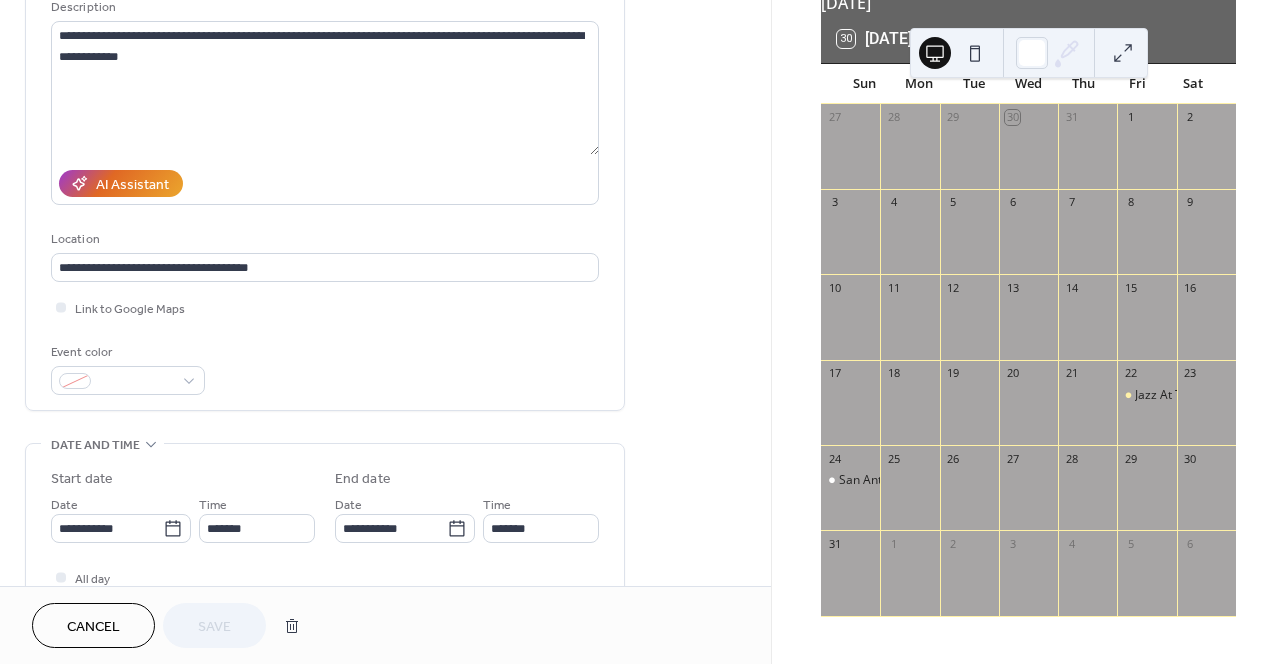 scroll, scrollTop: 211, scrollLeft: 0, axis: vertical 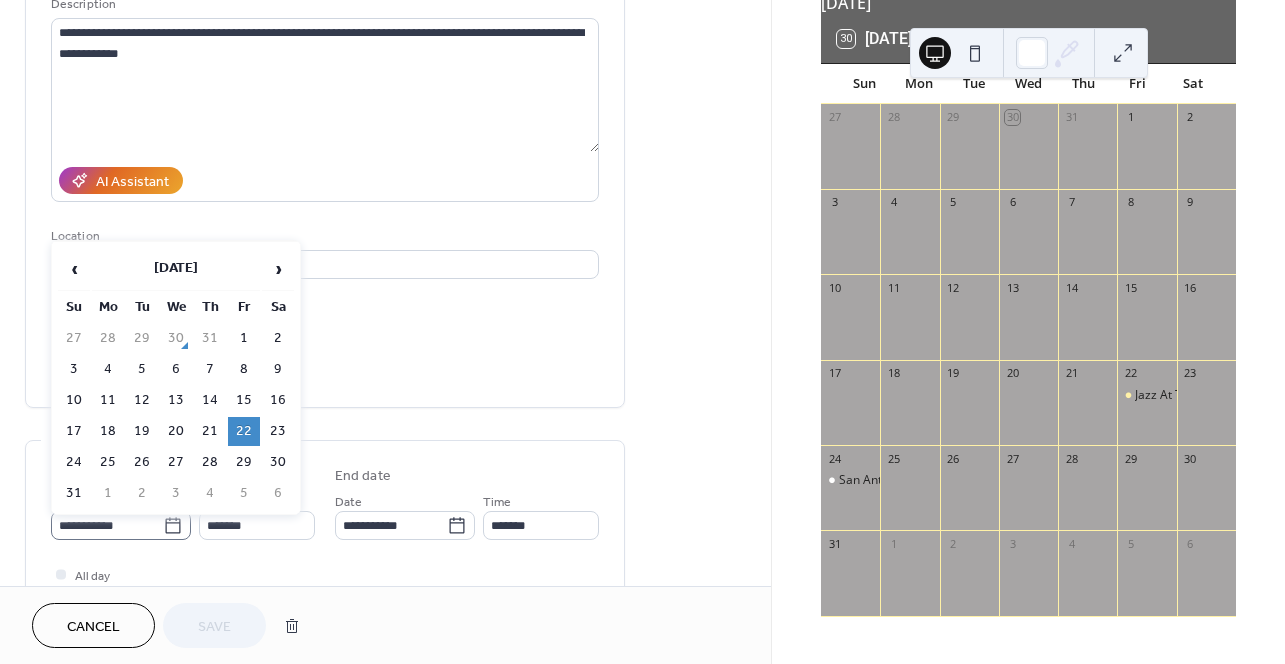 click 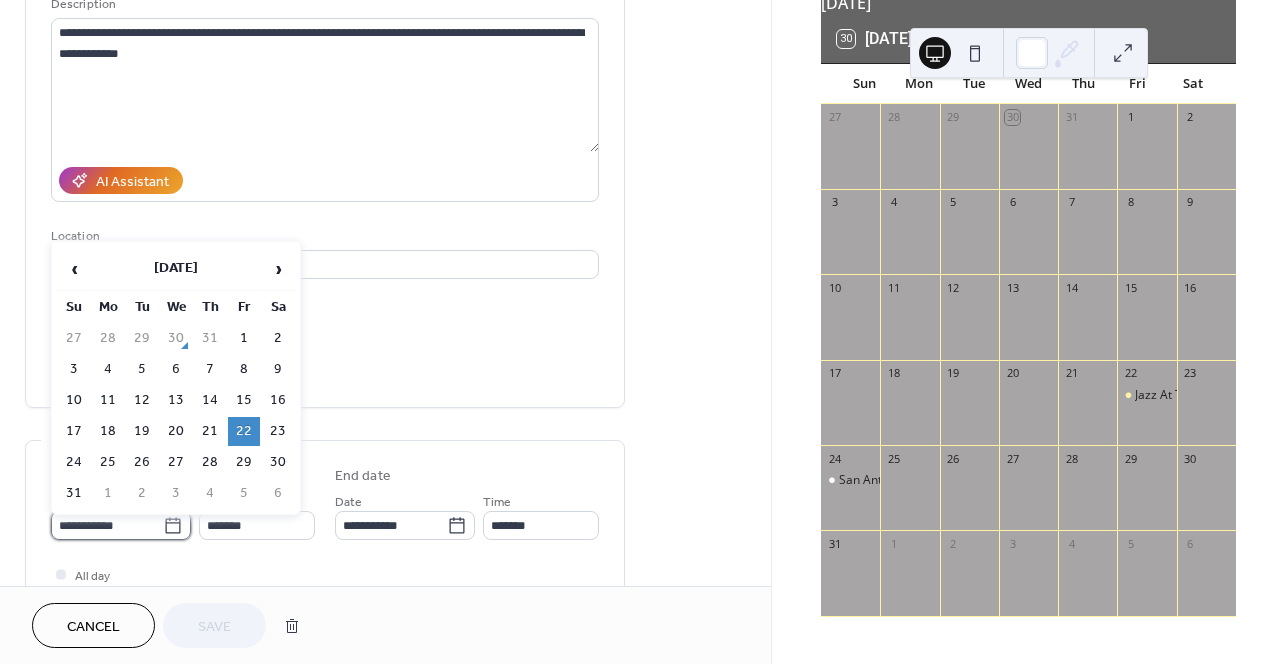 click on "**********" at bounding box center [107, 525] 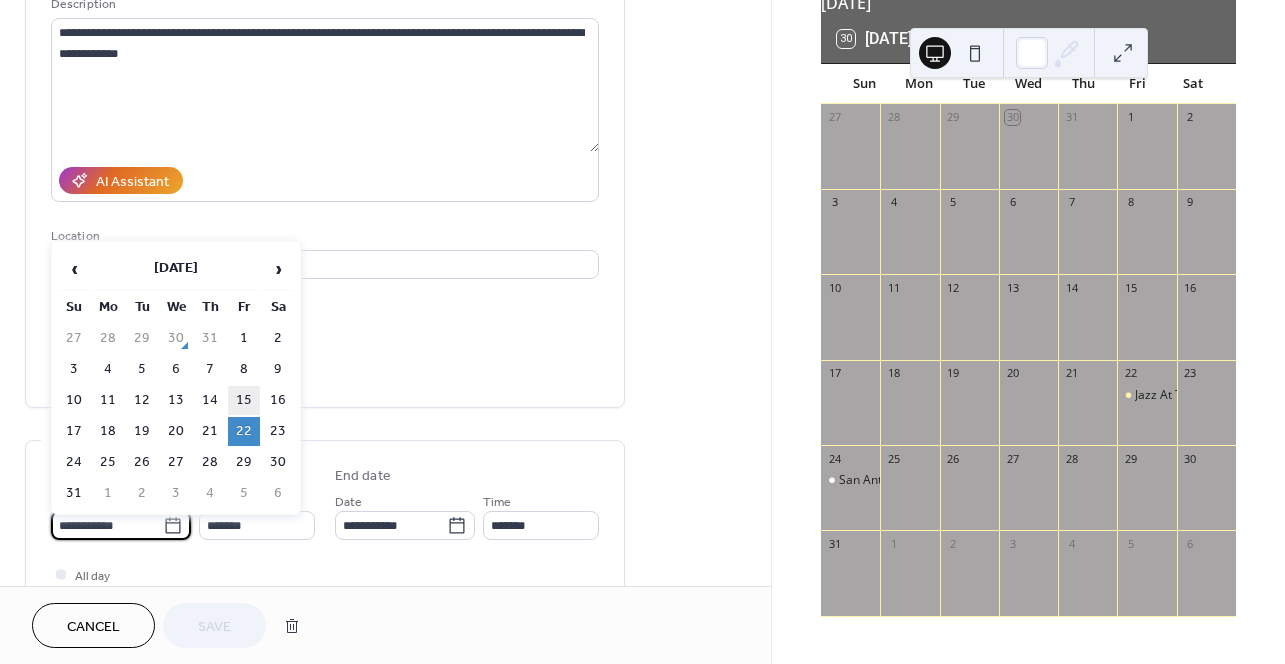 click on "15" at bounding box center (244, 400) 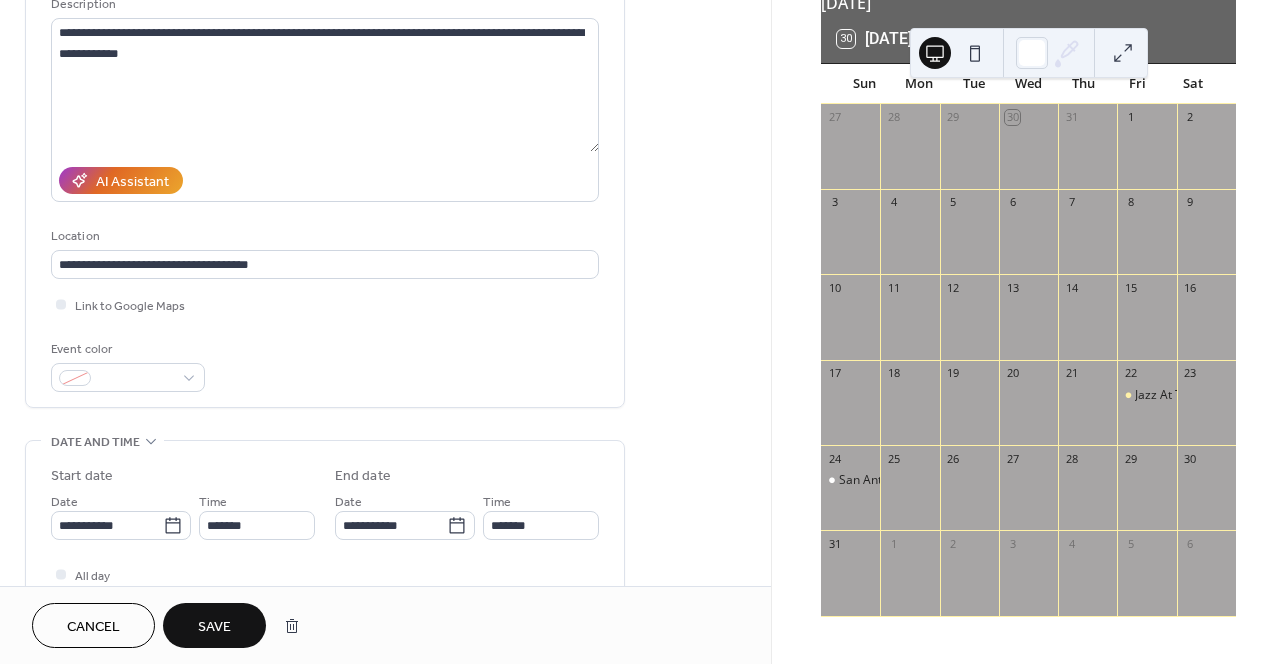 click on "Save" at bounding box center [214, 627] 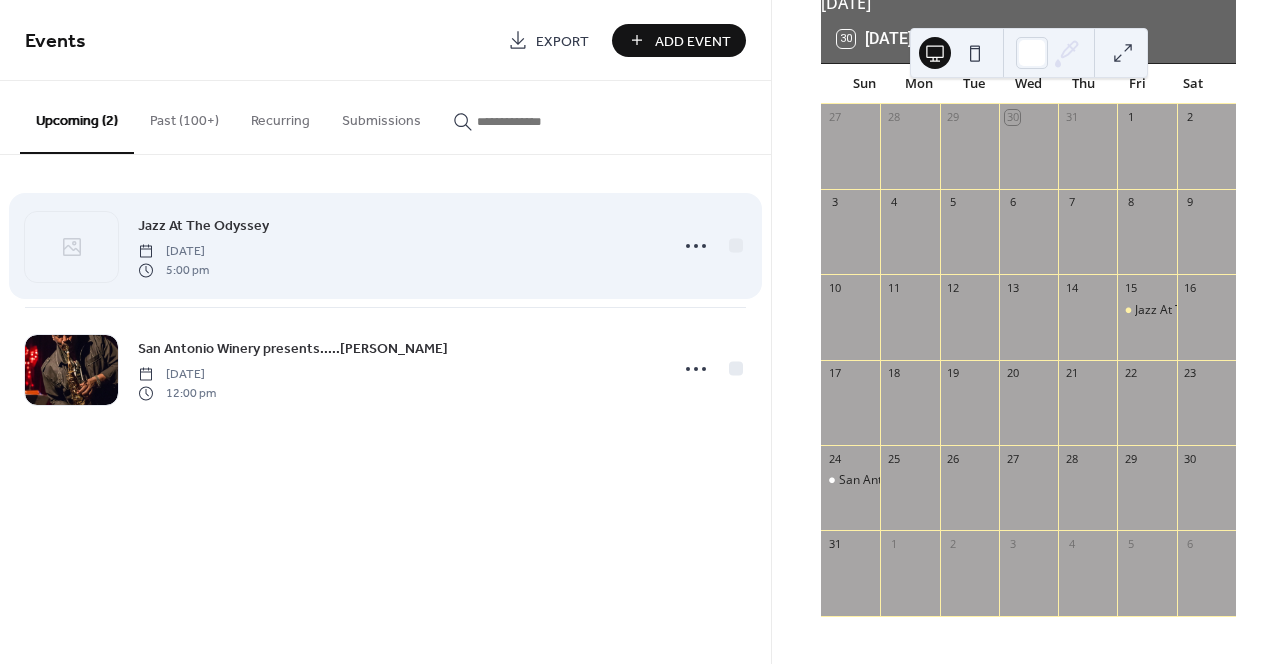 click on "Jazz At The Odyssey" at bounding box center [203, 226] 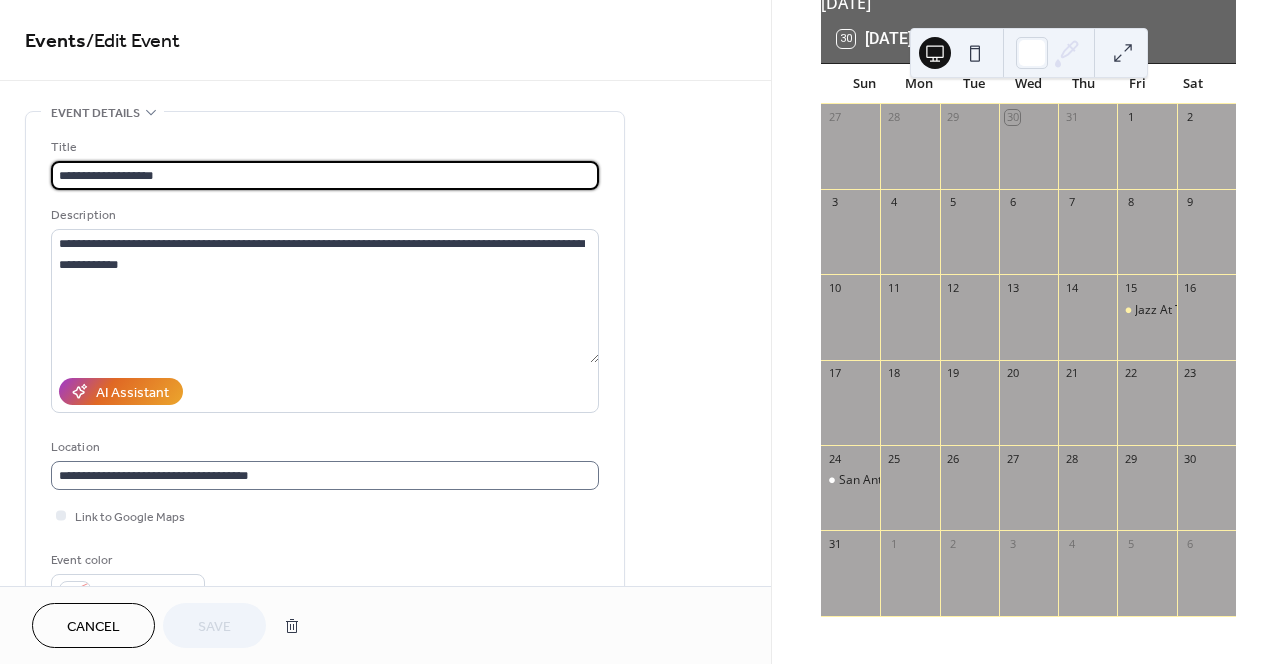 scroll, scrollTop: 1, scrollLeft: 0, axis: vertical 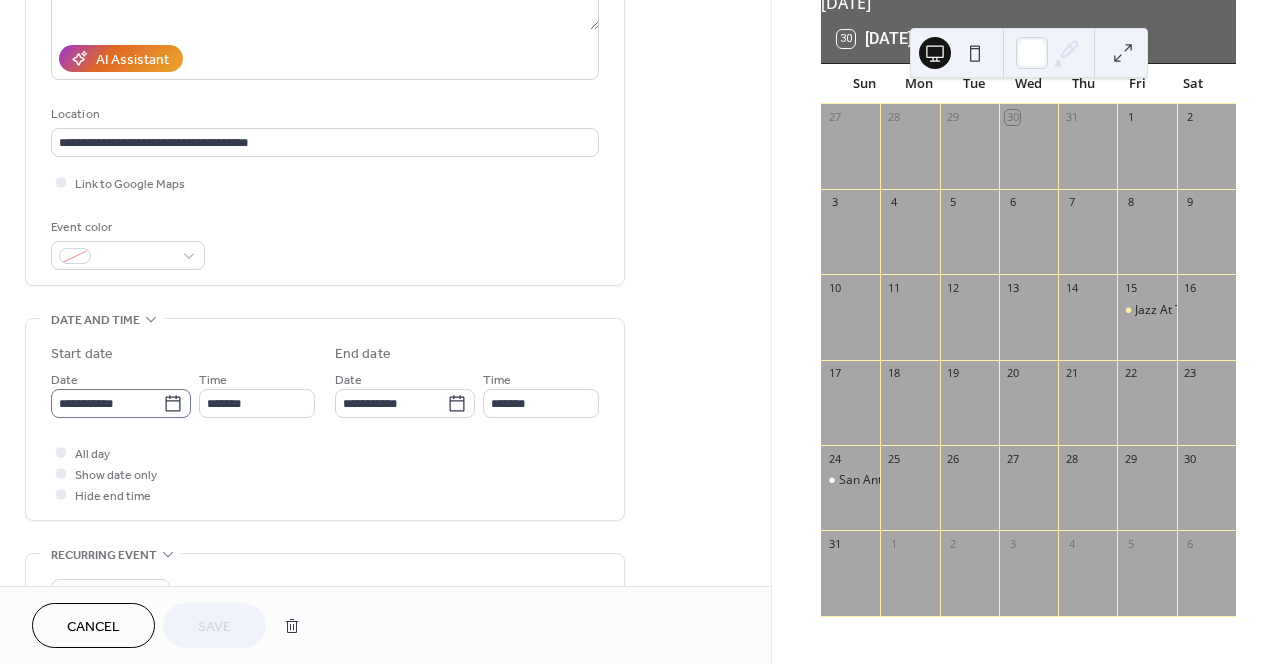 click 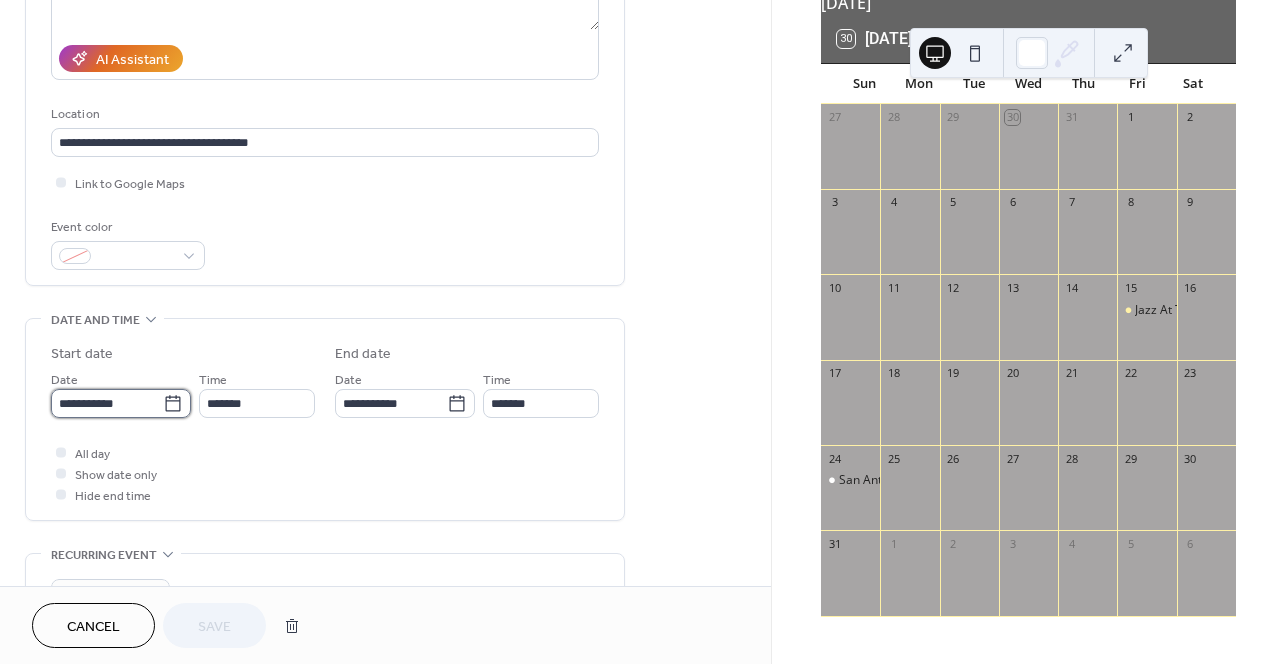 click on "**********" at bounding box center (107, 403) 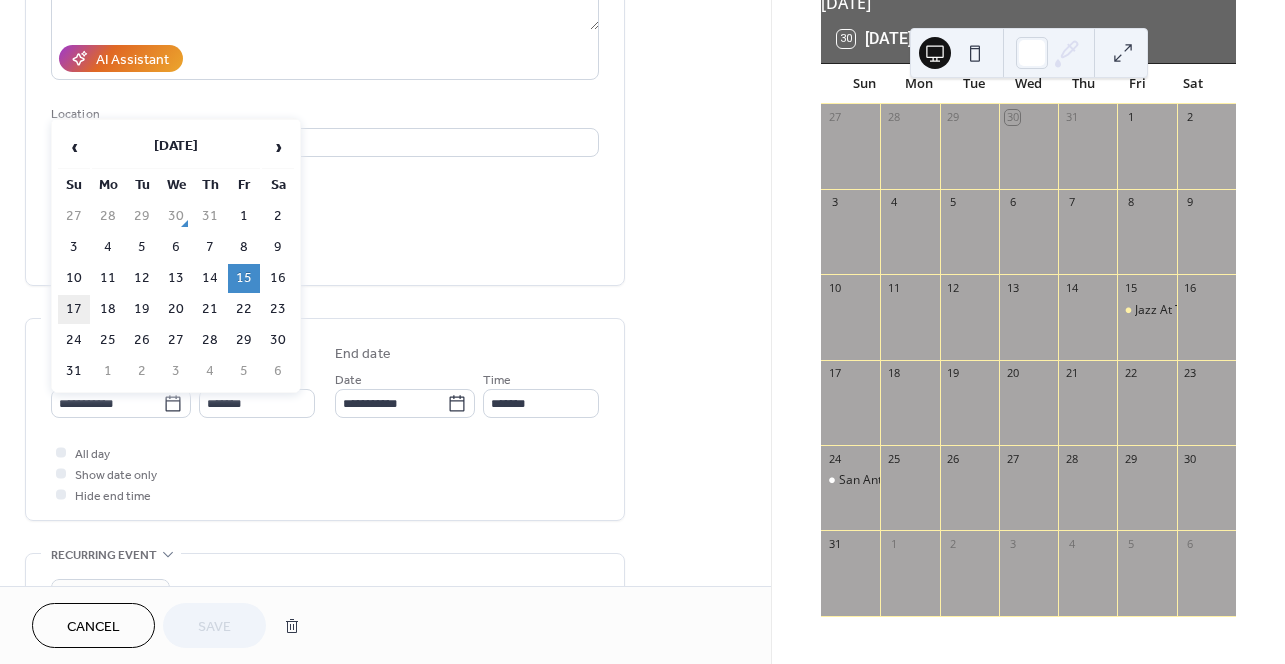 click on "17" at bounding box center (74, 309) 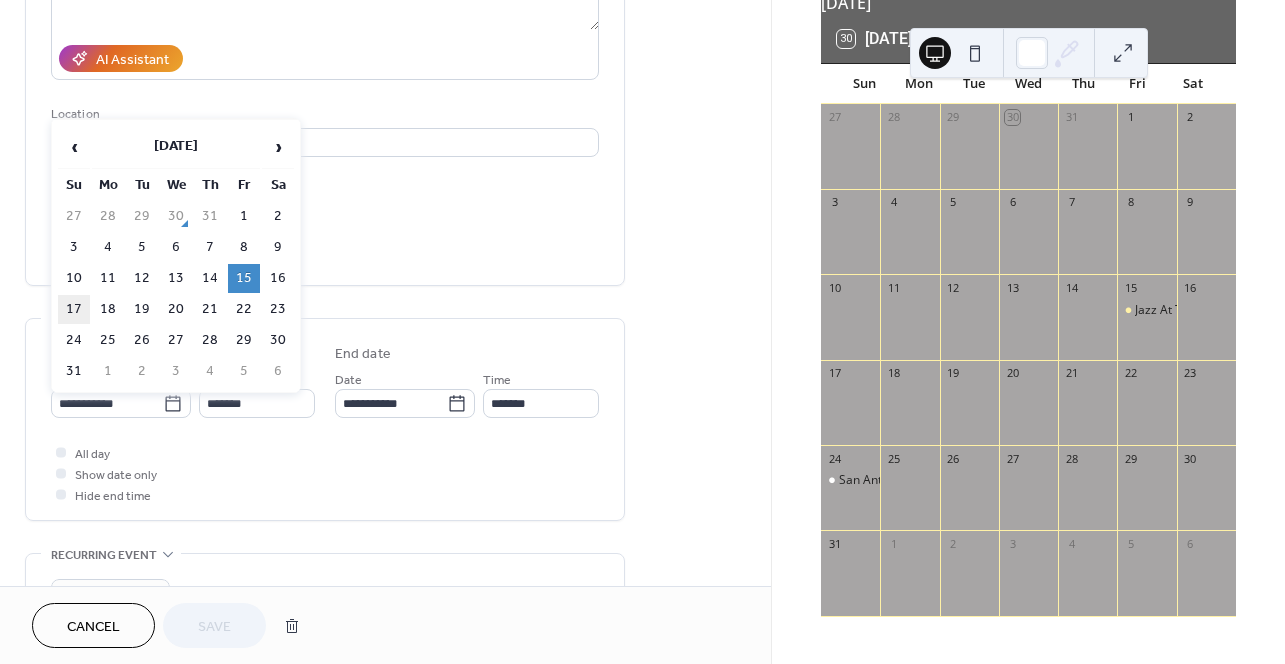 type on "**********" 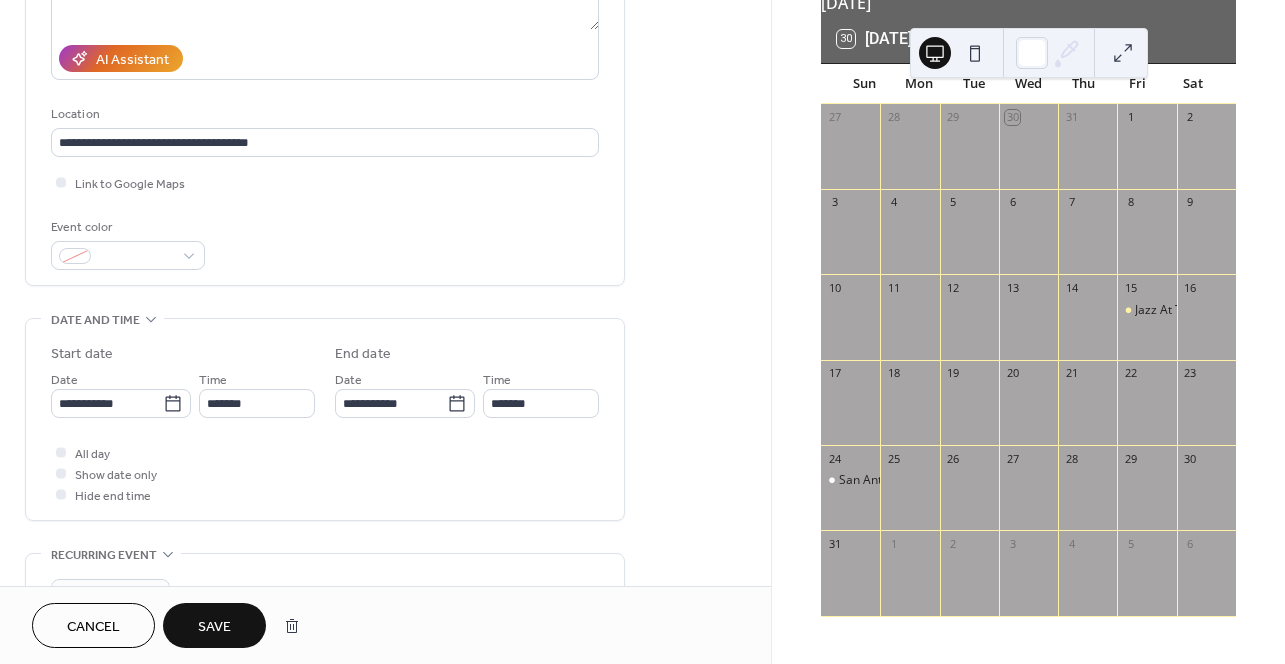 click on "Save" at bounding box center [214, 627] 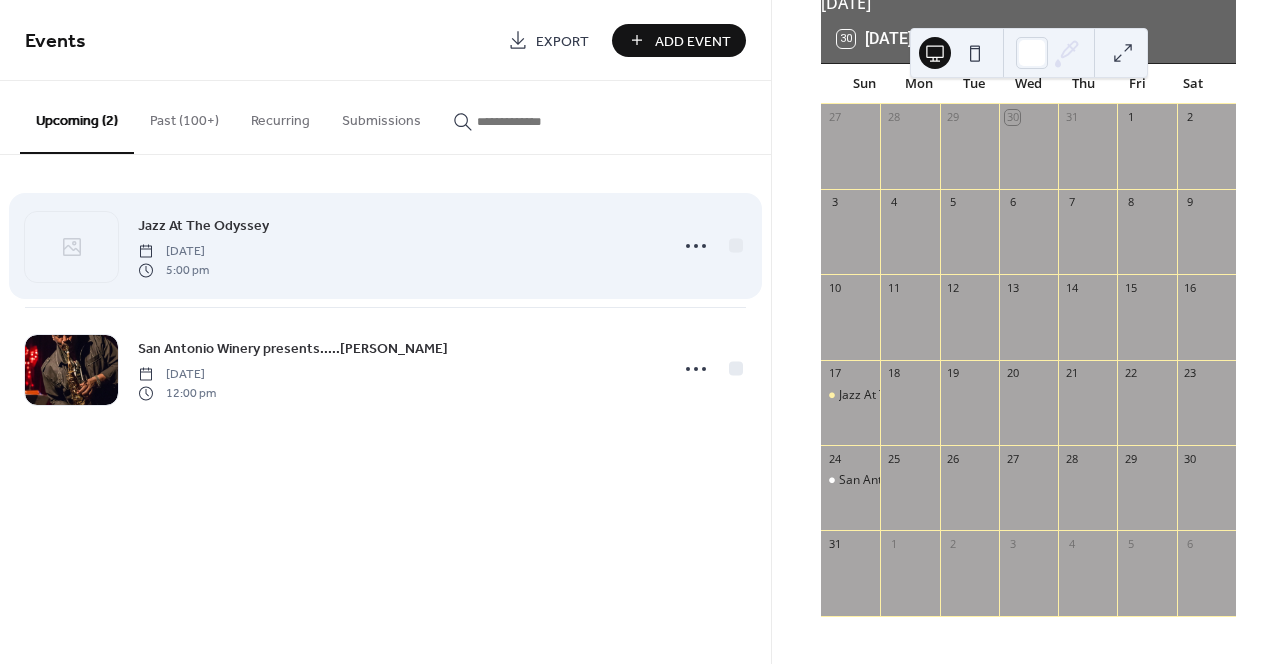 click on "Jazz At The Odyssey" at bounding box center (203, 226) 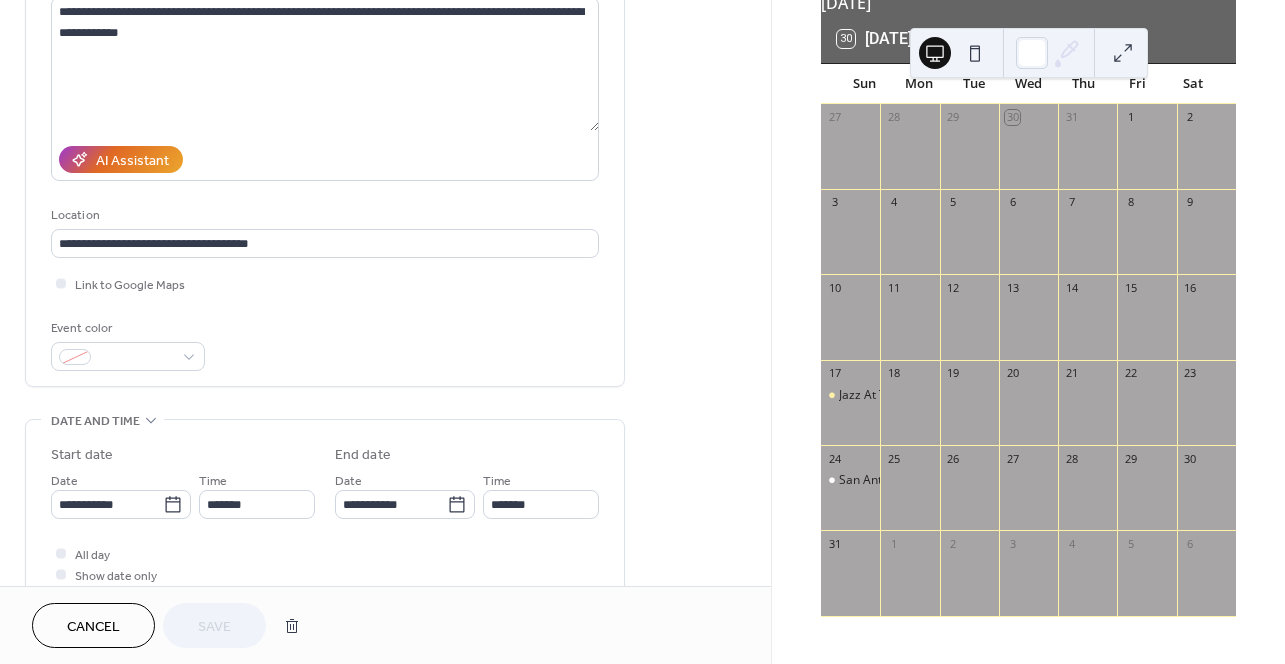 scroll, scrollTop: 240, scrollLeft: 0, axis: vertical 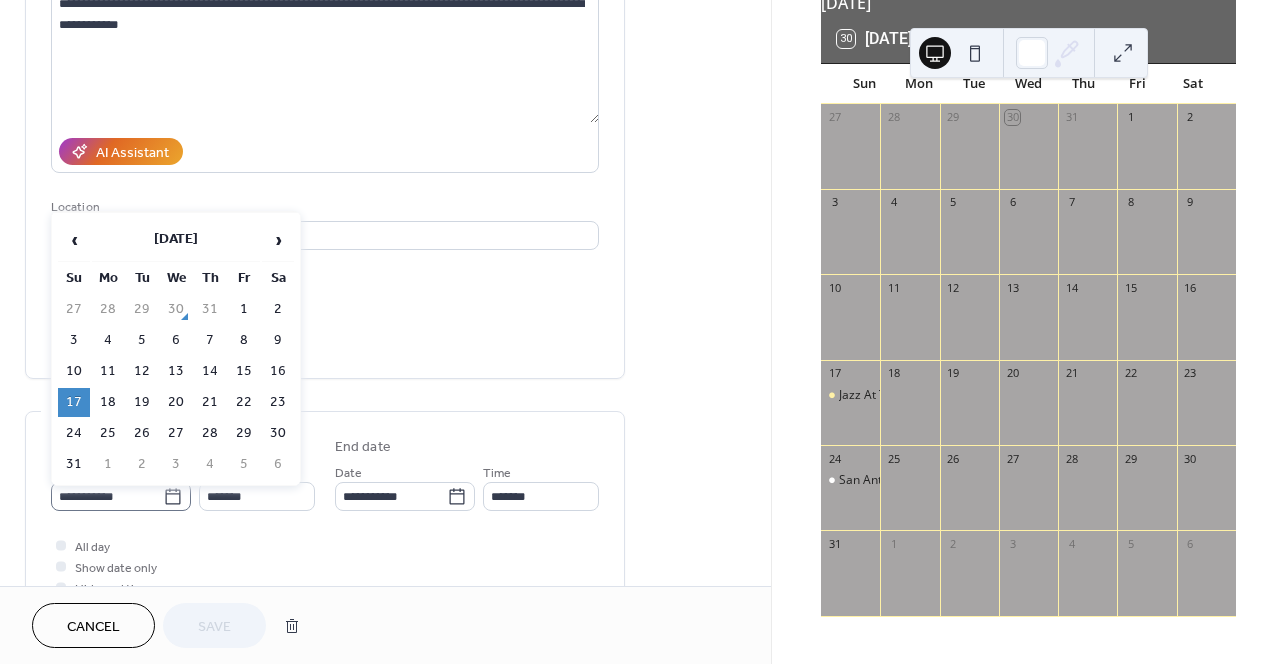 click 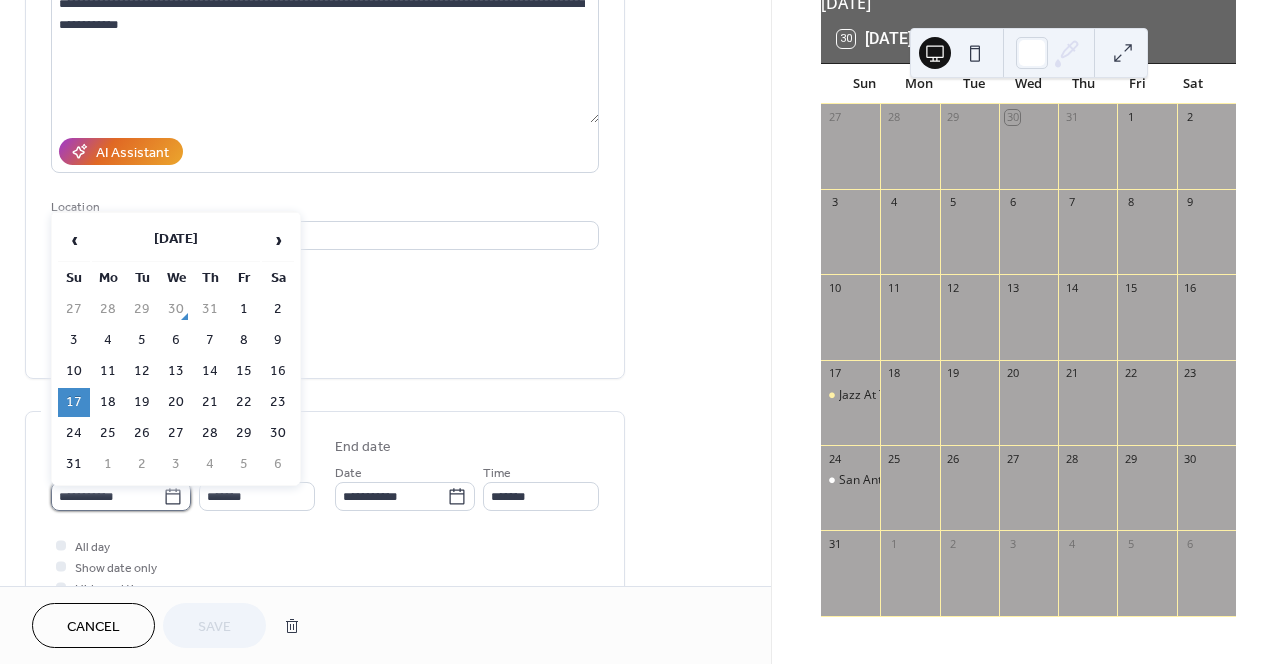 click on "**********" at bounding box center (107, 496) 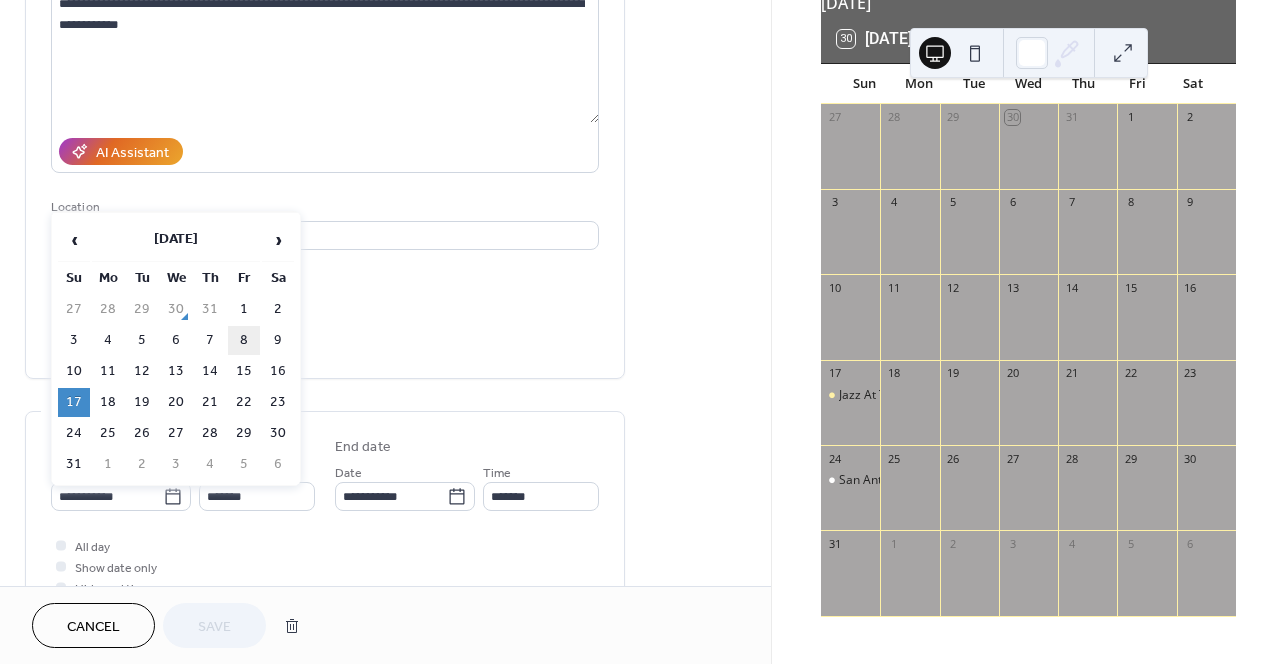click on "8" at bounding box center [244, 340] 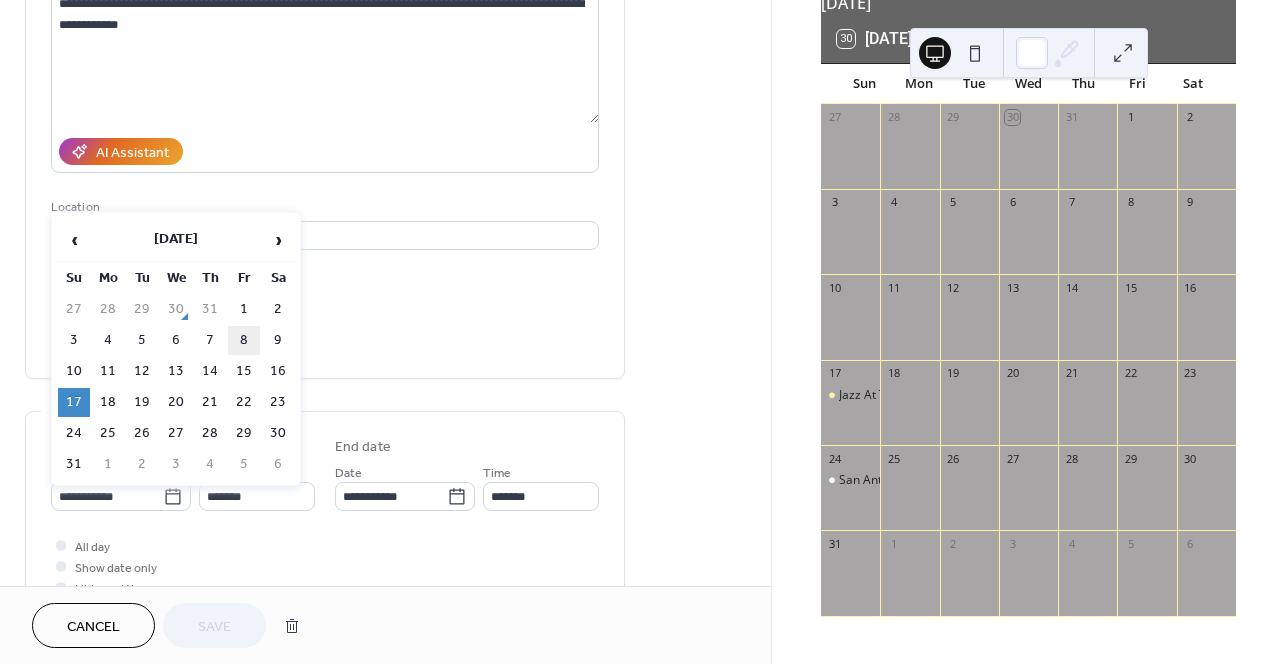 type on "**********" 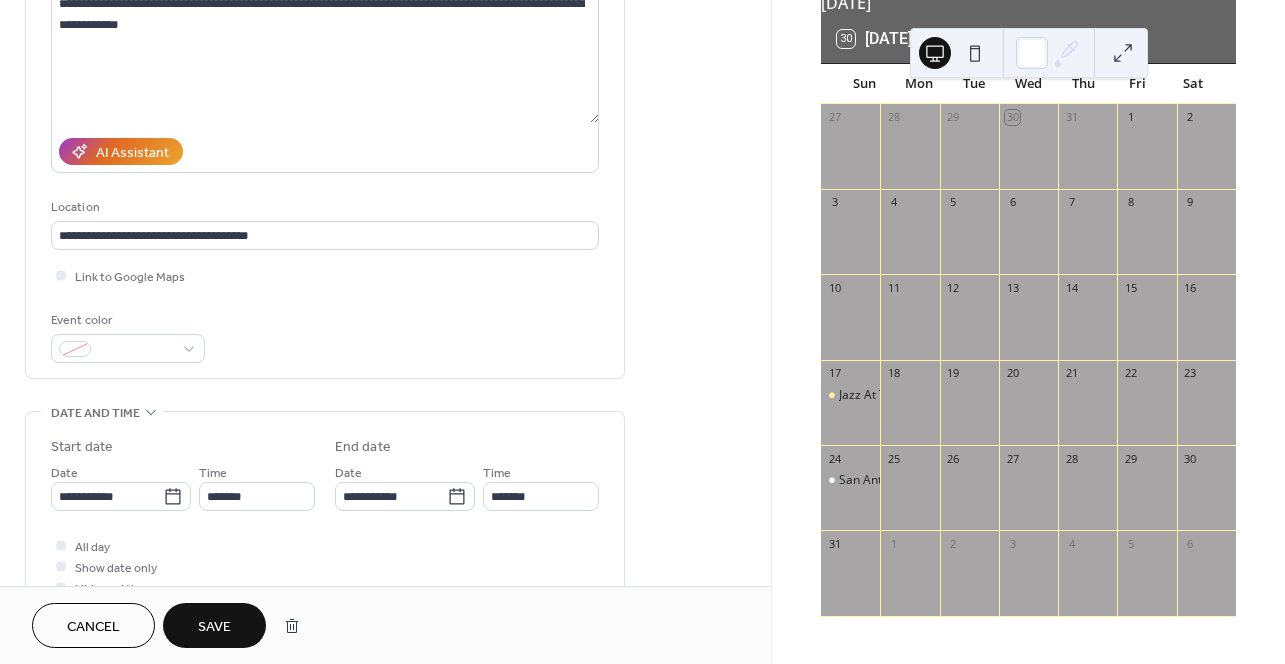 click on "Save" at bounding box center [214, 627] 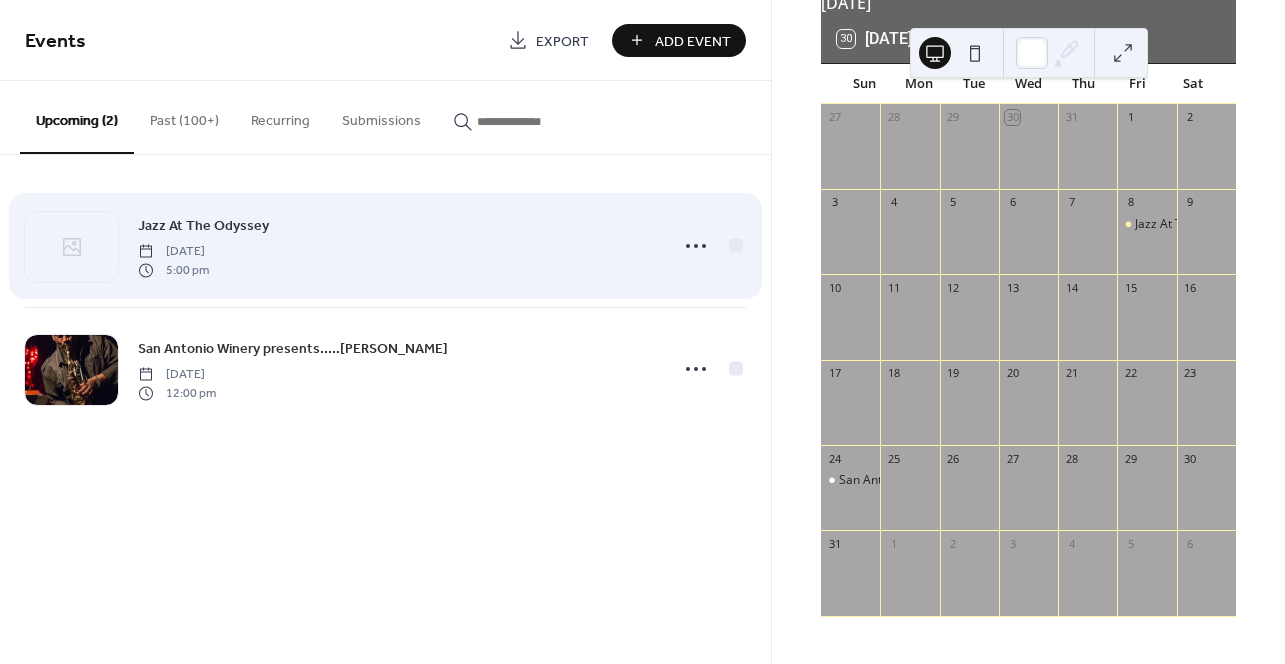 click on "Jazz At The Odyssey" at bounding box center (203, 226) 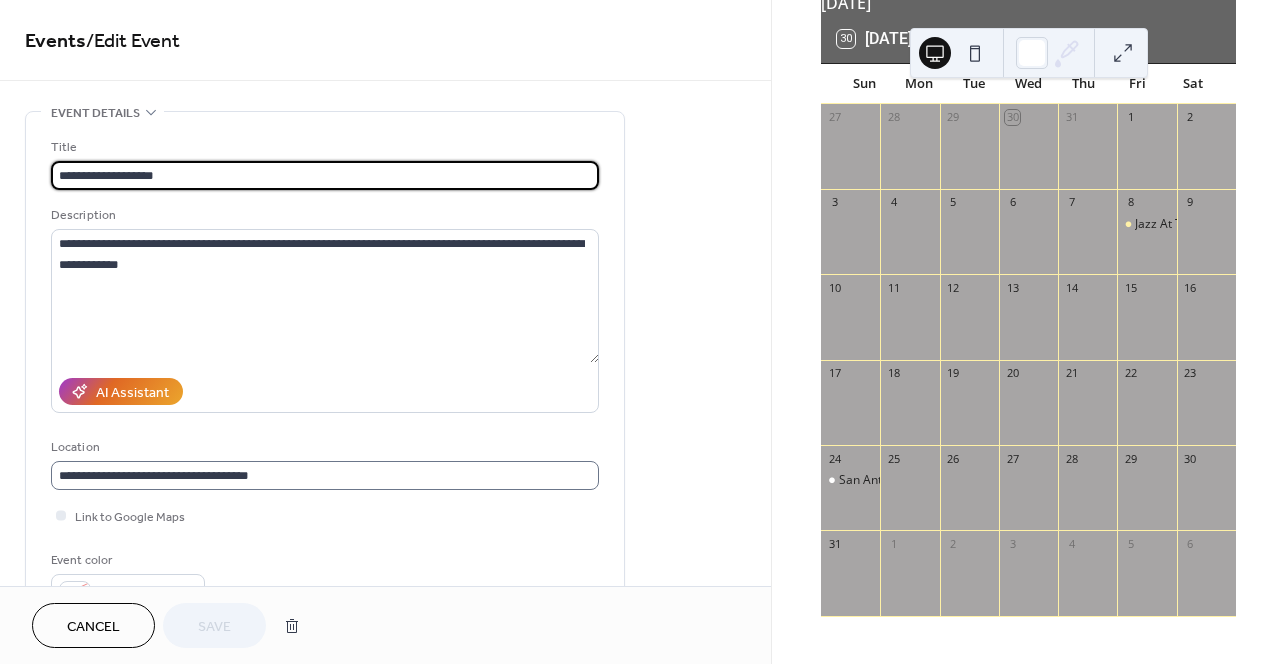 scroll, scrollTop: 1, scrollLeft: 0, axis: vertical 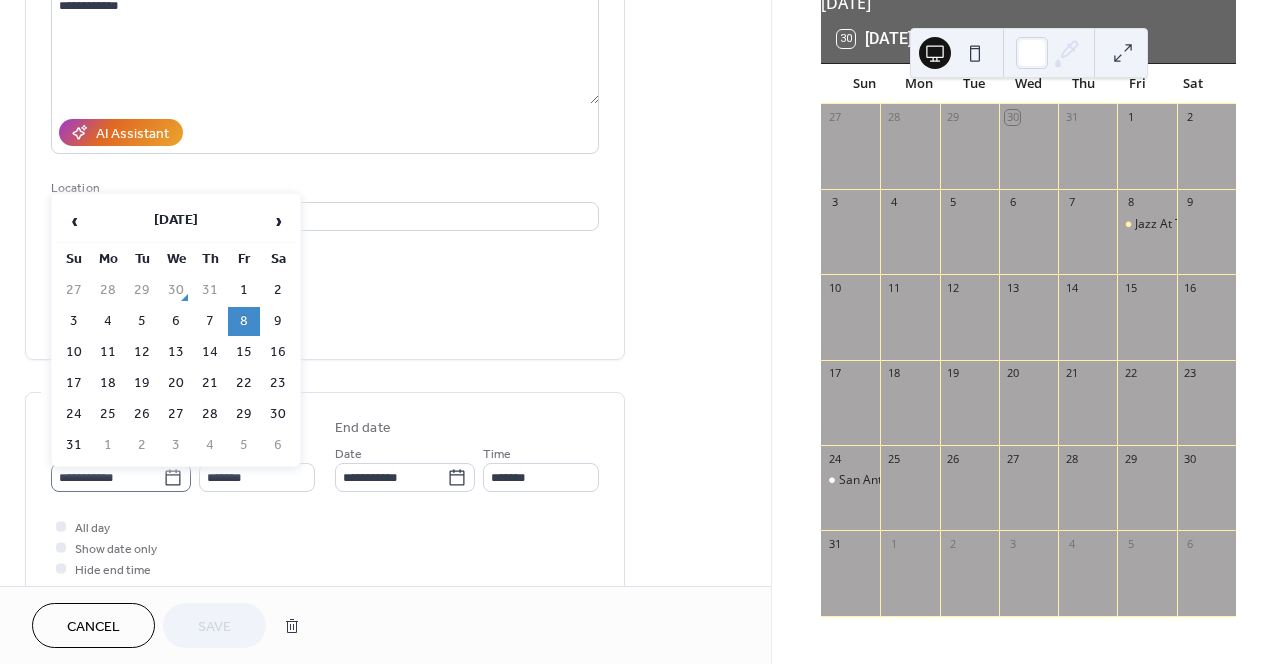 click 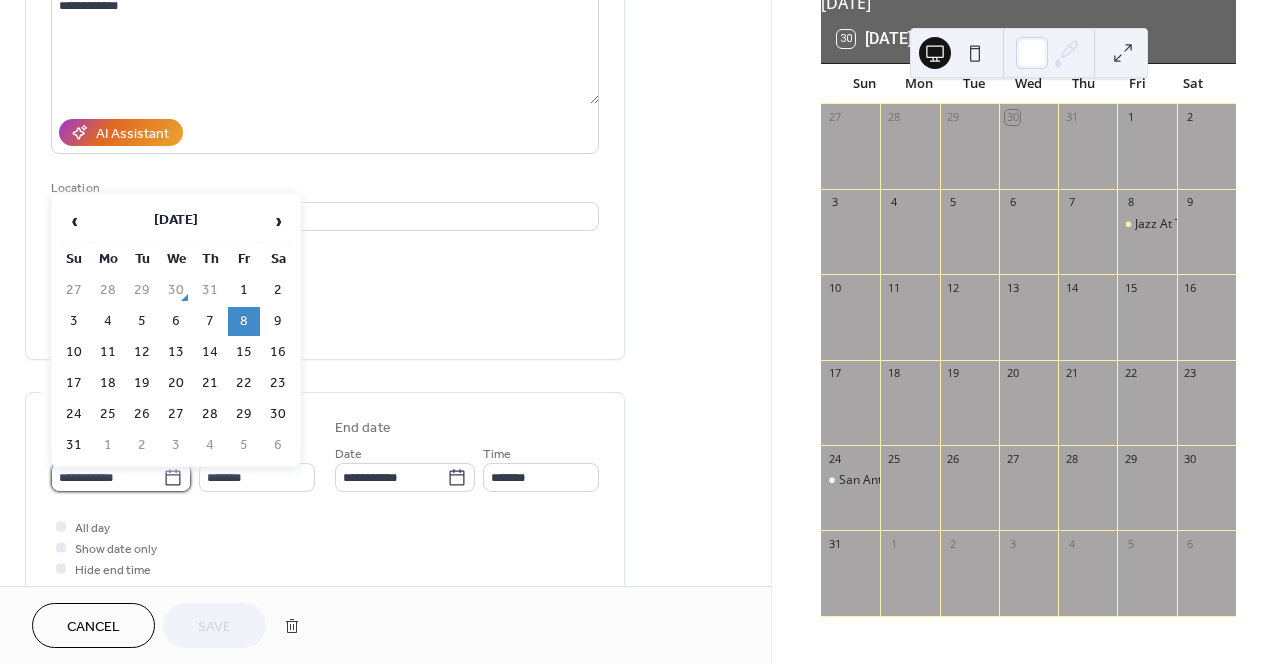 click on "**********" at bounding box center (107, 477) 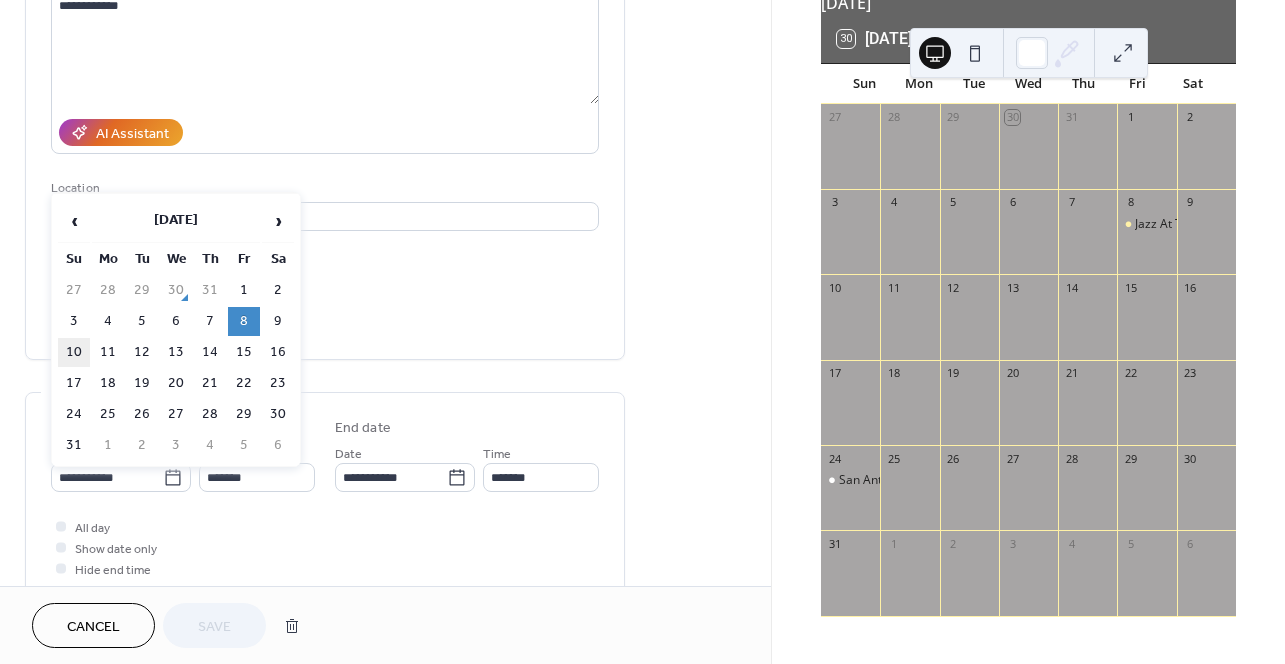 click on "10" at bounding box center [74, 352] 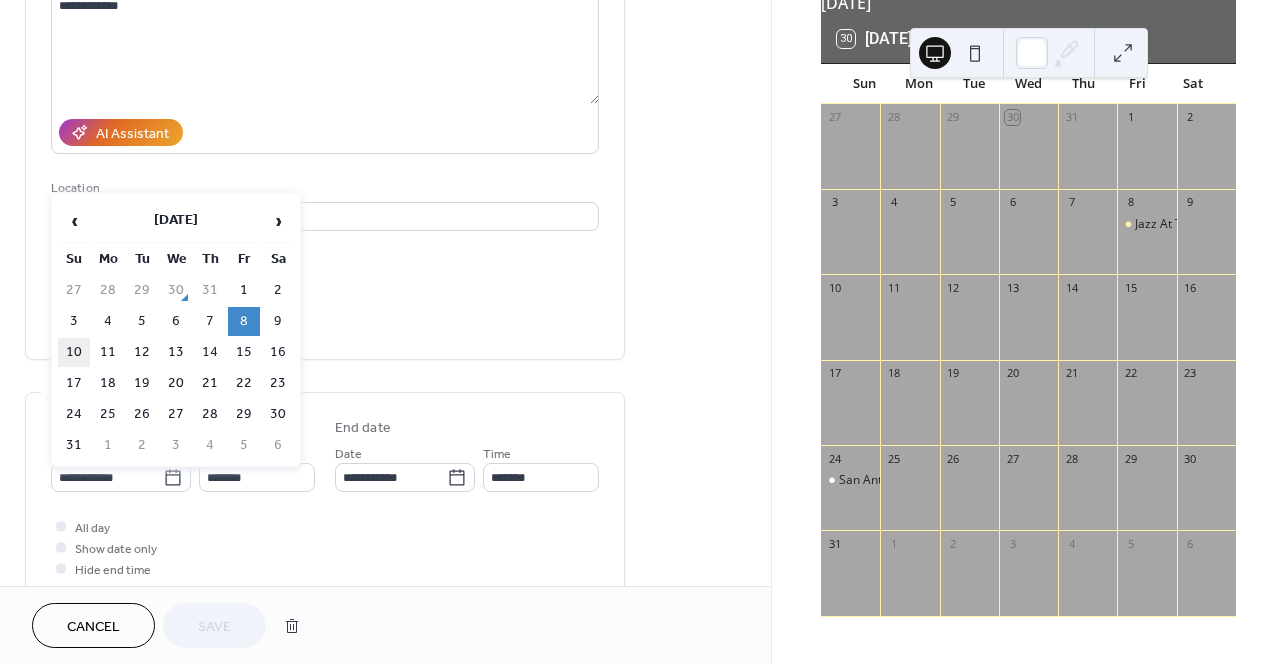 type on "**********" 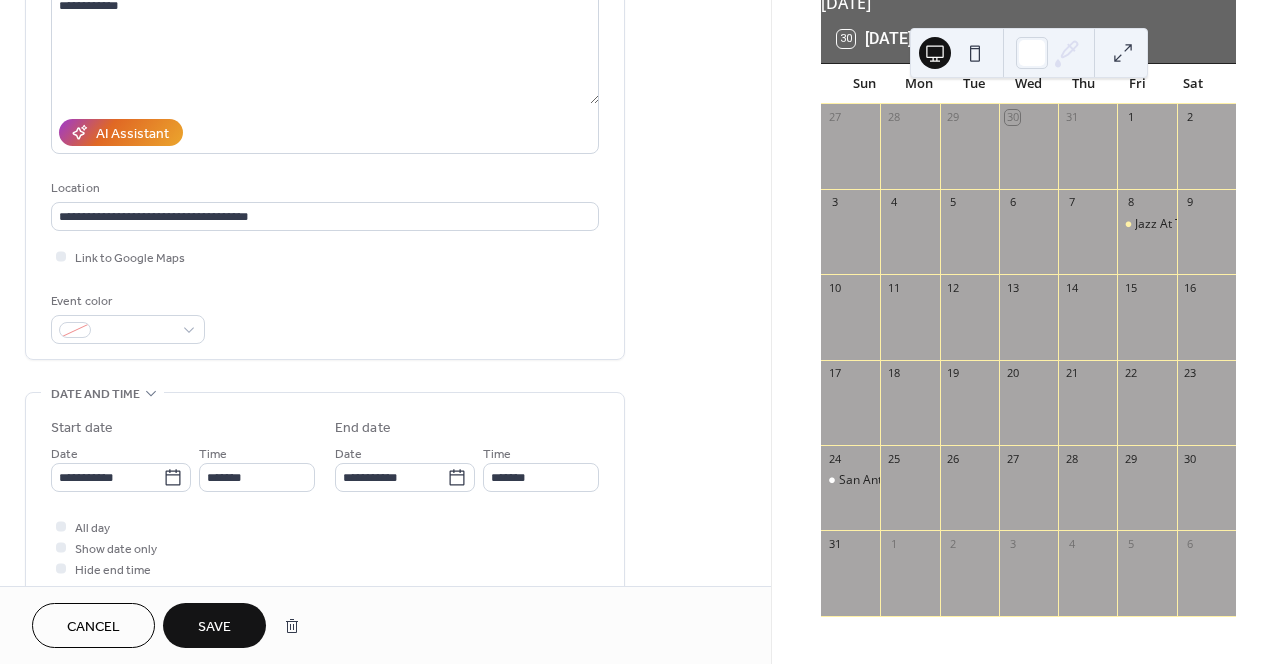 click on "Save" at bounding box center (214, 627) 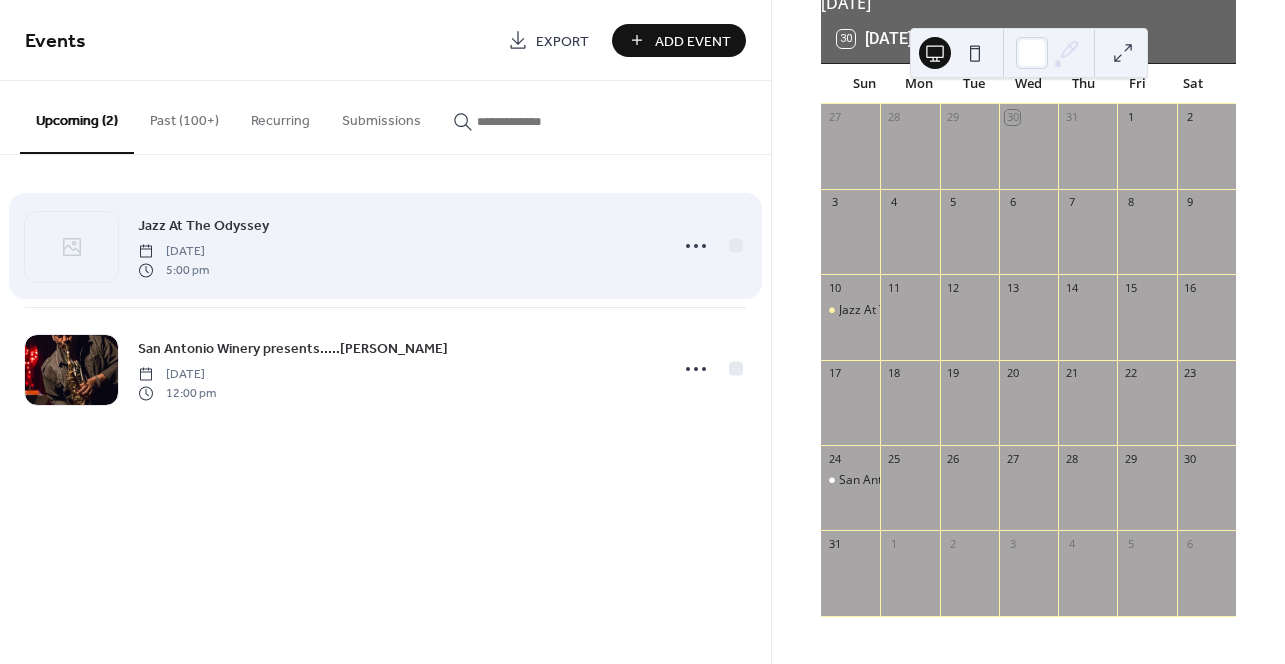 click on "Jazz At The Odyssey" at bounding box center (203, 226) 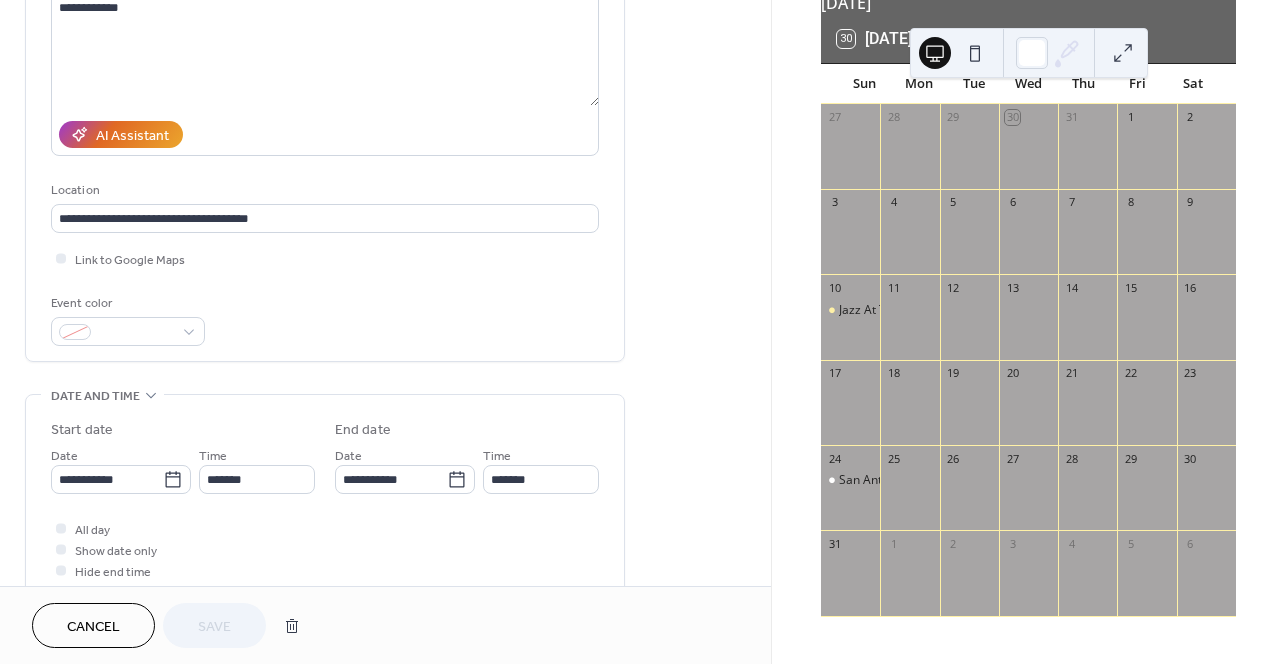 scroll, scrollTop: 296, scrollLeft: 0, axis: vertical 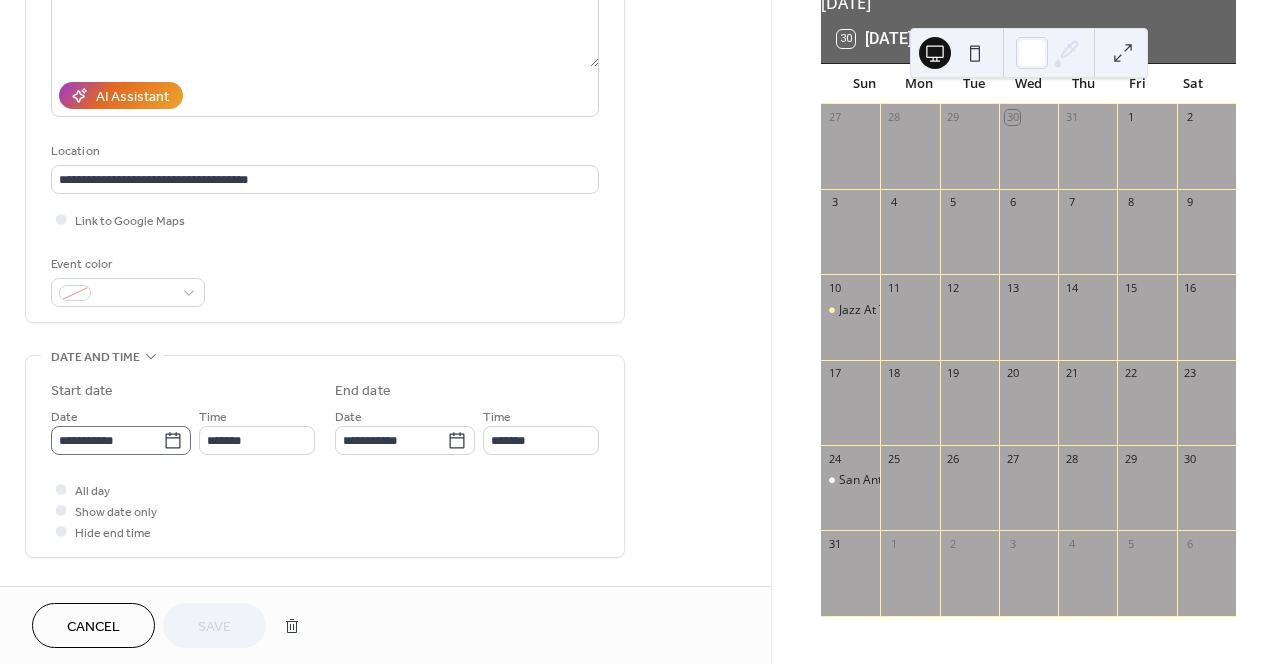 click 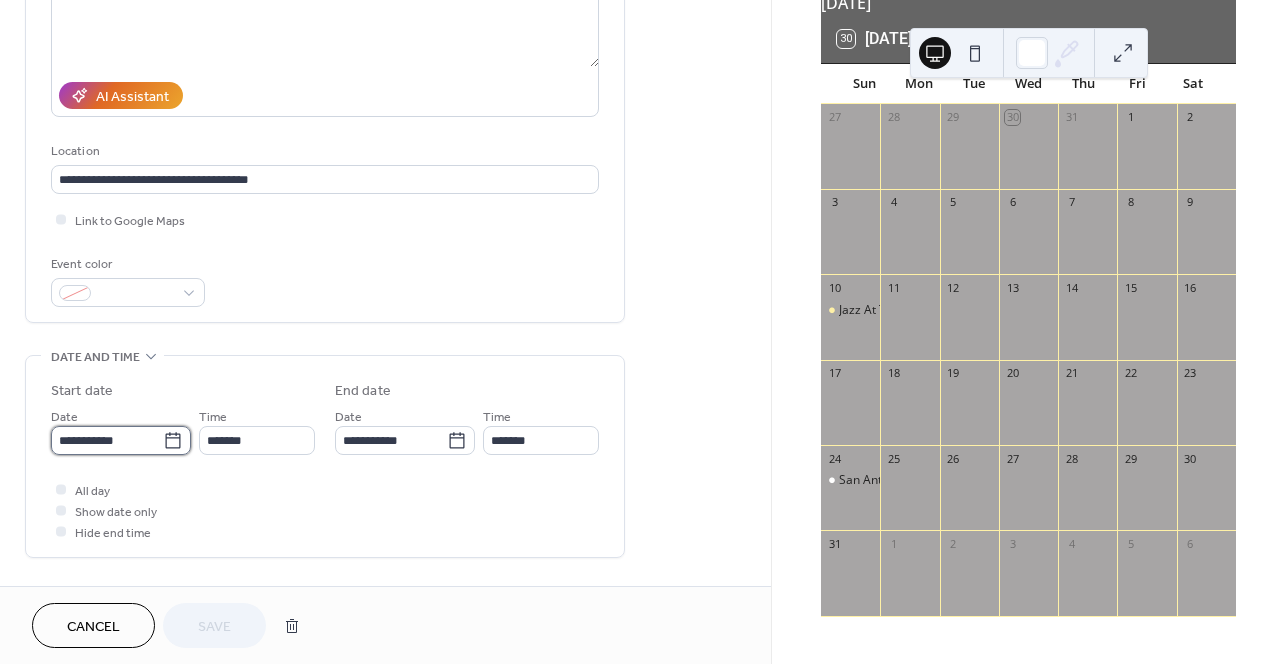 click on "**********" at bounding box center (107, 440) 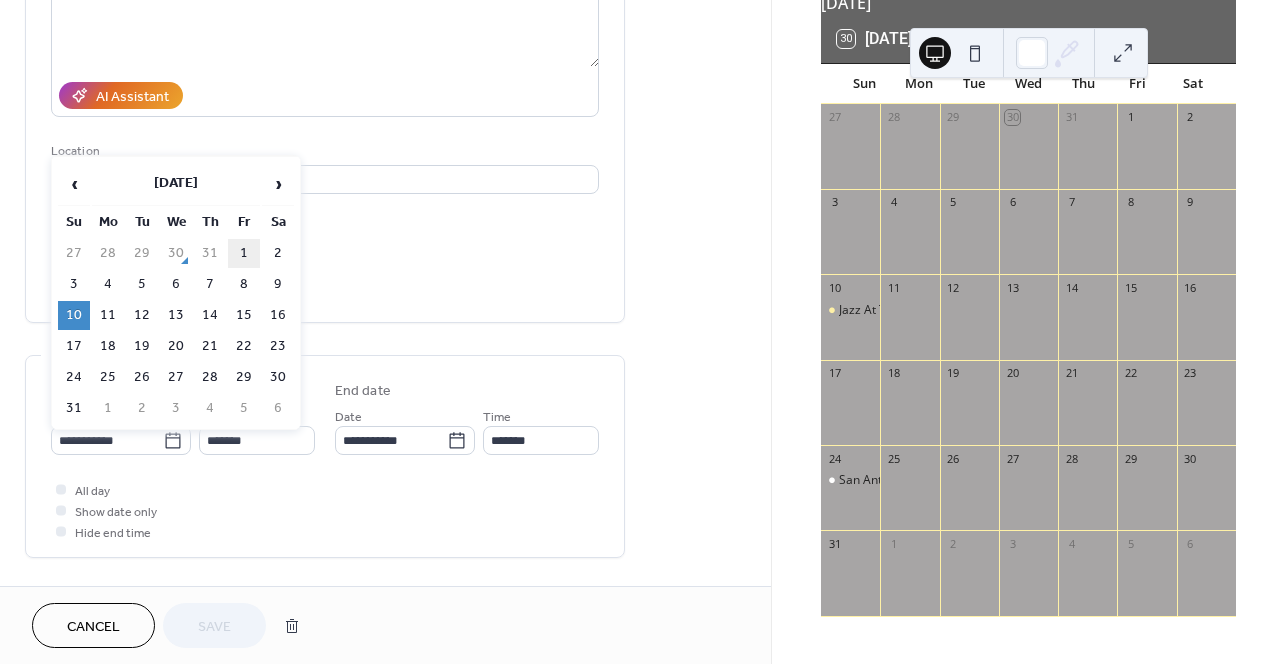click on "1" at bounding box center (244, 253) 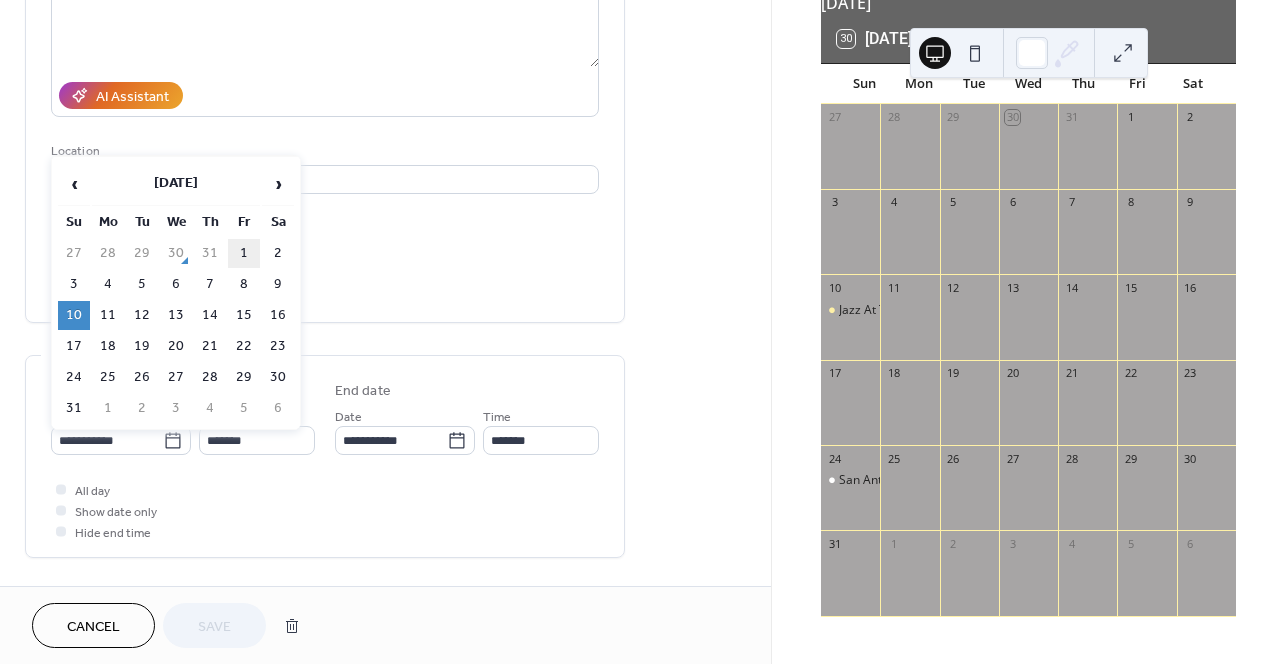 type on "**********" 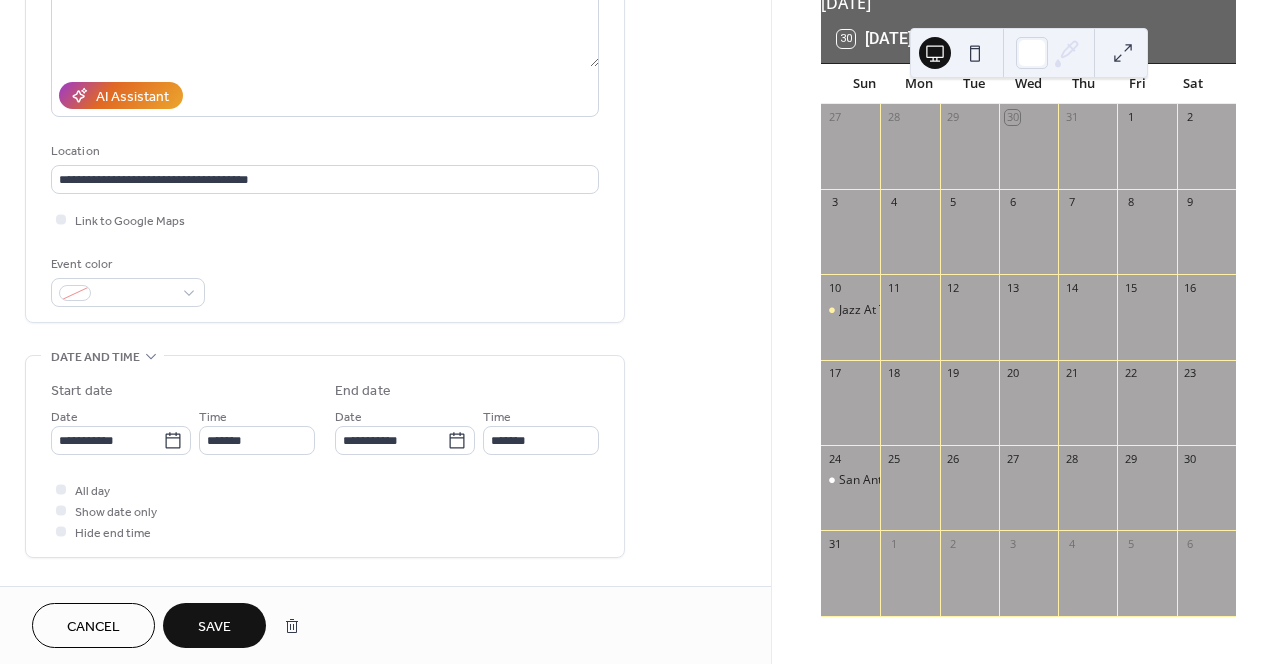 click on "Save" at bounding box center (214, 627) 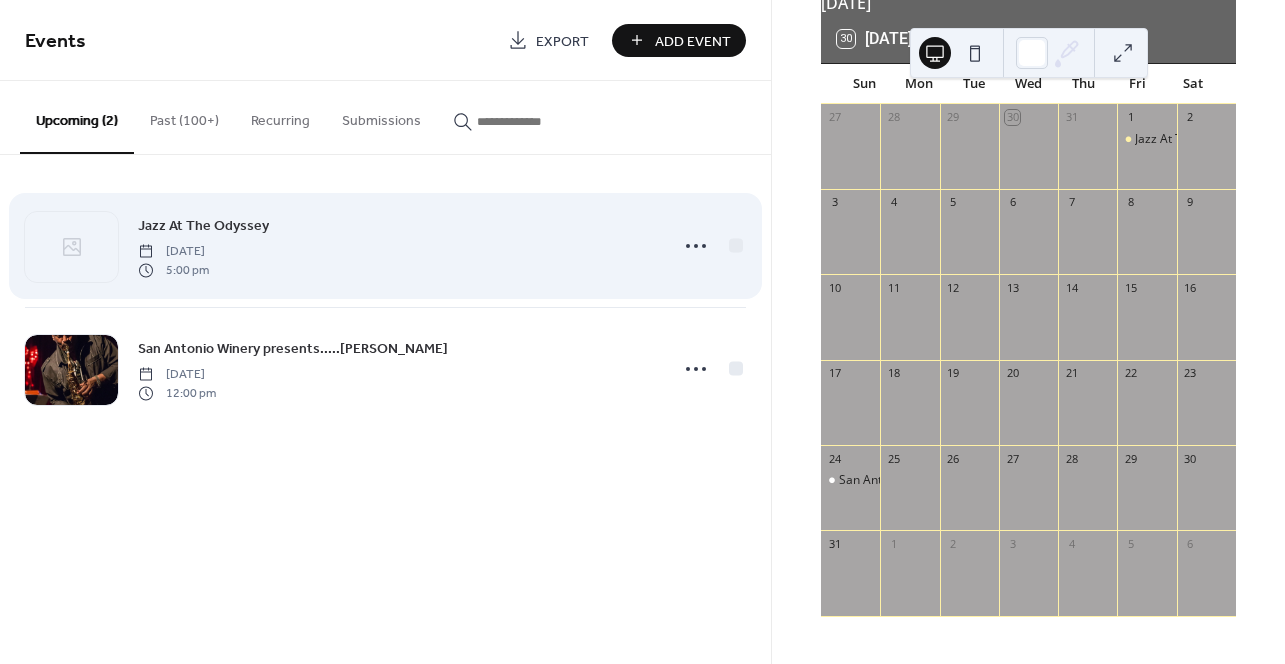 click on "Jazz At The Odyssey" at bounding box center [203, 226] 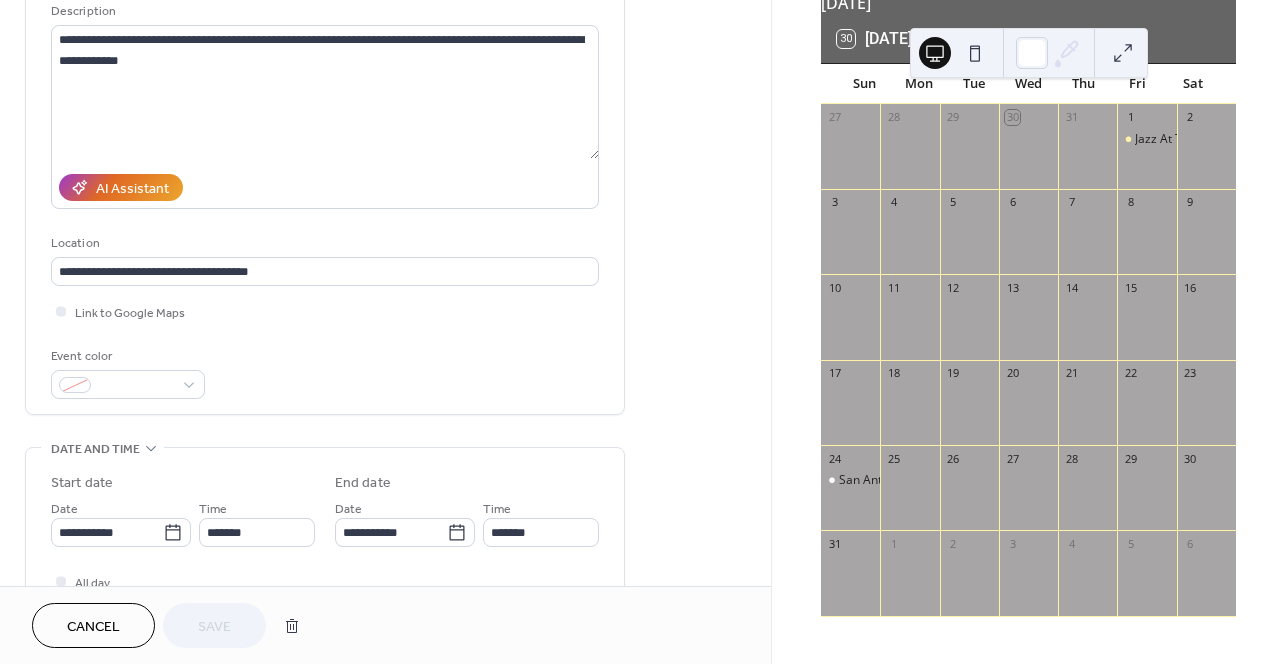 scroll, scrollTop: 213, scrollLeft: 0, axis: vertical 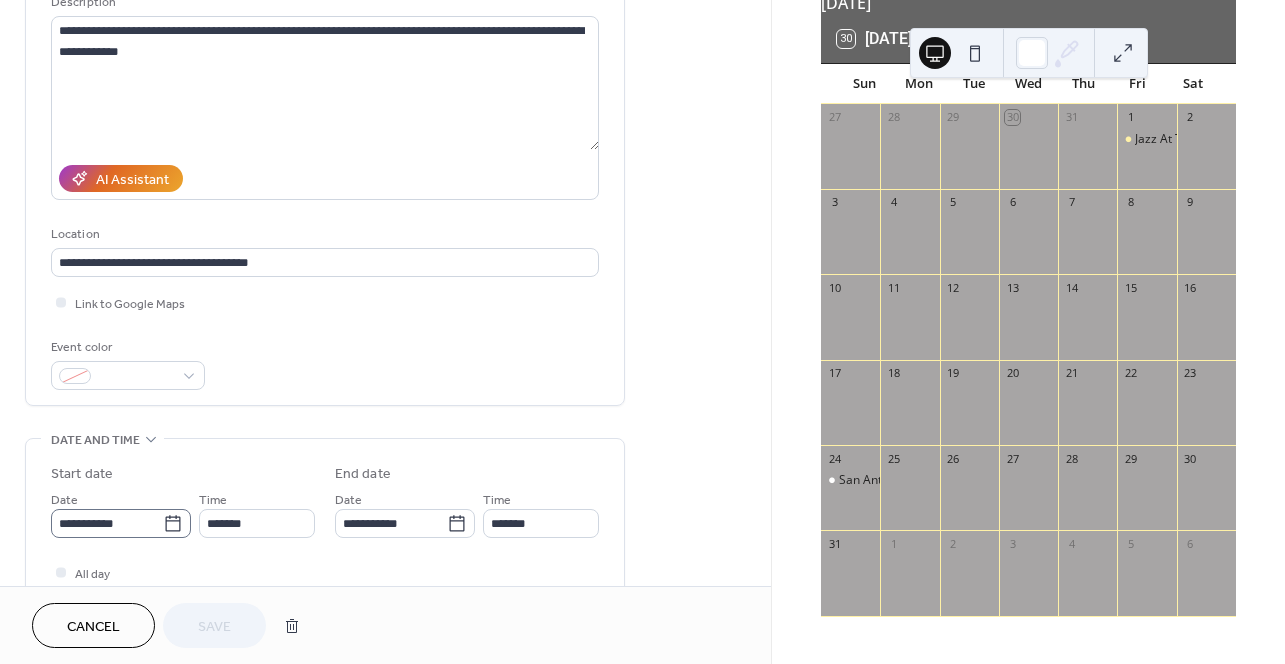 click 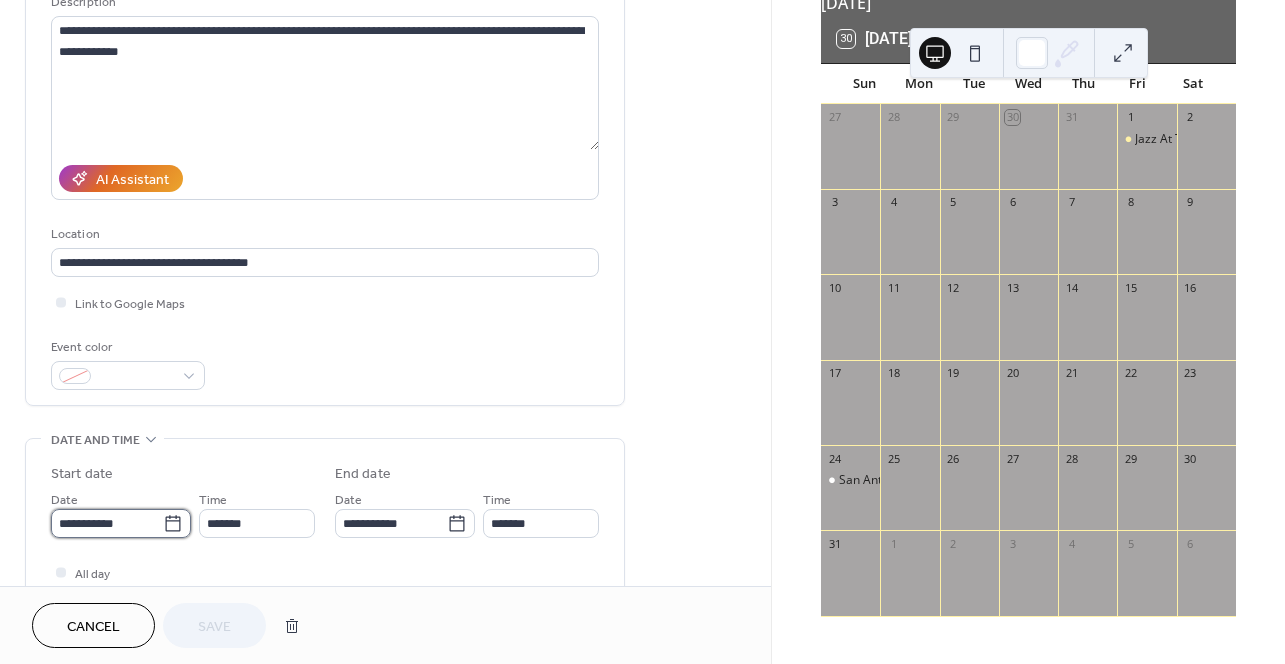 click on "**********" at bounding box center (107, 523) 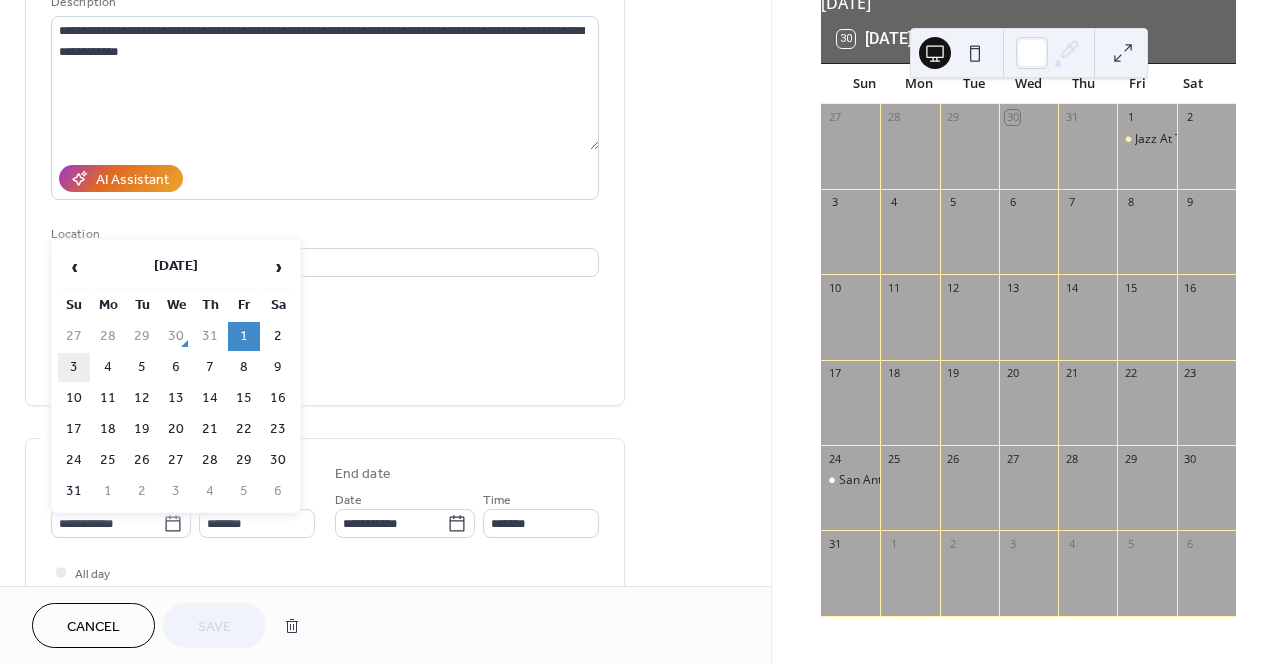 click on "3" at bounding box center (74, 367) 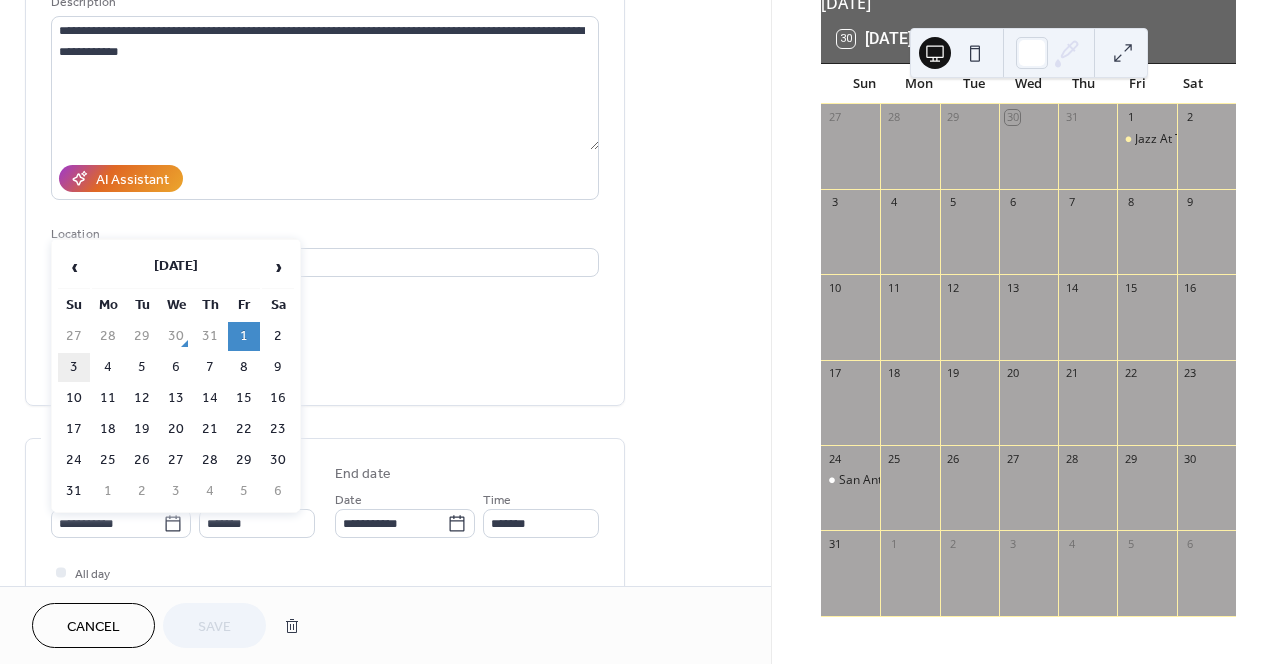 type on "**********" 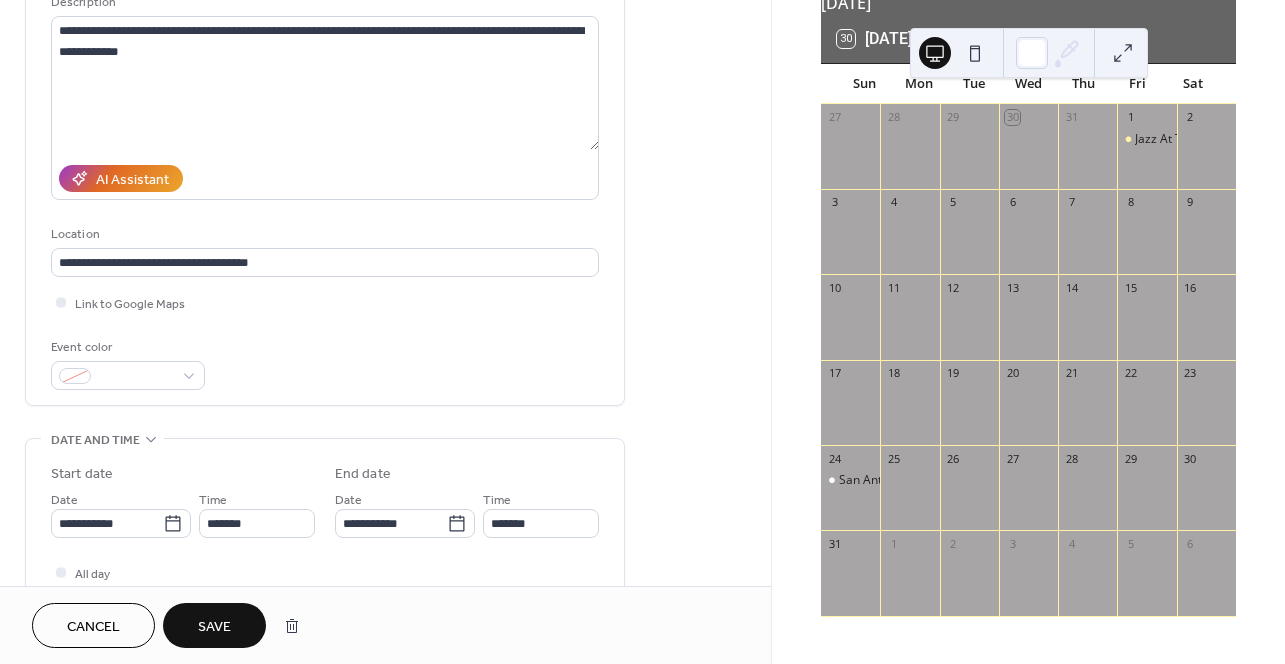 click on "Save" at bounding box center (214, 627) 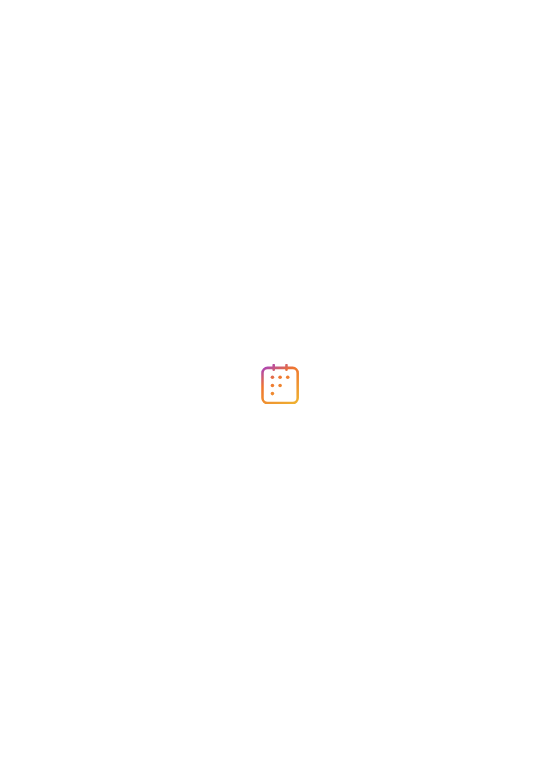 scroll, scrollTop: 0, scrollLeft: 0, axis: both 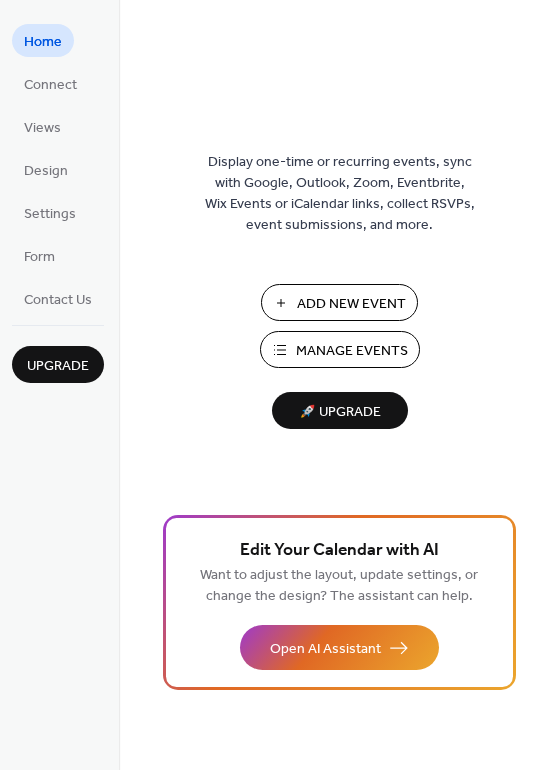 click on "Manage Events" at bounding box center [352, 351] 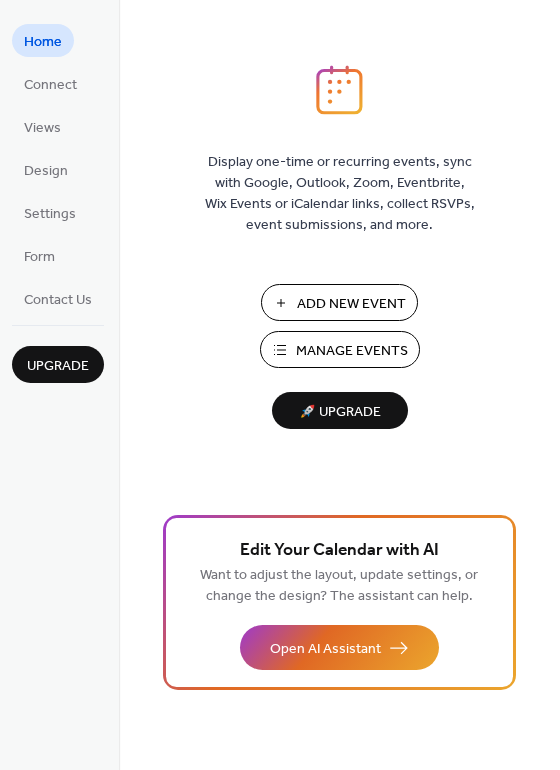 click on "Manage Events" at bounding box center [352, 351] 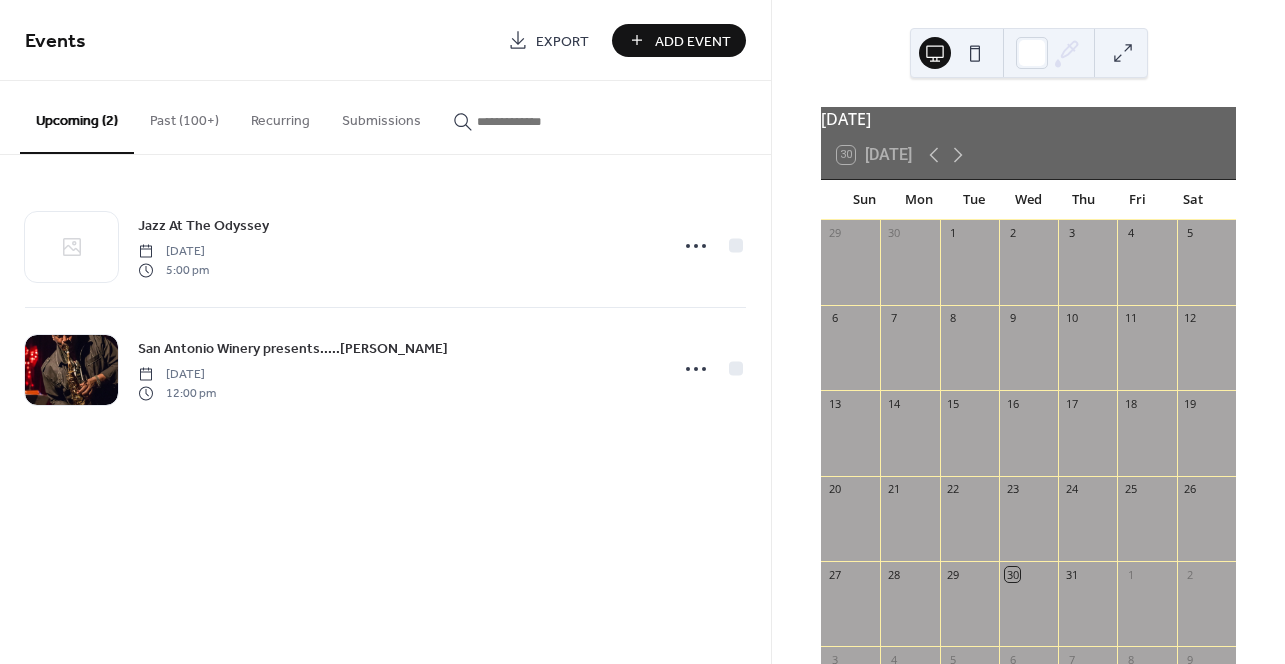 scroll, scrollTop: 0, scrollLeft: 0, axis: both 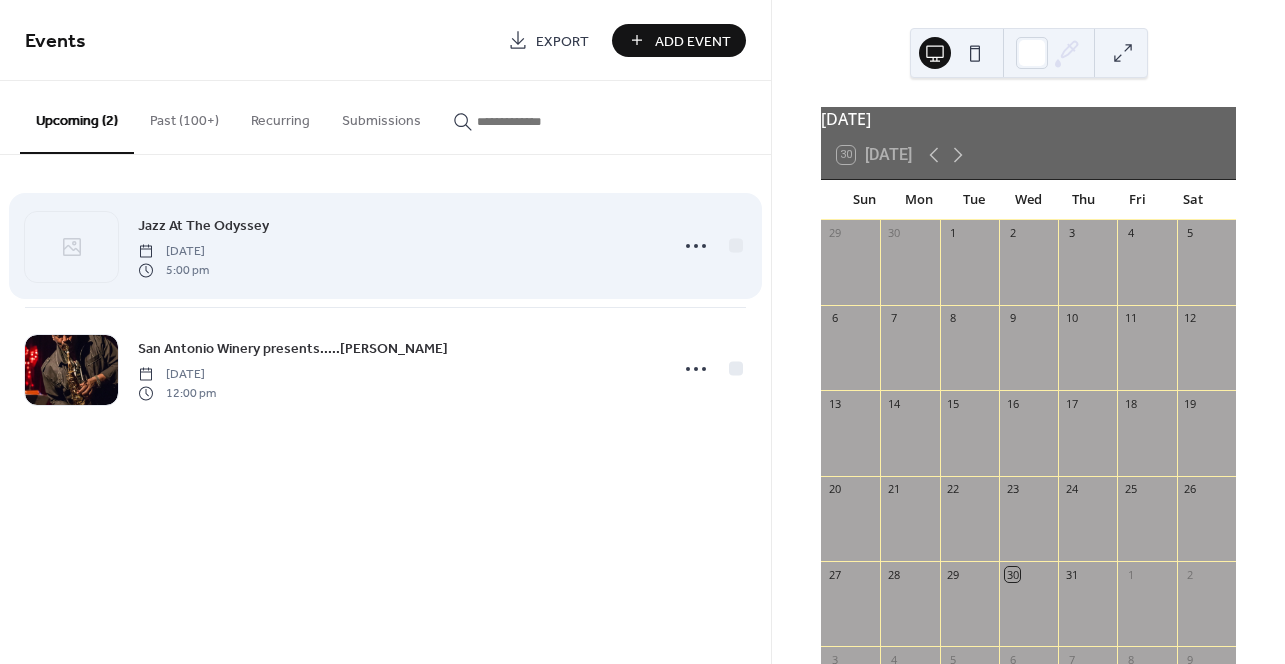 click on "Jazz At The Odyssey" at bounding box center (203, 226) 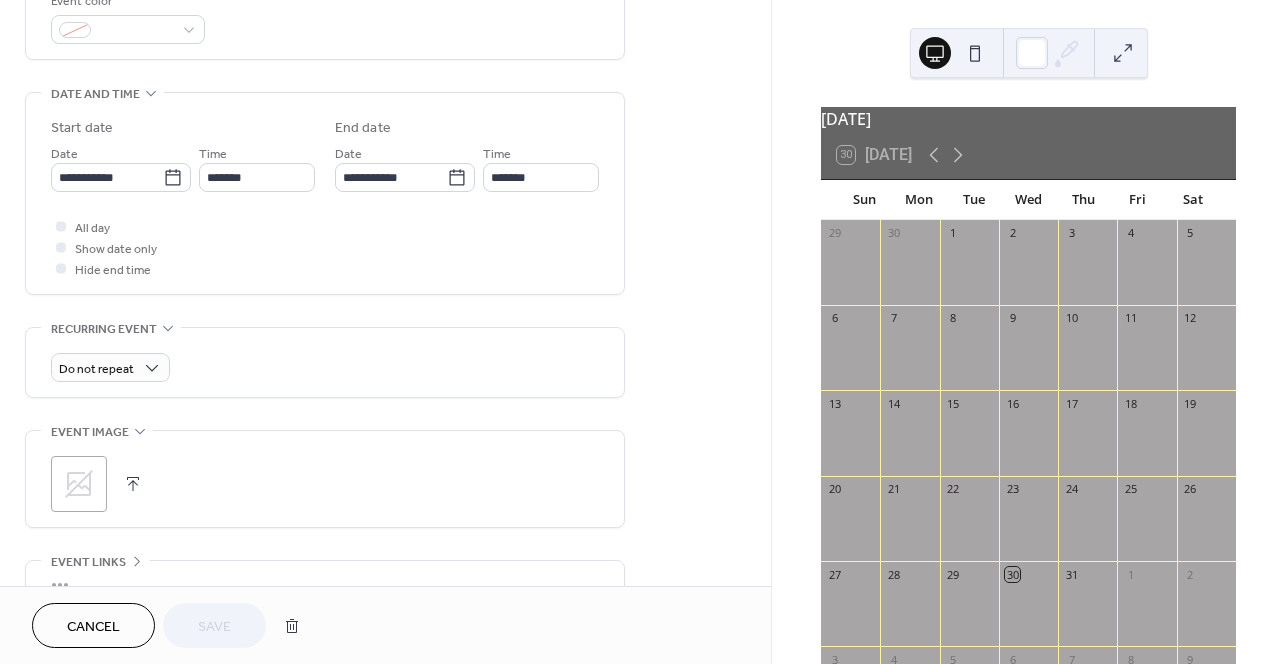 scroll, scrollTop: 560, scrollLeft: 0, axis: vertical 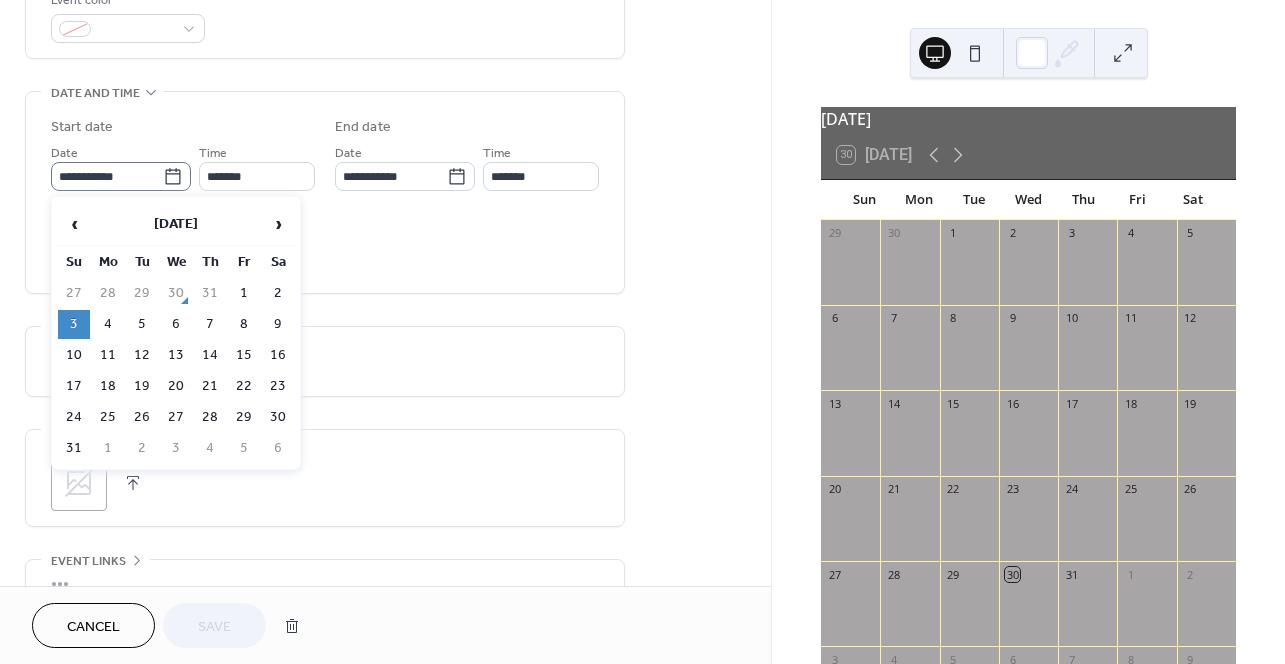 click 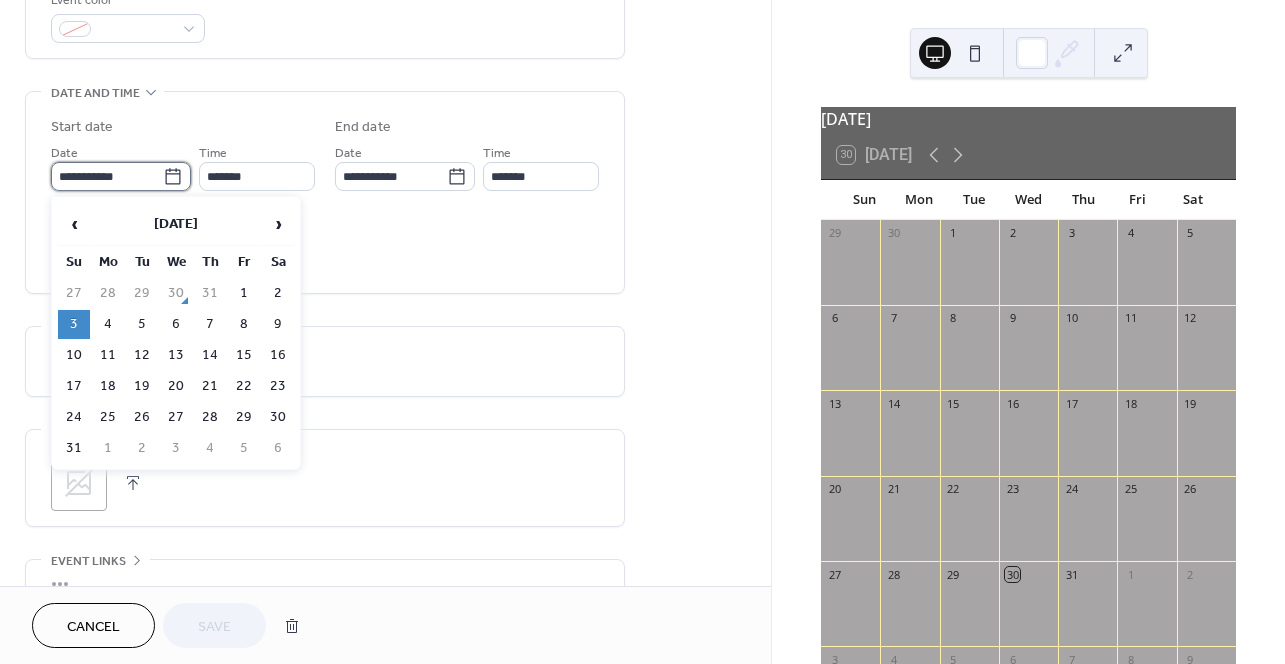 click on "**********" at bounding box center (107, 176) 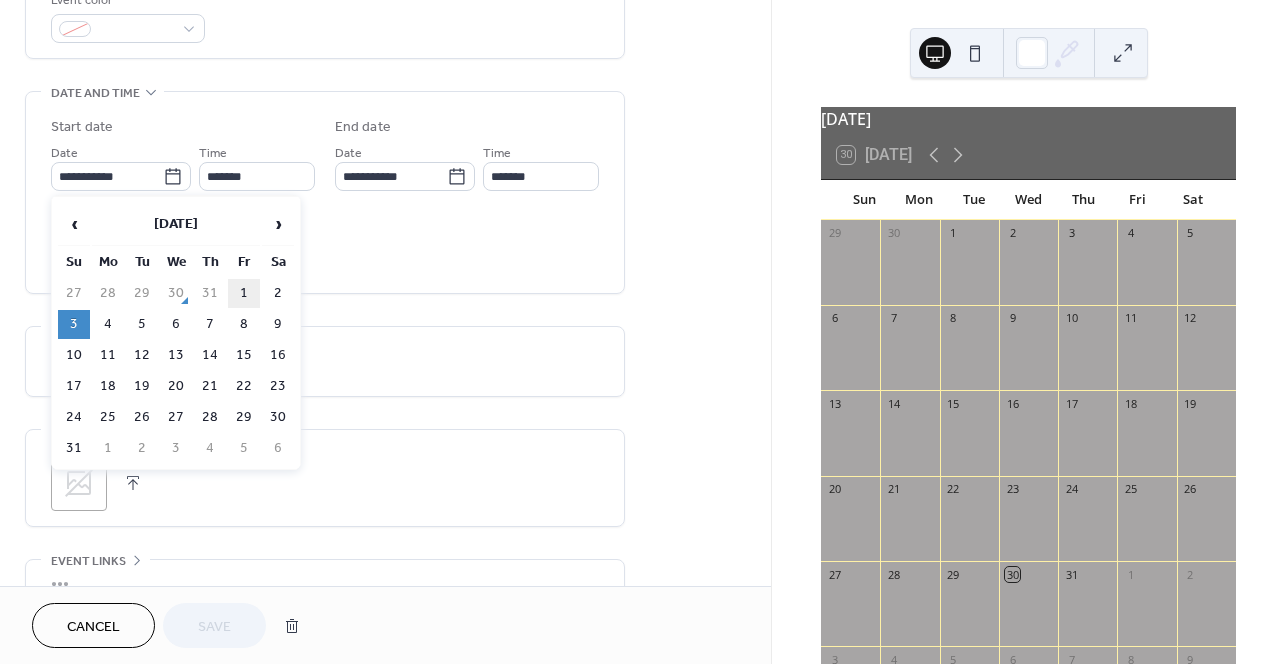 click on "1" at bounding box center [244, 293] 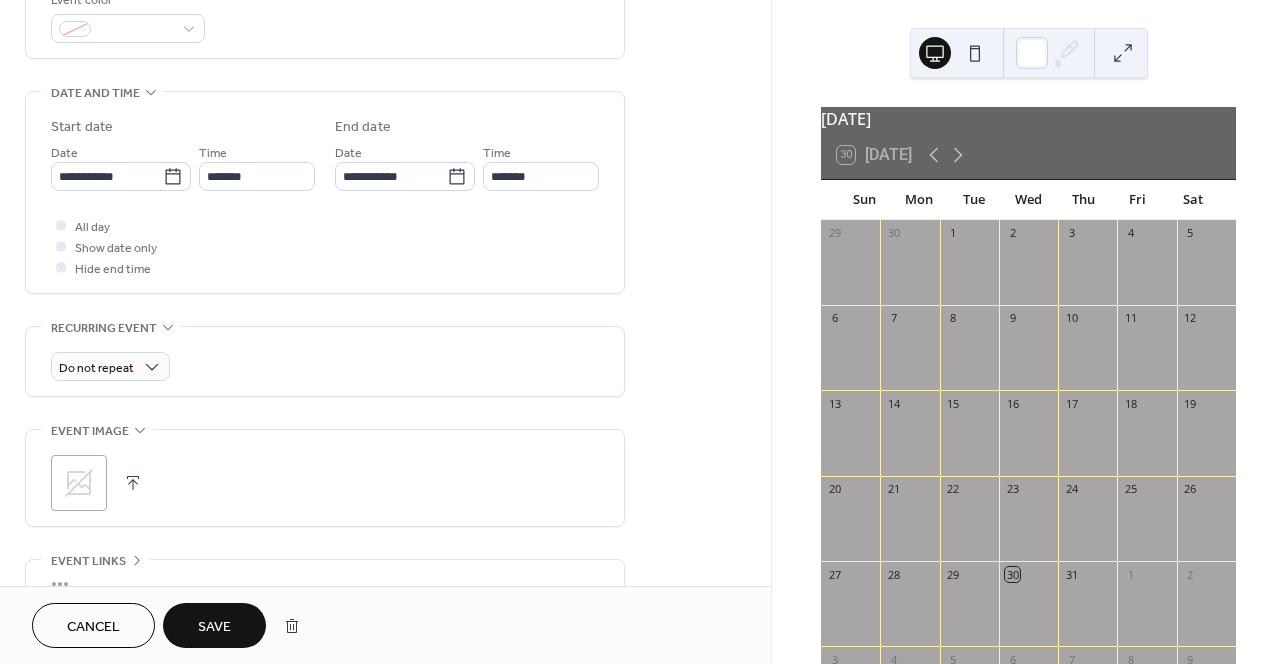 click on "Recurring event" at bounding box center [104, 328] 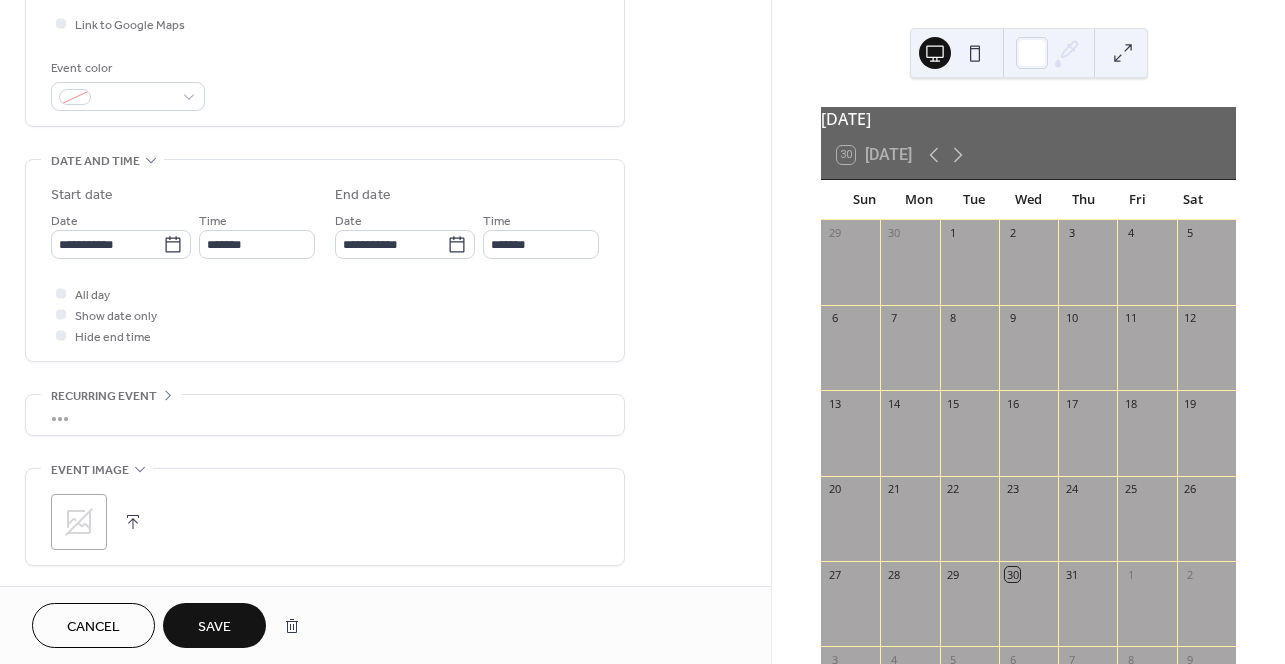 scroll, scrollTop: 467, scrollLeft: 0, axis: vertical 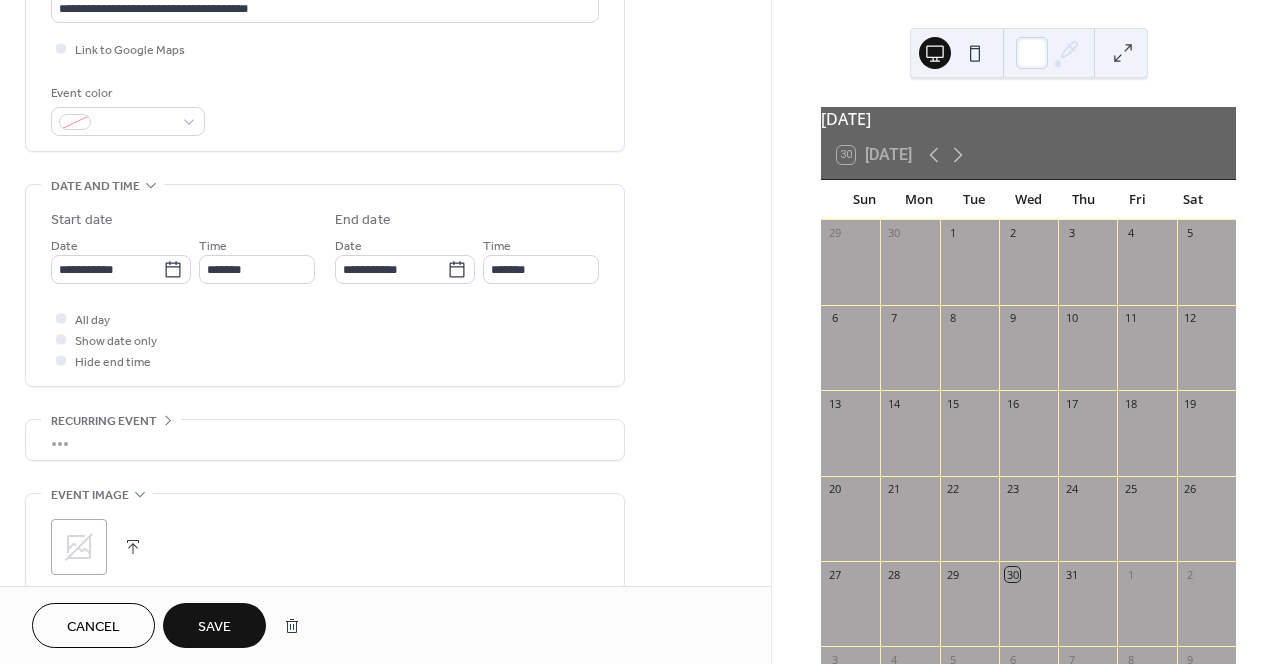 click 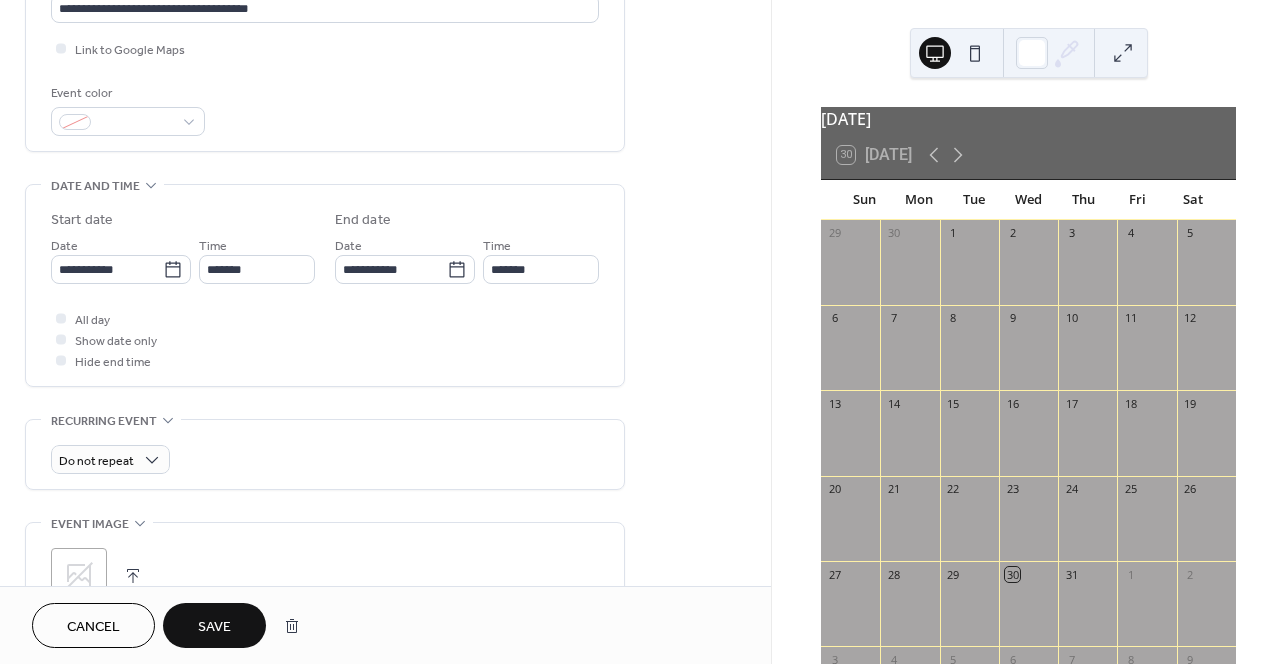 click 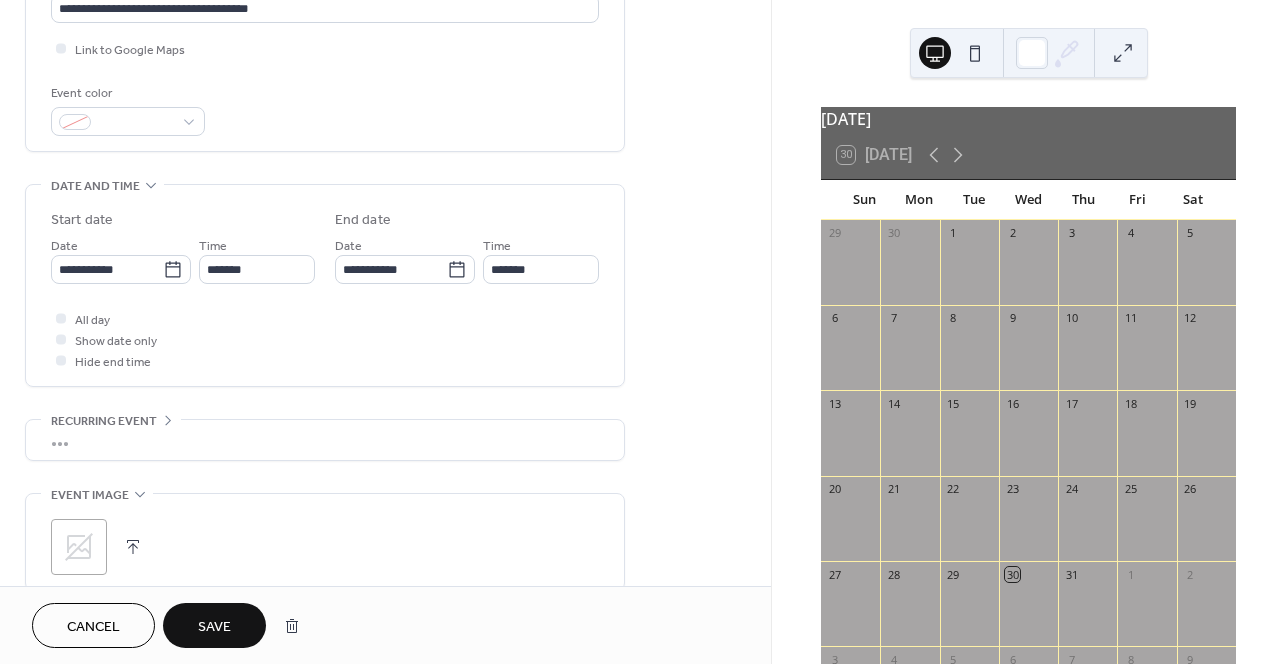 click on "Save" at bounding box center [214, 625] 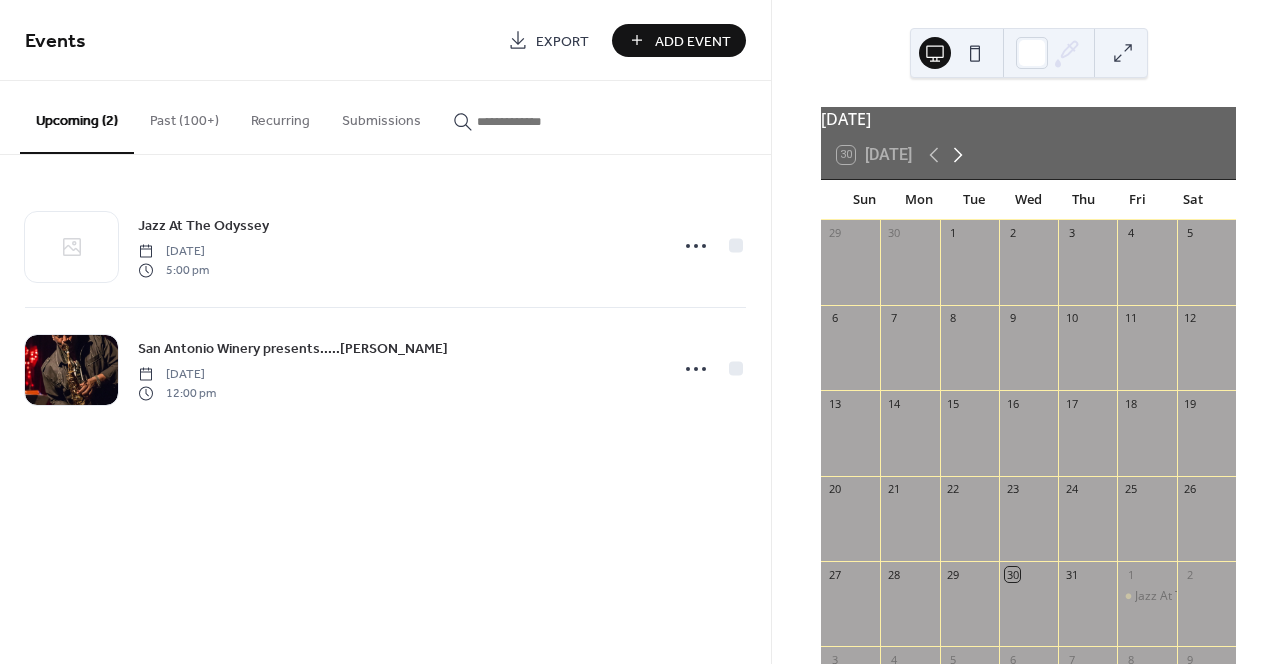 click 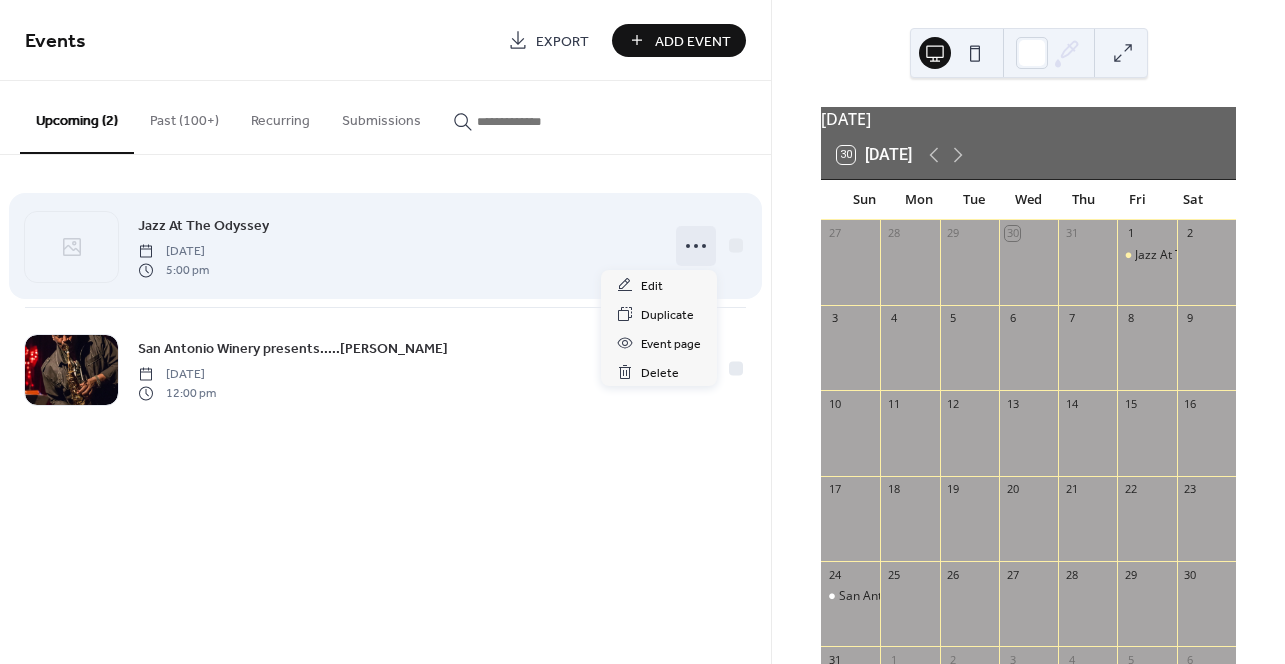 click 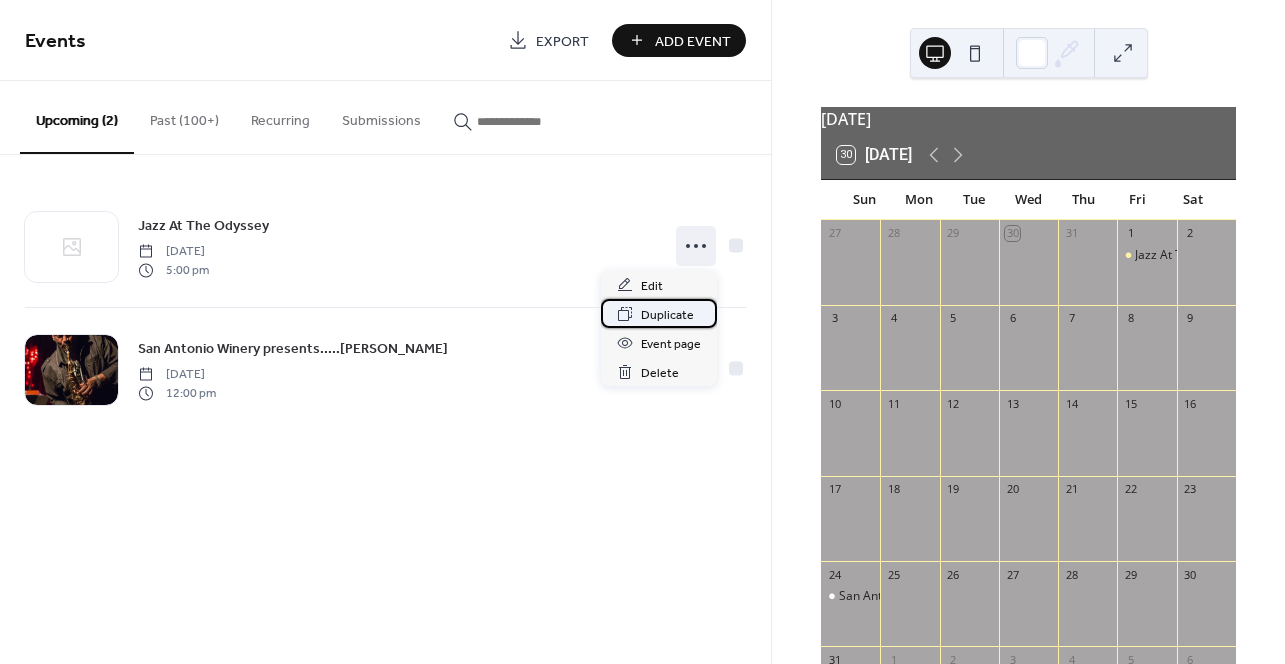 click on "Duplicate" at bounding box center (667, 315) 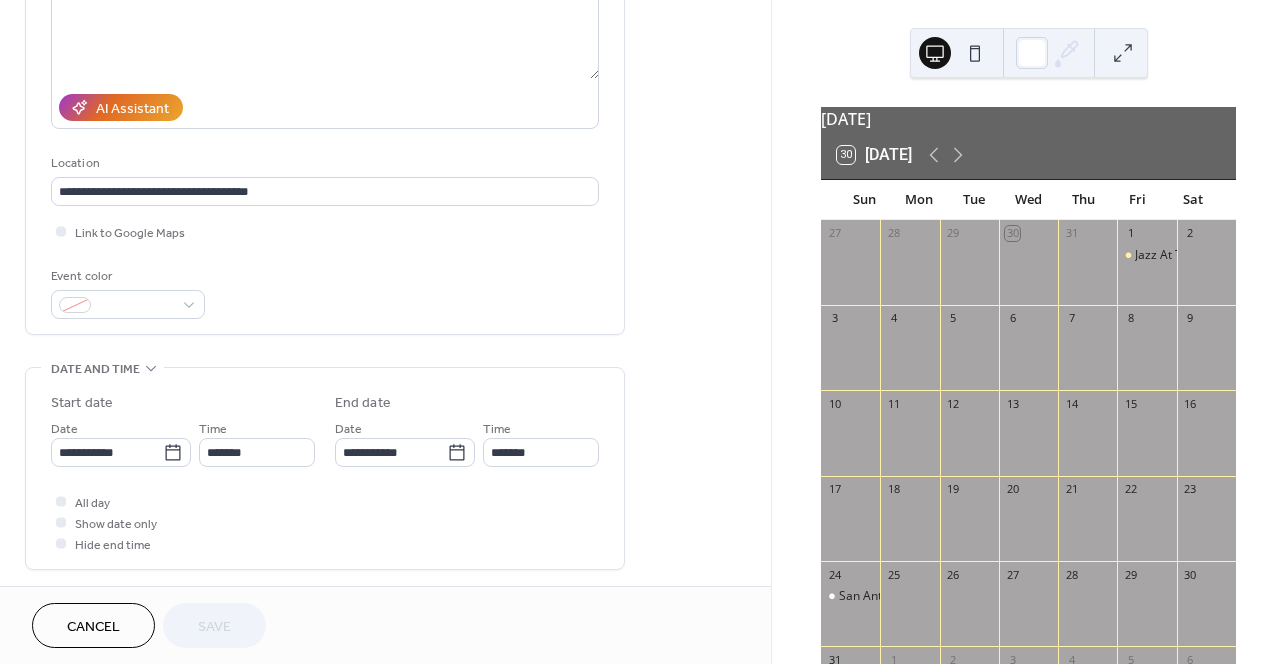 scroll, scrollTop: 285, scrollLeft: 0, axis: vertical 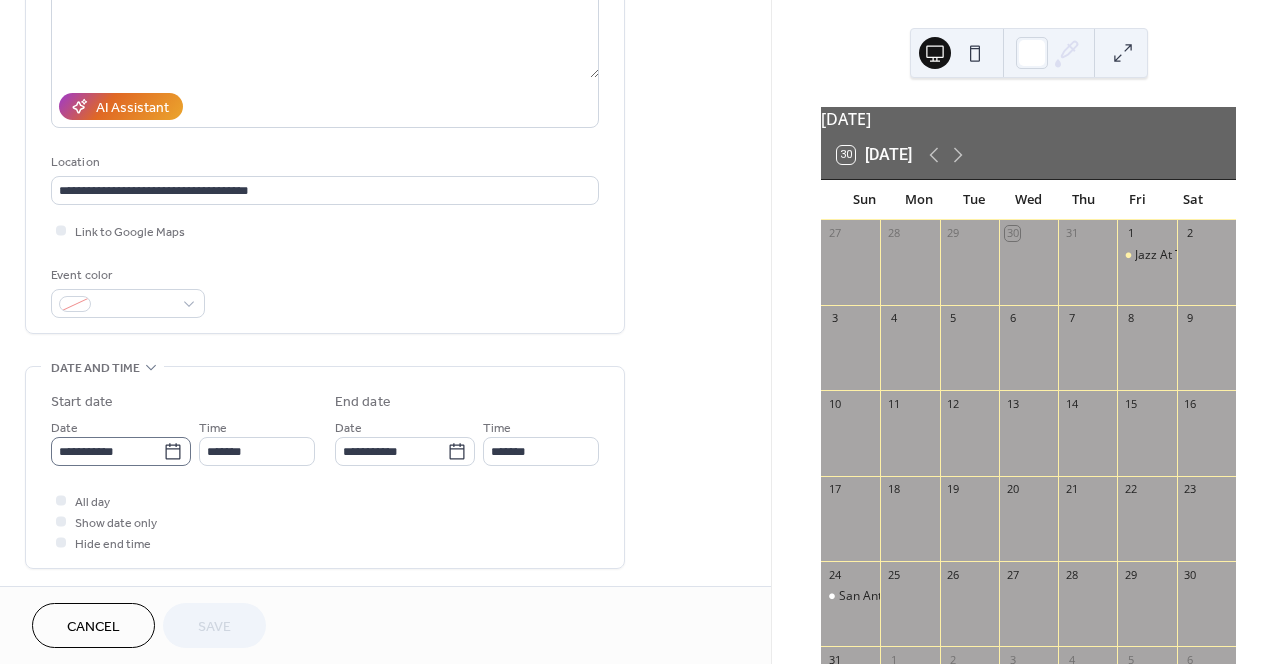 click 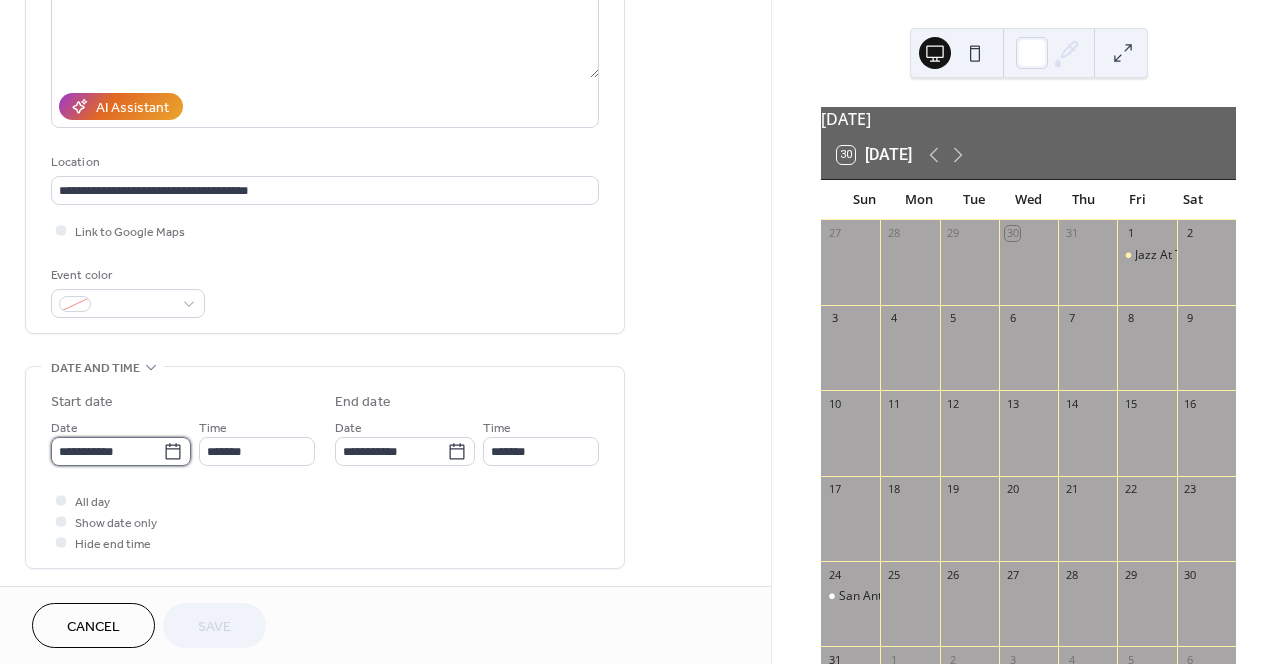 click on "**********" at bounding box center (107, 451) 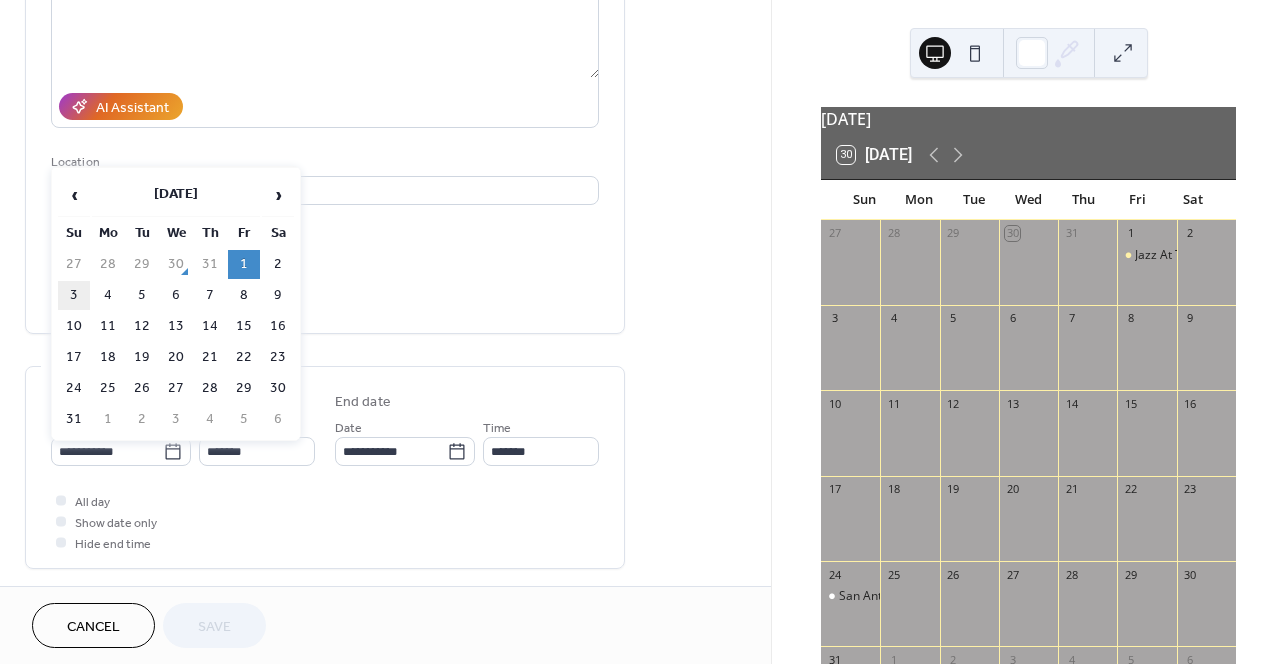 click on "3" at bounding box center (74, 295) 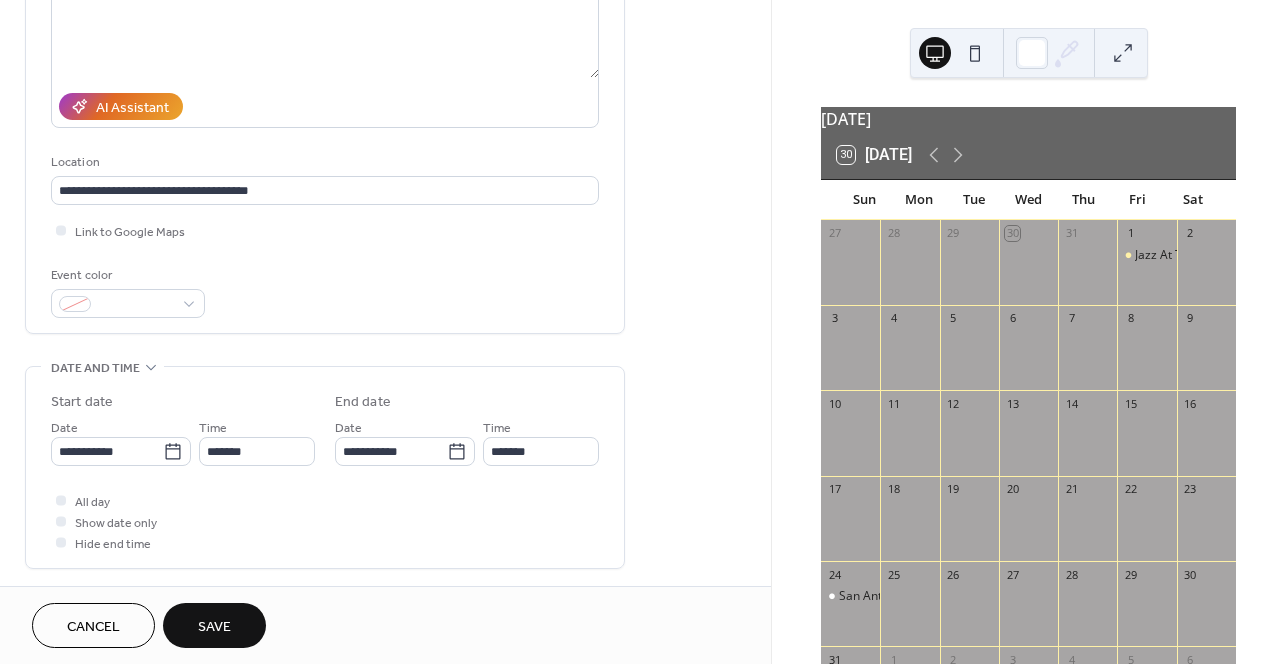 click on "Save" at bounding box center (214, 627) 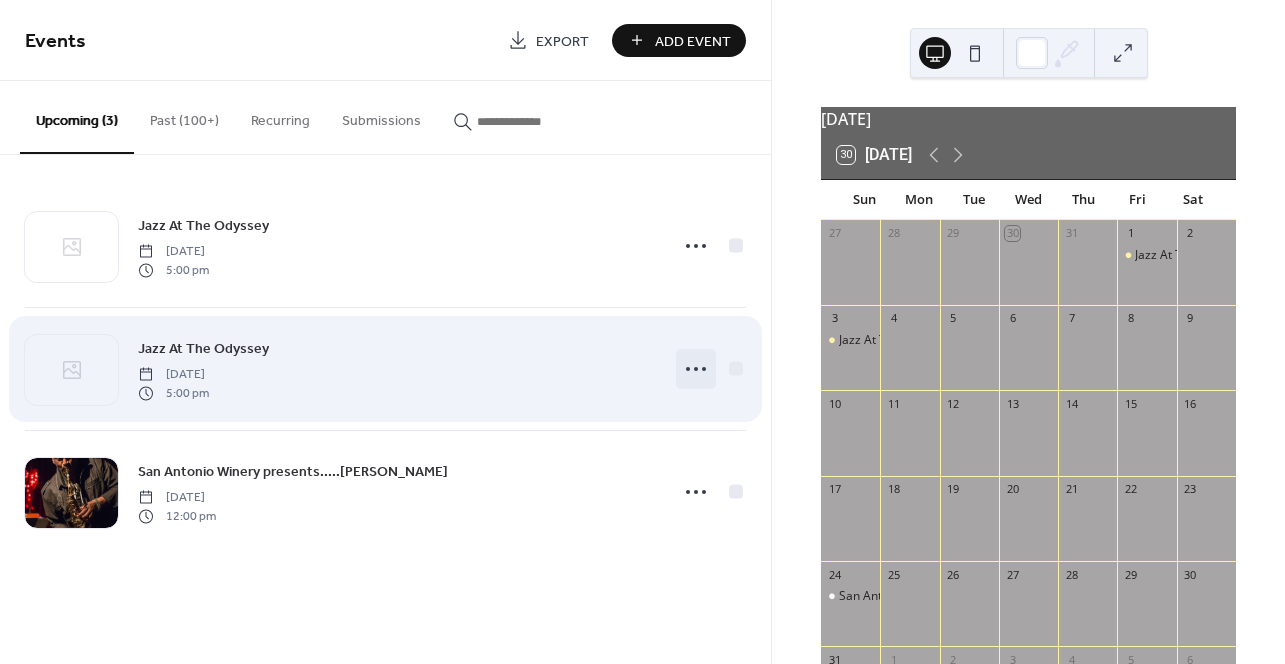 click 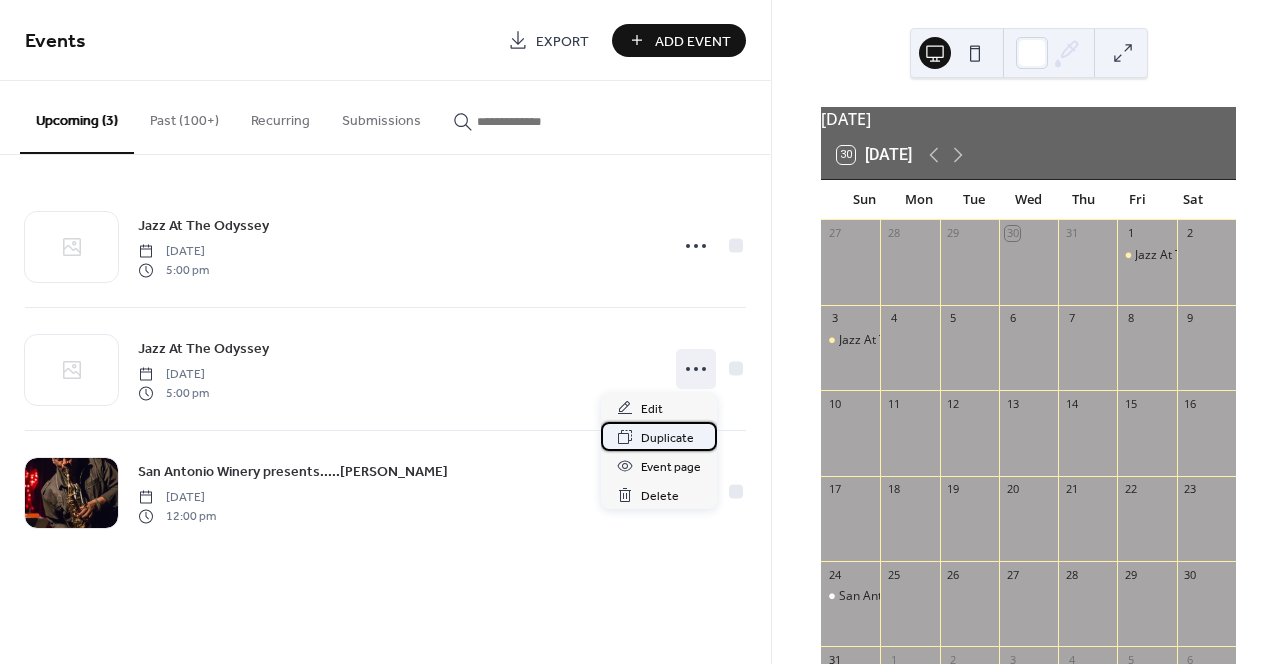 click on "Duplicate" at bounding box center [667, 438] 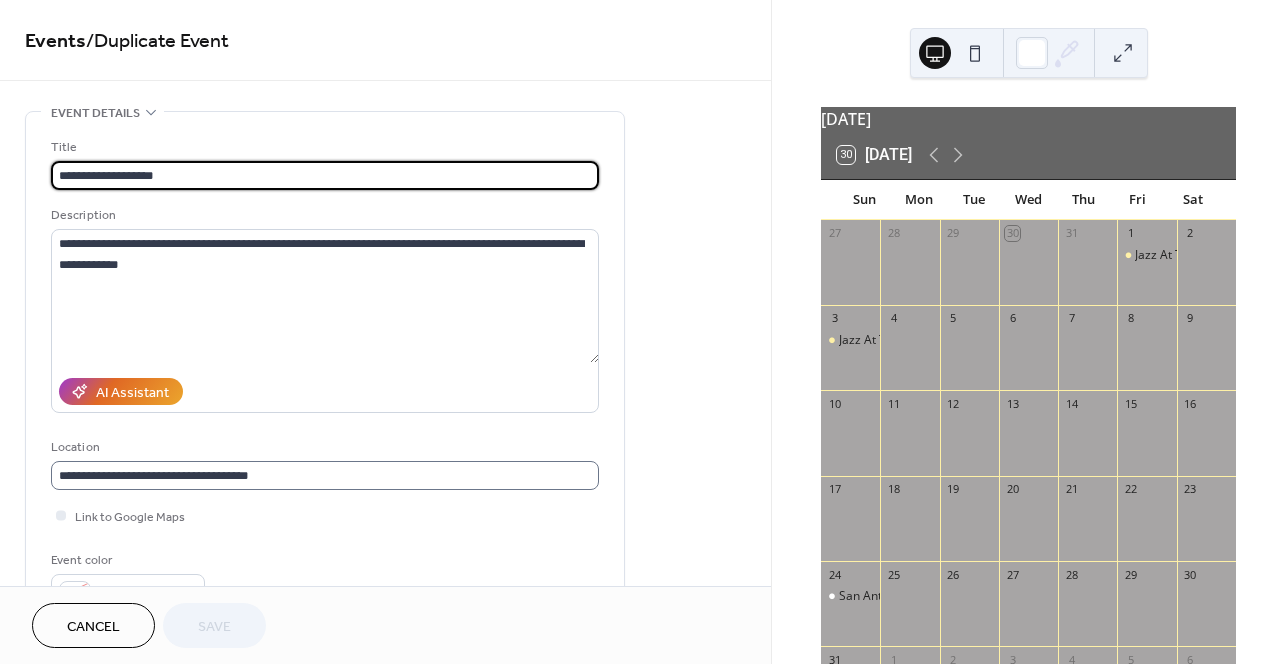 scroll, scrollTop: 1, scrollLeft: 0, axis: vertical 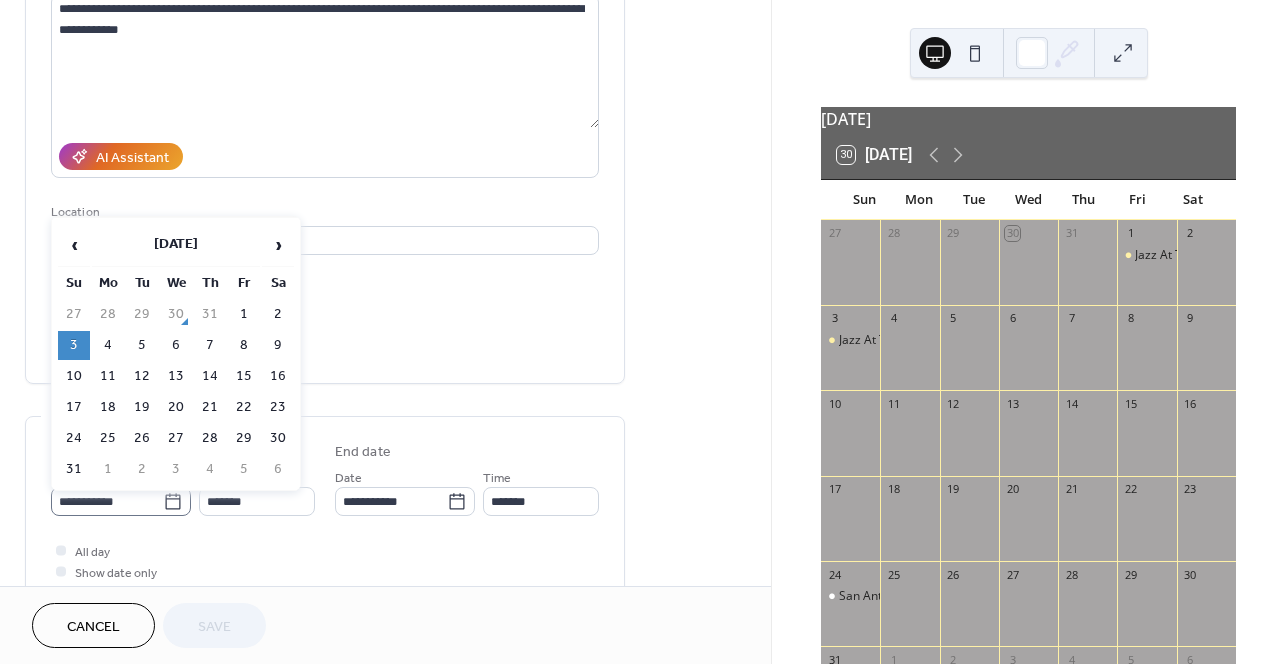 click 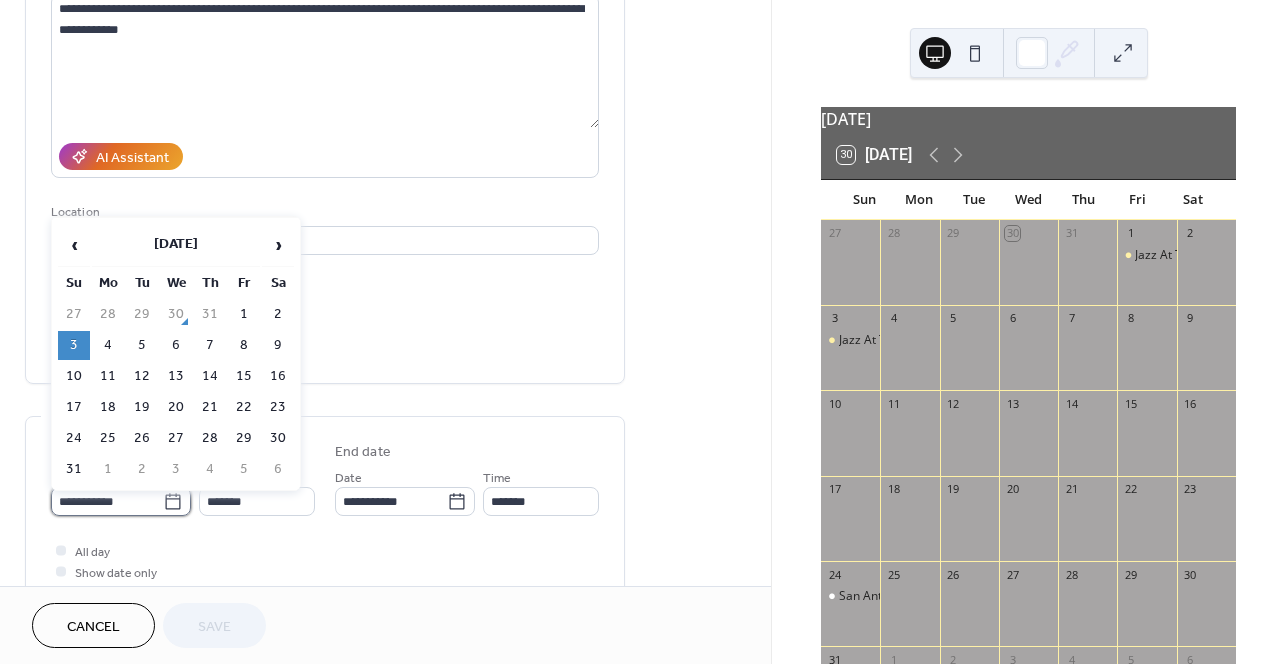 click on "**********" at bounding box center [107, 501] 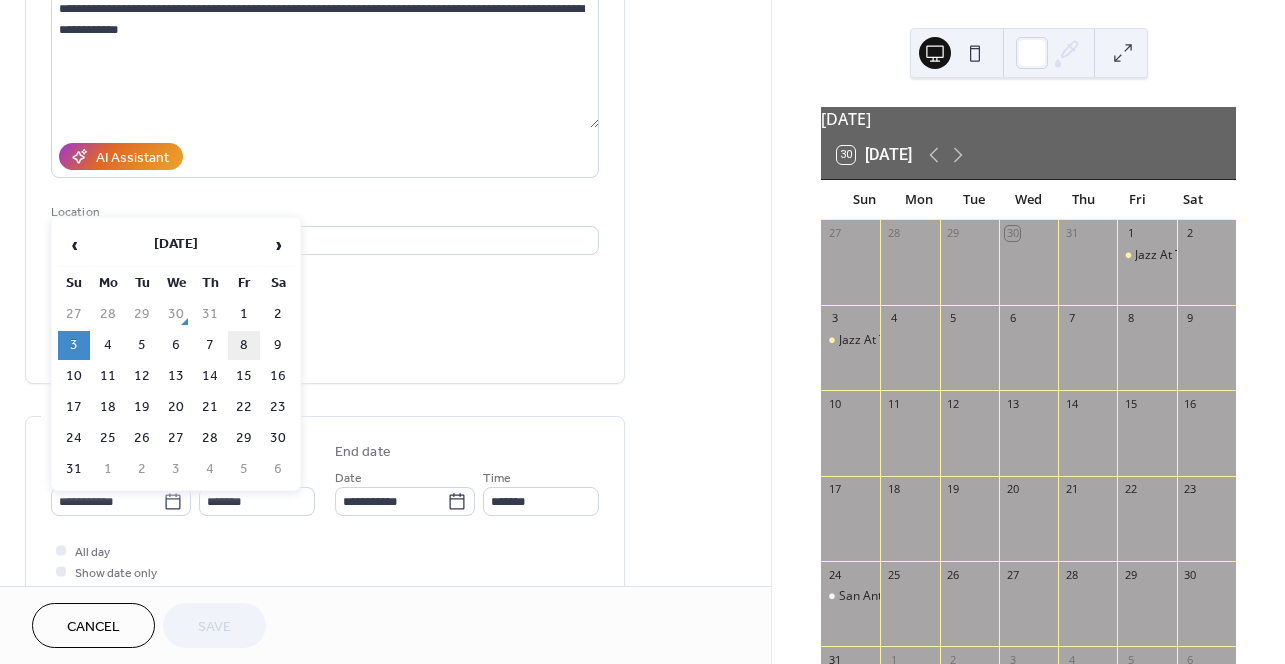 click on "8" at bounding box center [244, 345] 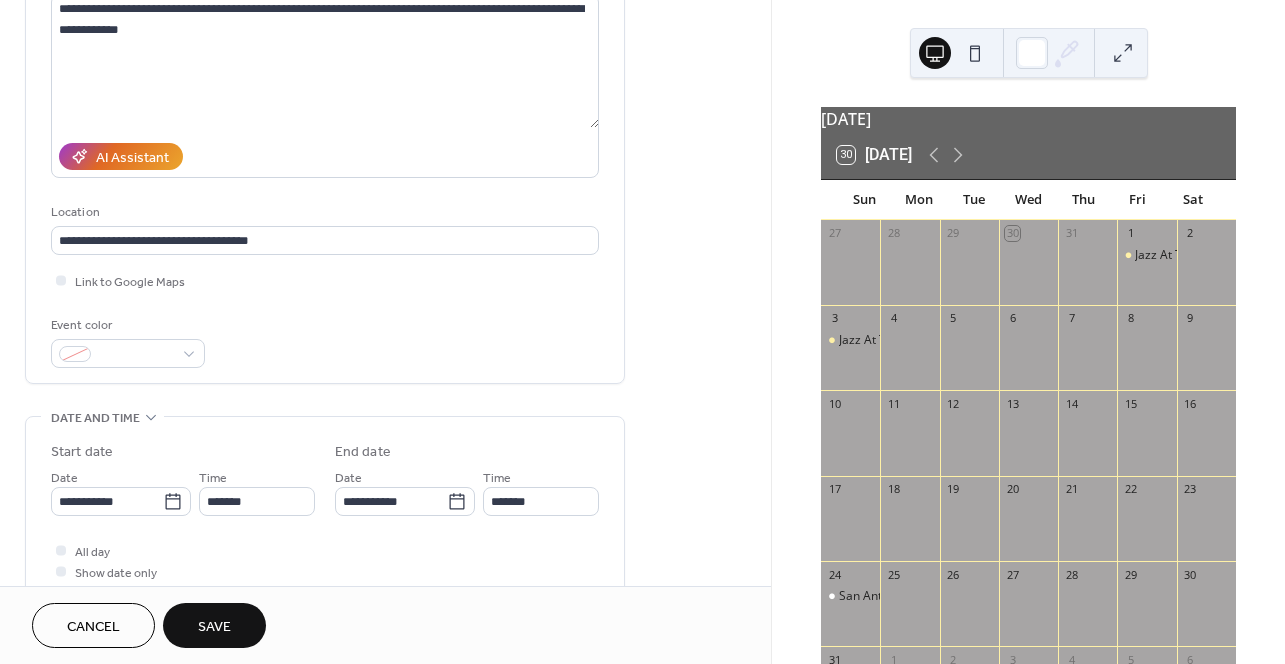 click on "Save" at bounding box center (214, 627) 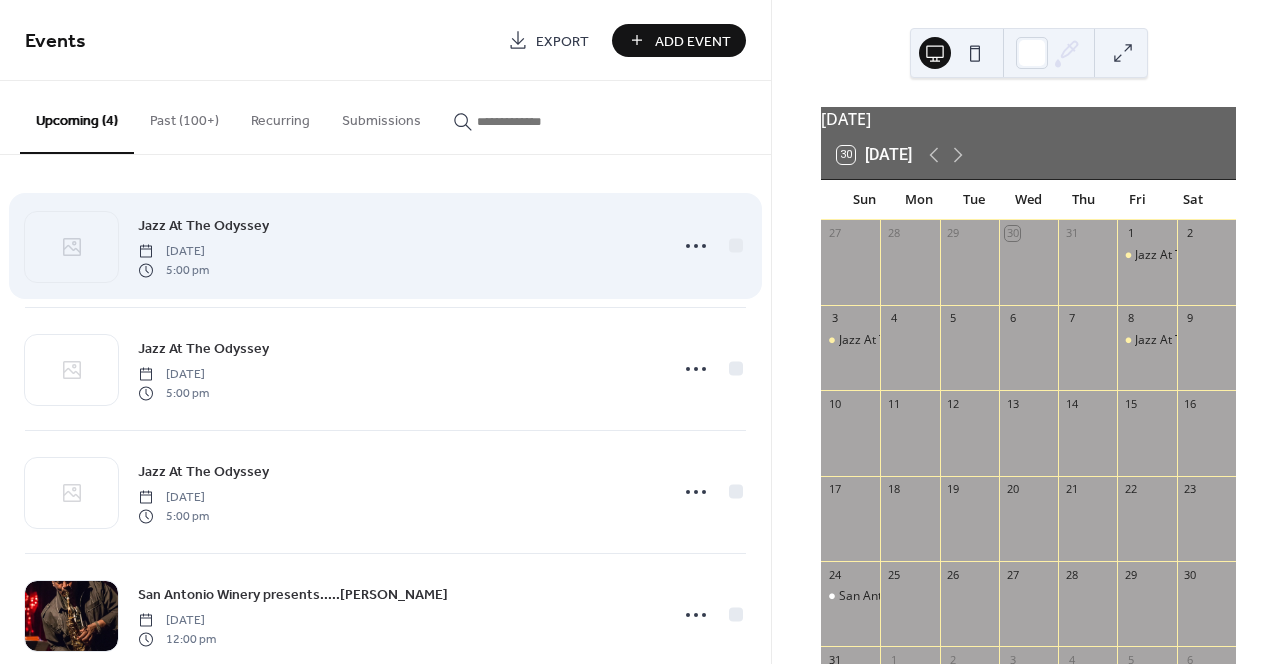 click on "Jazz At The Odyssey" at bounding box center [203, 226] 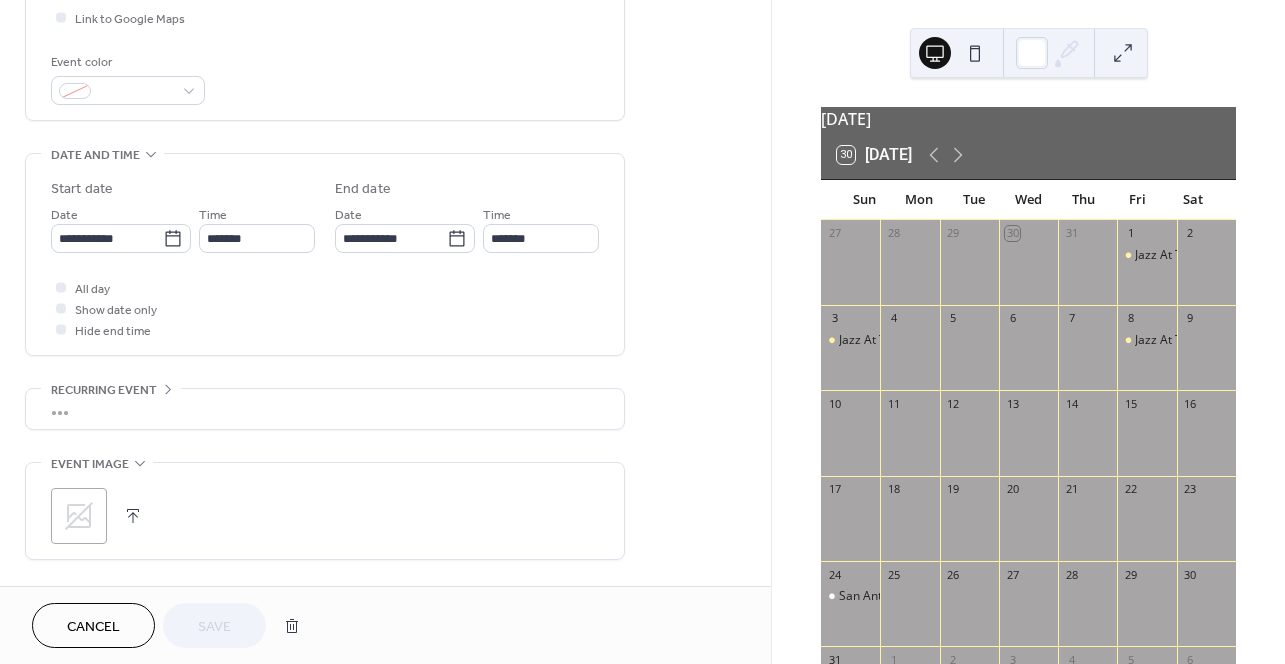 scroll, scrollTop: 499, scrollLeft: 0, axis: vertical 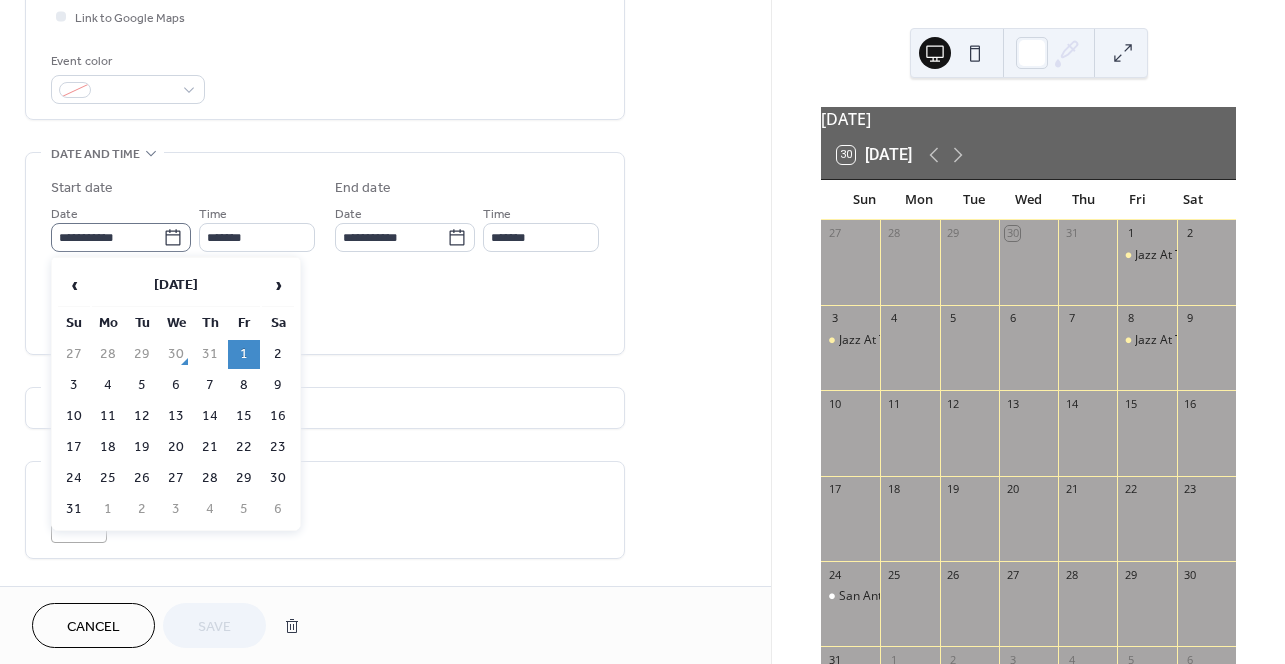 click 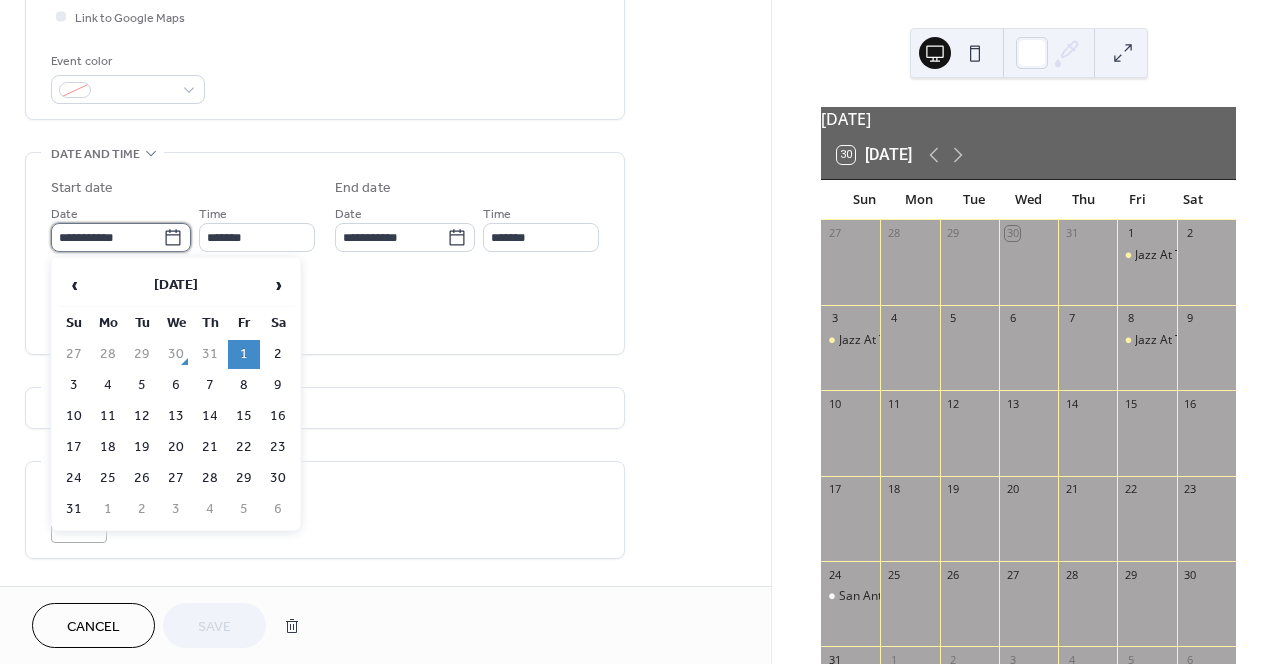 click on "**********" at bounding box center (107, 237) 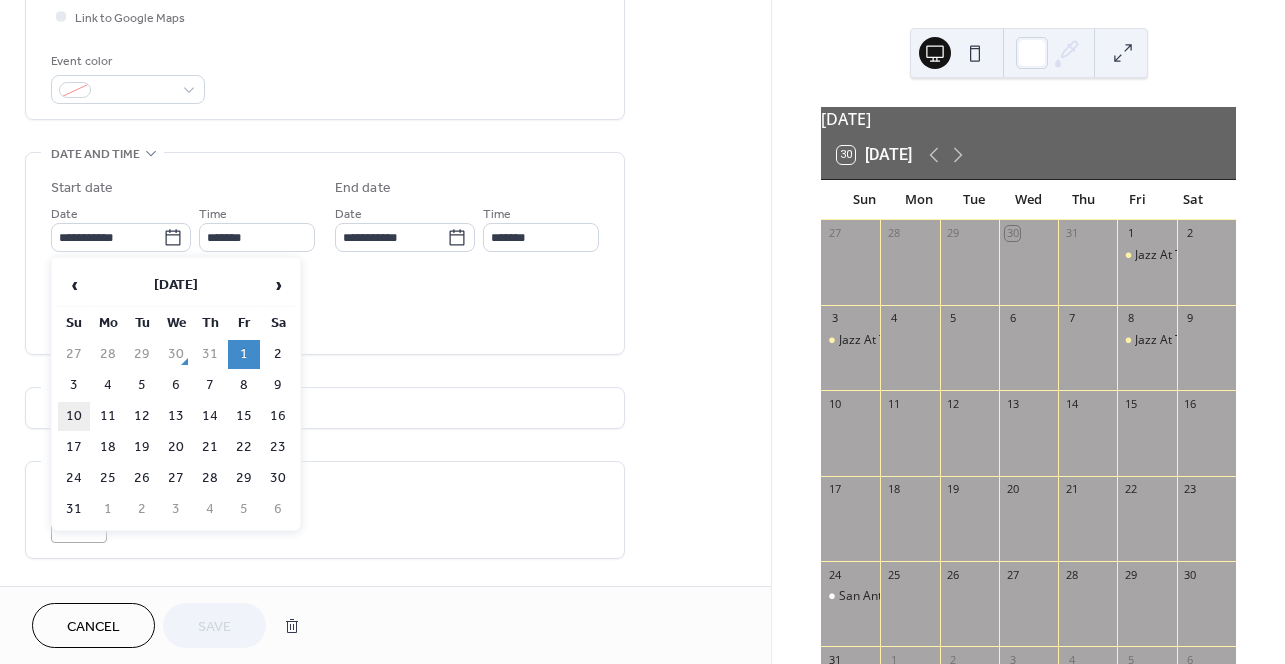 click on "10" at bounding box center (74, 416) 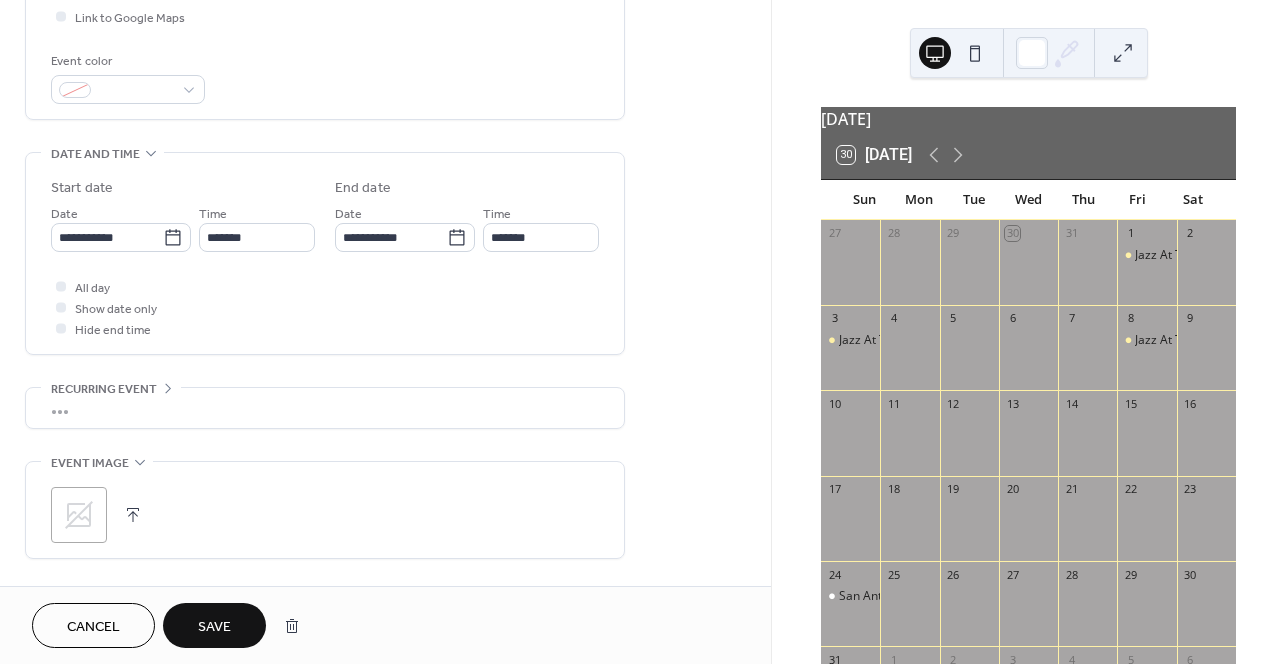 click on "Save" at bounding box center (214, 627) 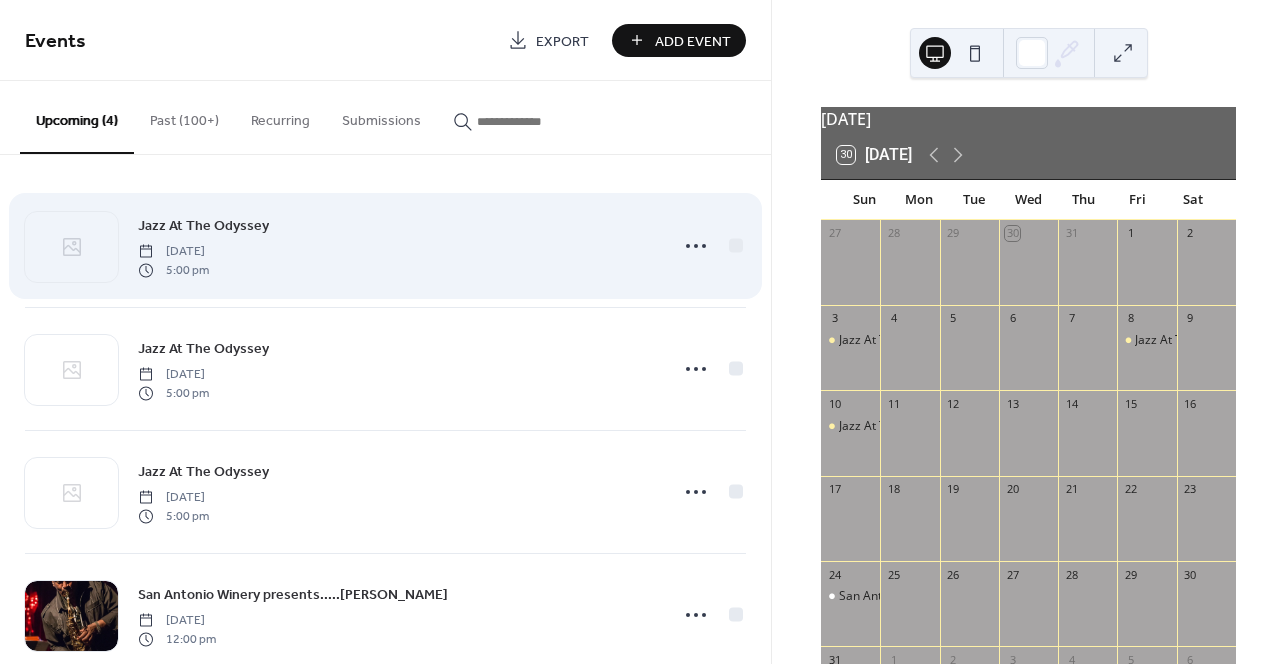 click on "Jazz At The Odyssey" at bounding box center (203, 226) 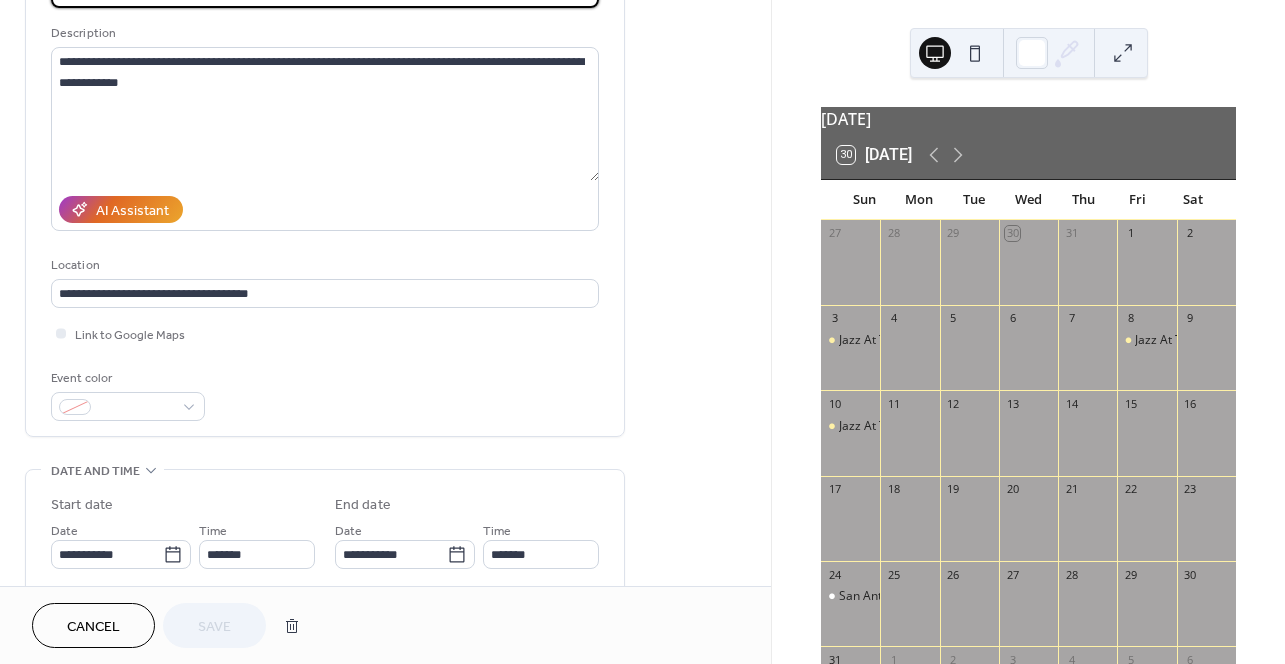 scroll, scrollTop: 223, scrollLeft: 0, axis: vertical 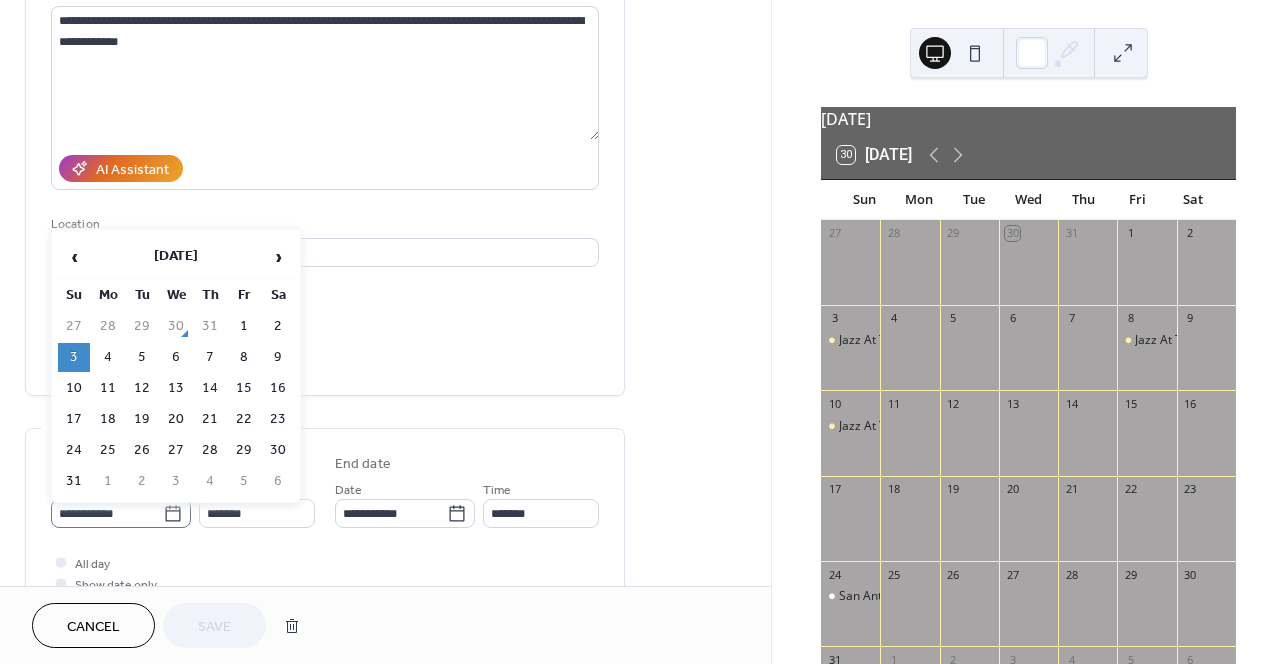 click 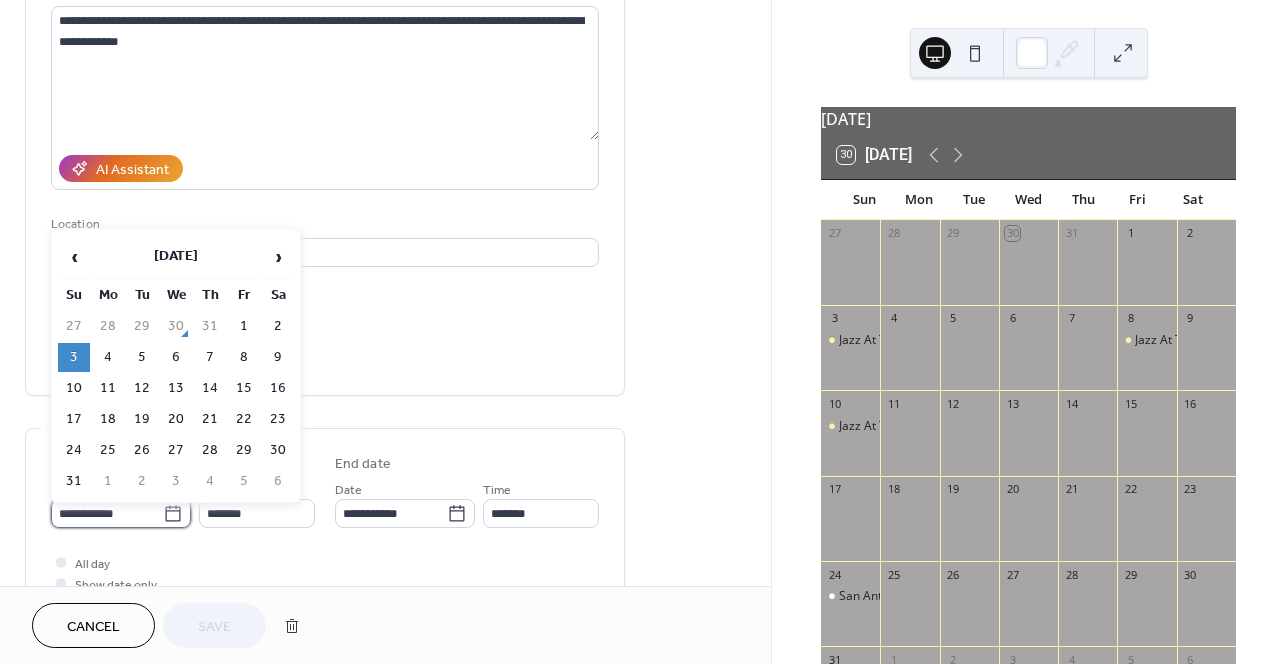 click on "**********" at bounding box center (107, 513) 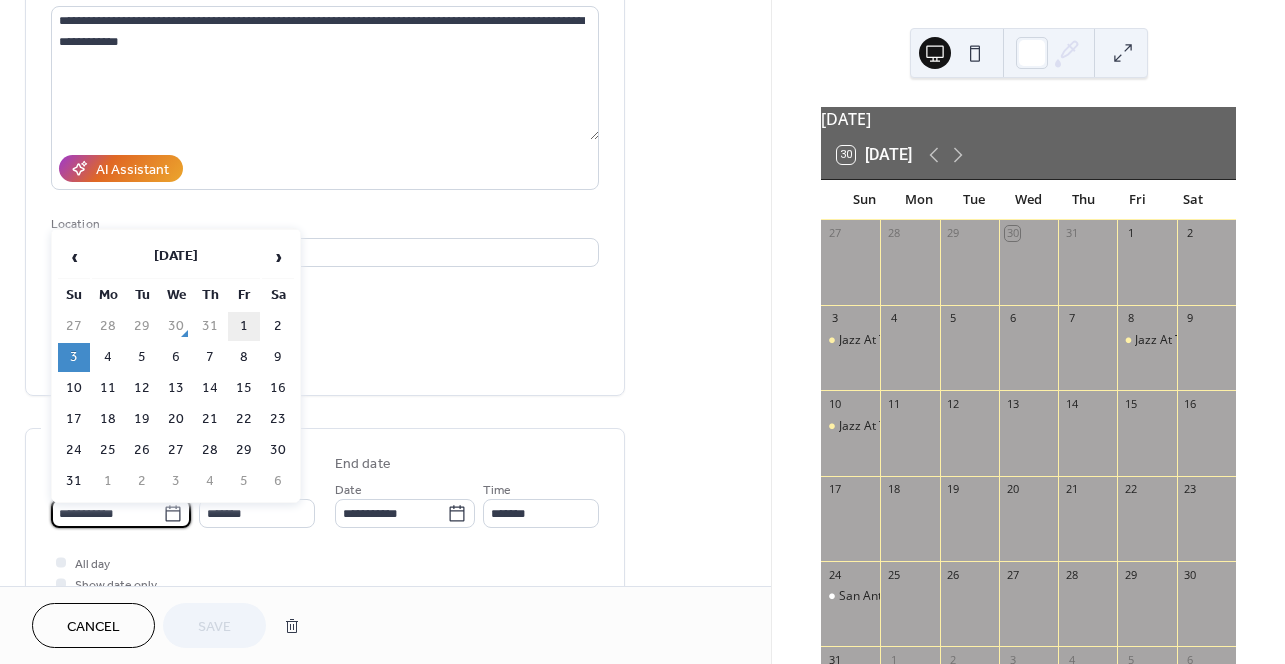 click on "1" at bounding box center (244, 326) 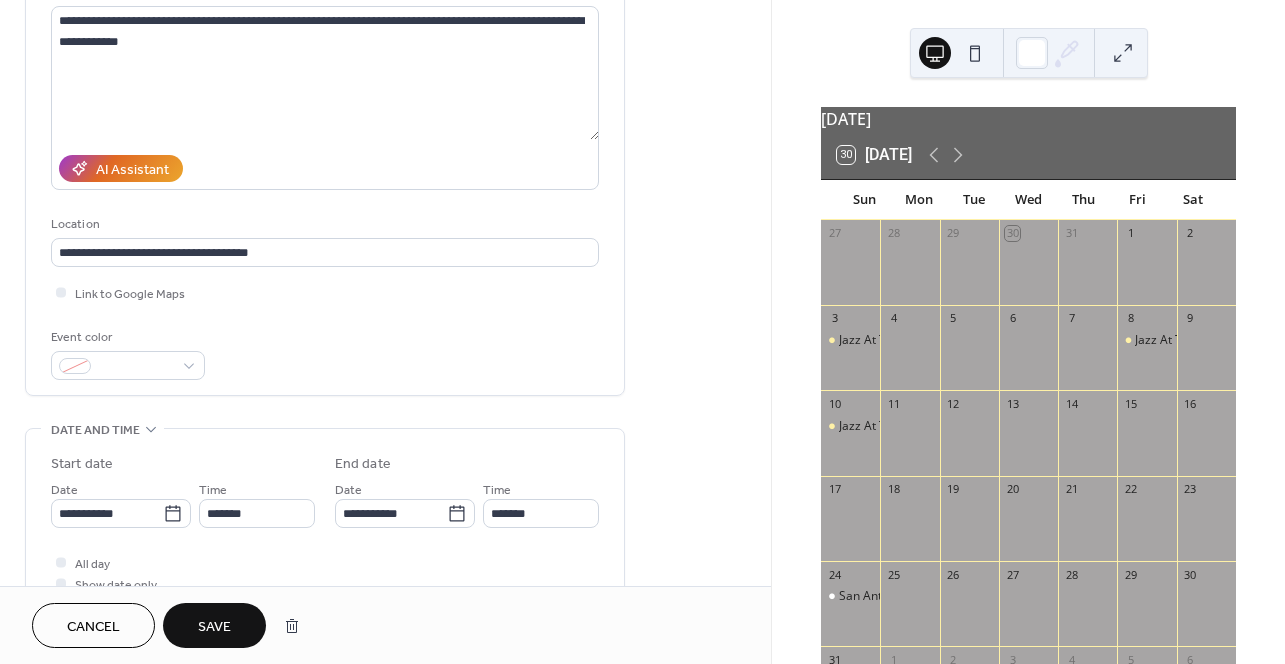 click on "Save" at bounding box center [214, 627] 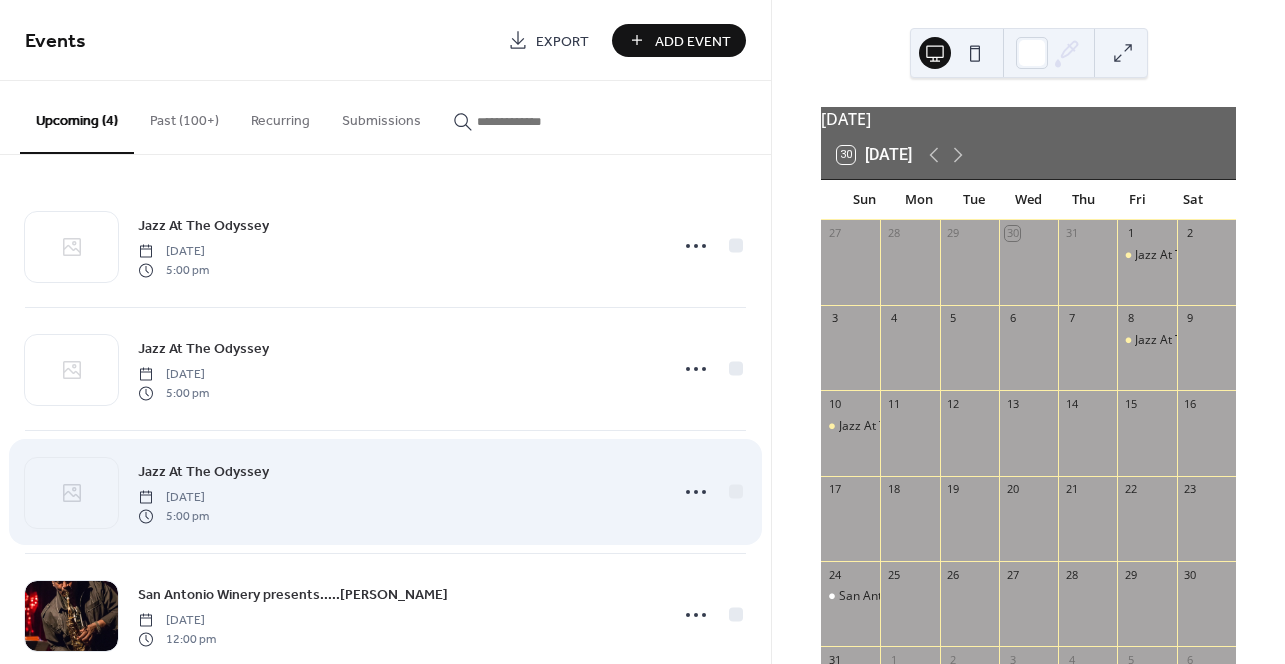 click on "Jazz At The Odyssey" at bounding box center [203, 472] 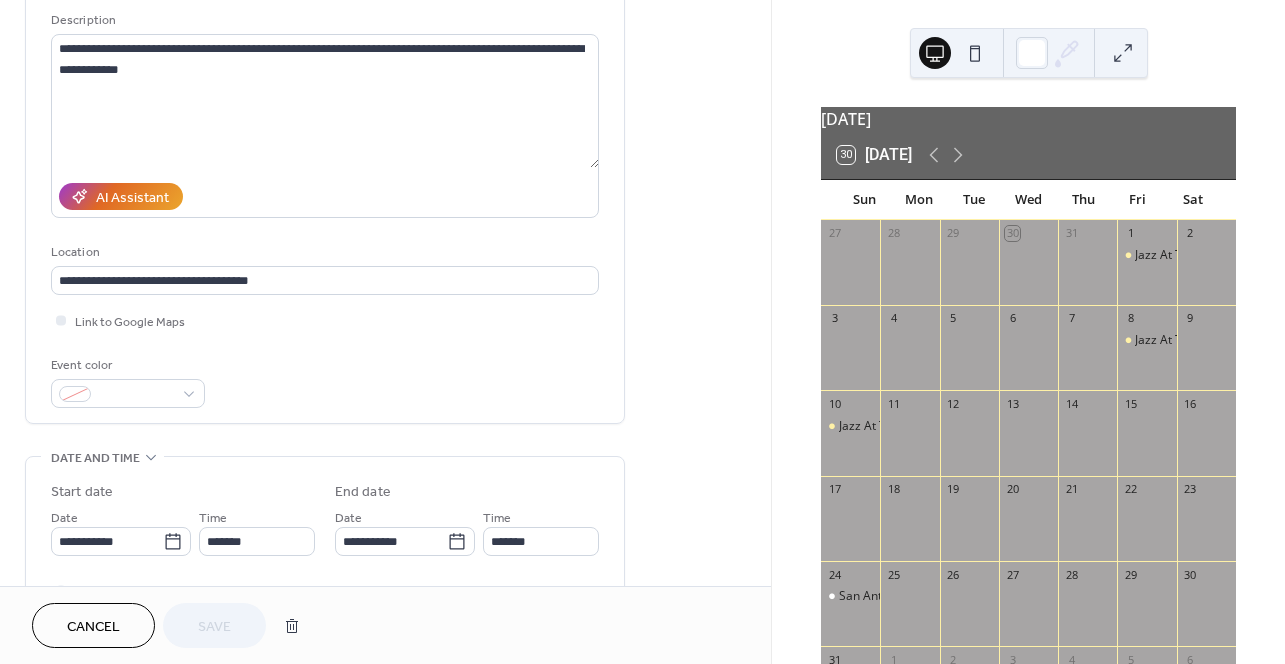 scroll, scrollTop: 220, scrollLeft: 0, axis: vertical 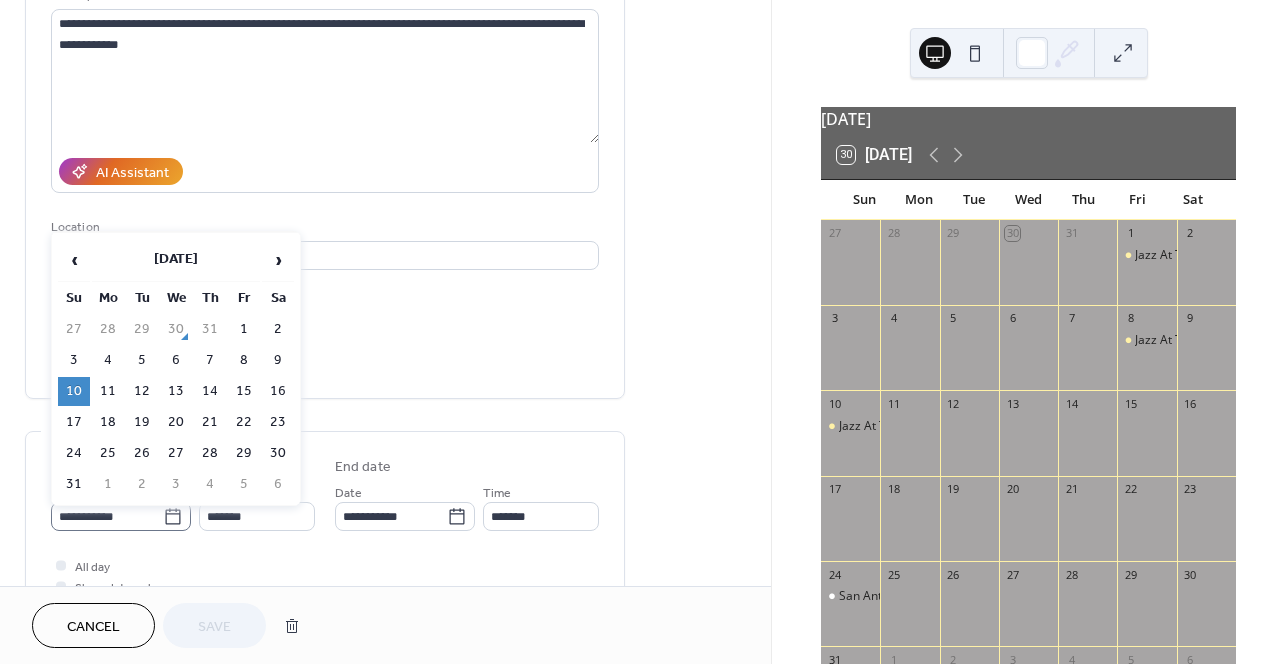 click 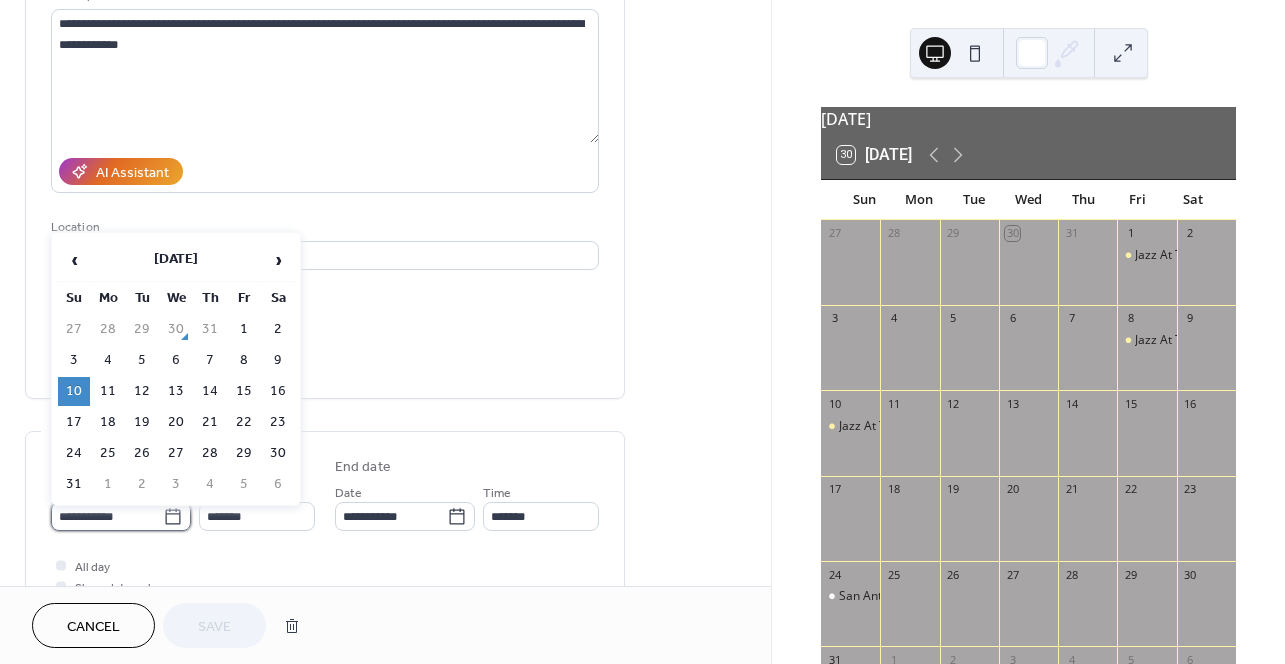 click on "**********" at bounding box center [107, 516] 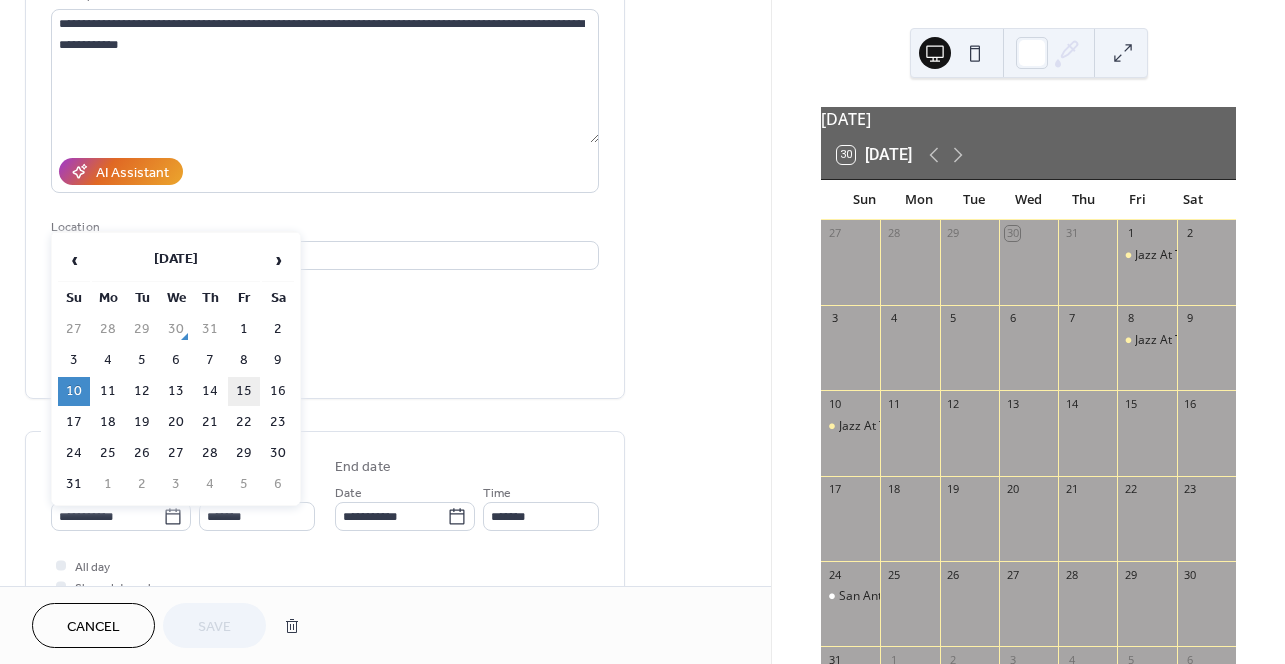 click on "15" at bounding box center [244, 391] 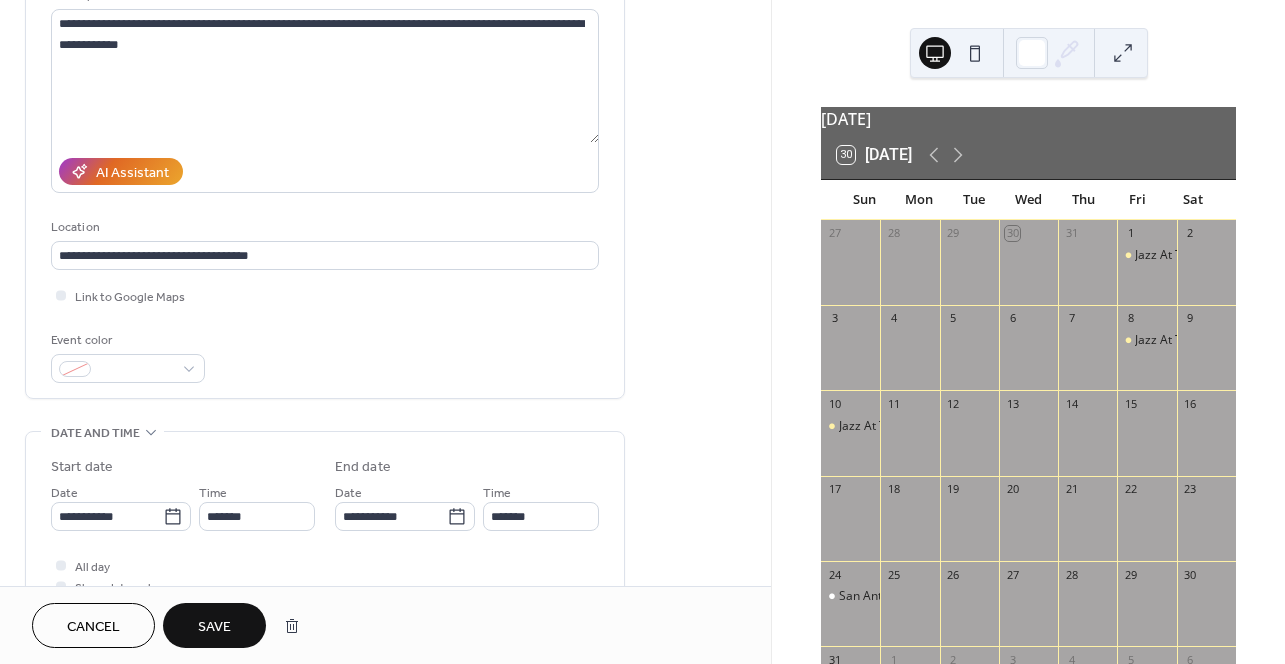 click on "Save" at bounding box center [214, 627] 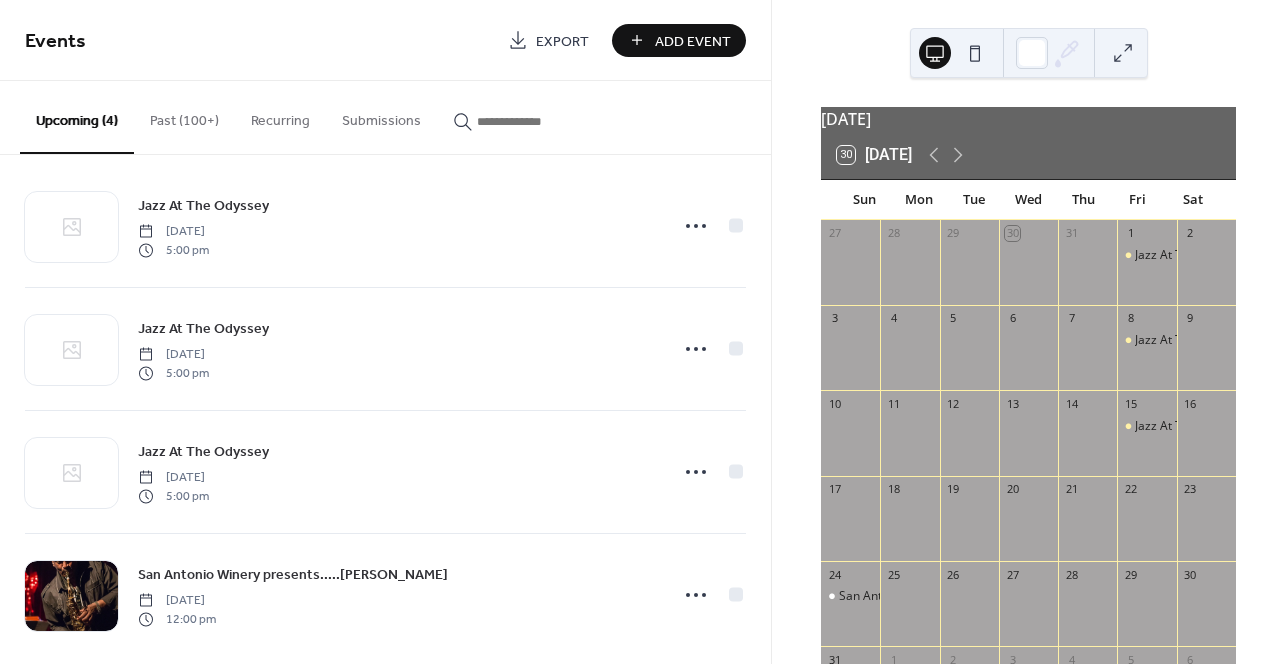scroll, scrollTop: 42, scrollLeft: 0, axis: vertical 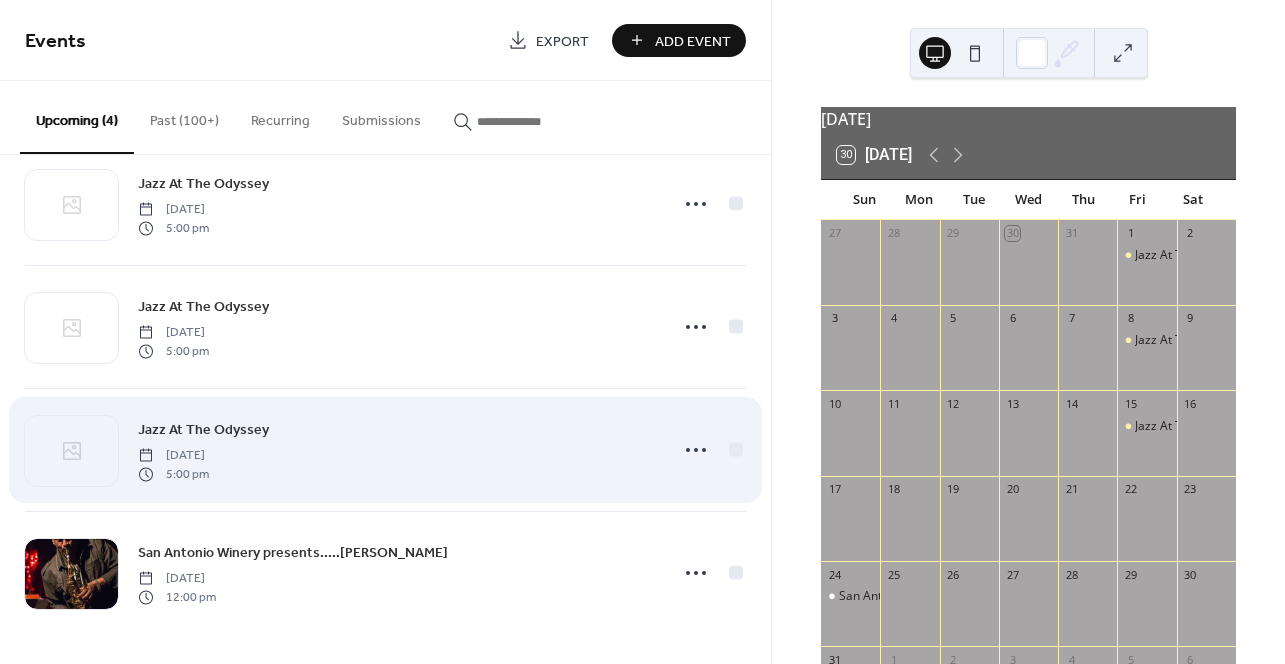 click on "Jazz At The Odyssey" at bounding box center (203, 430) 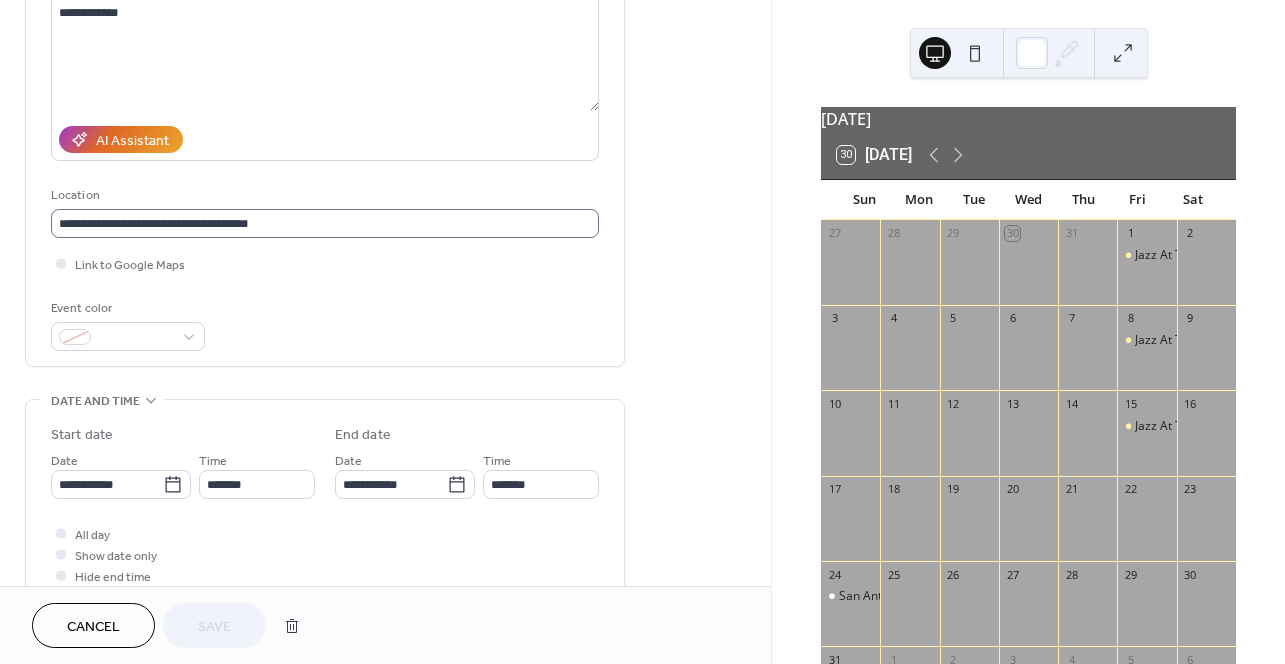 scroll, scrollTop: 256, scrollLeft: 0, axis: vertical 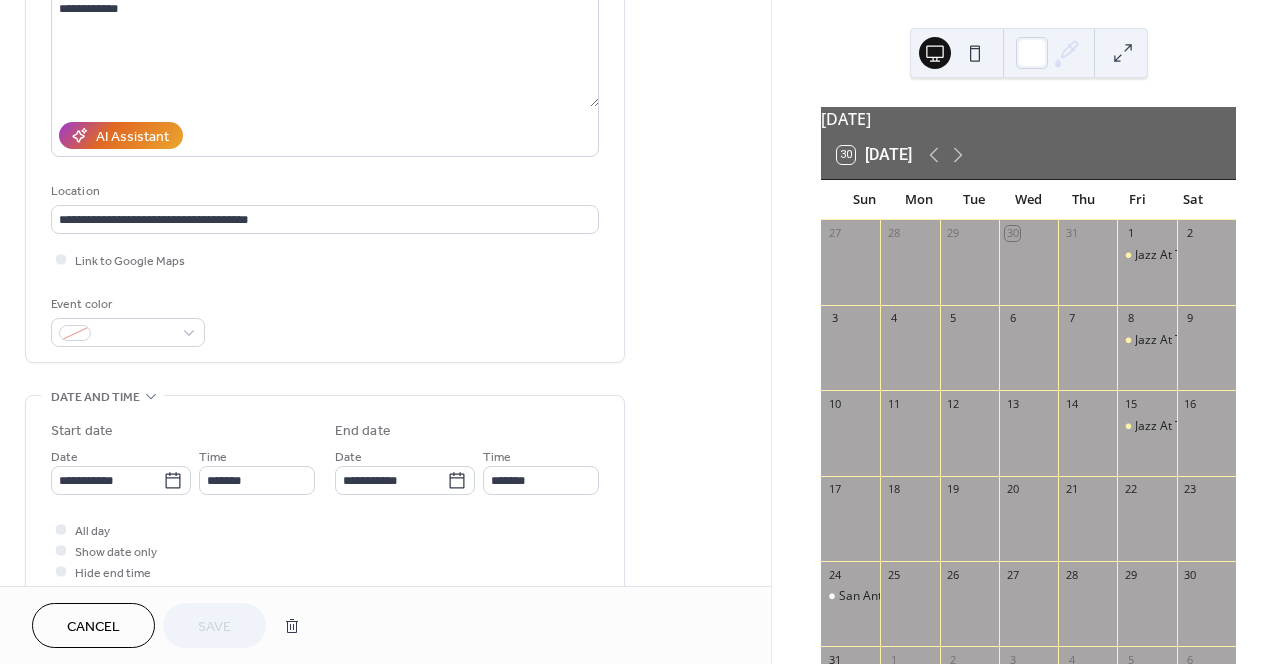 click on "**********" at bounding box center [121, 470] 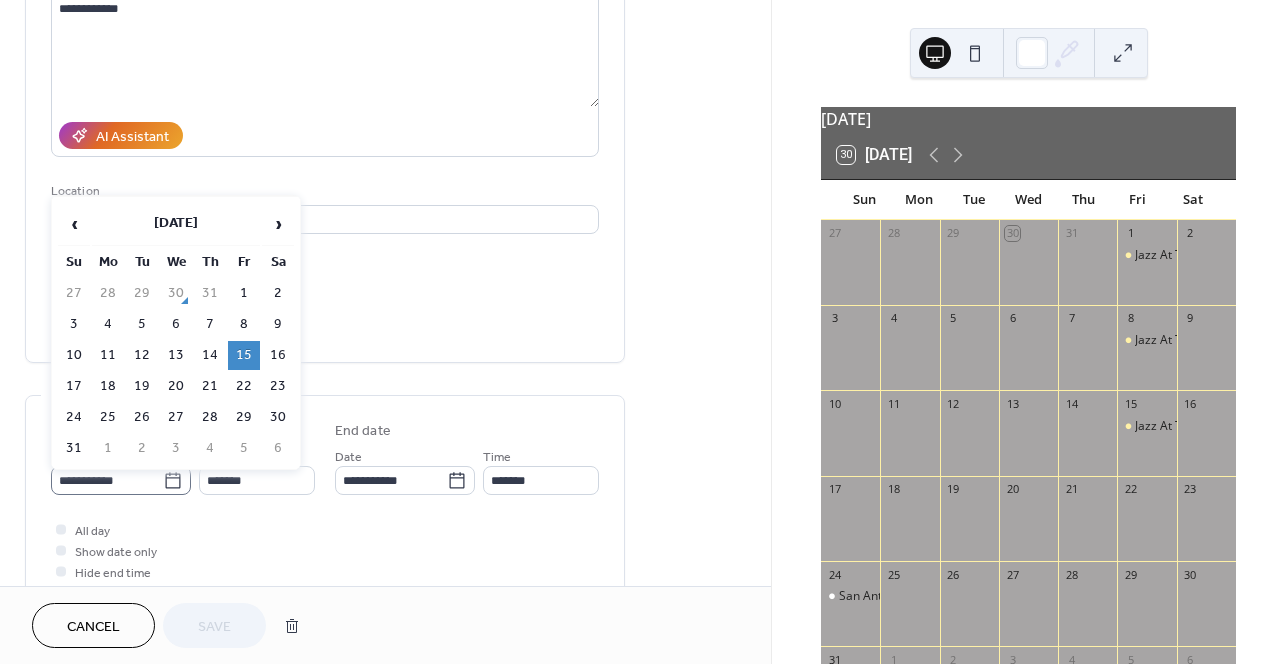 click 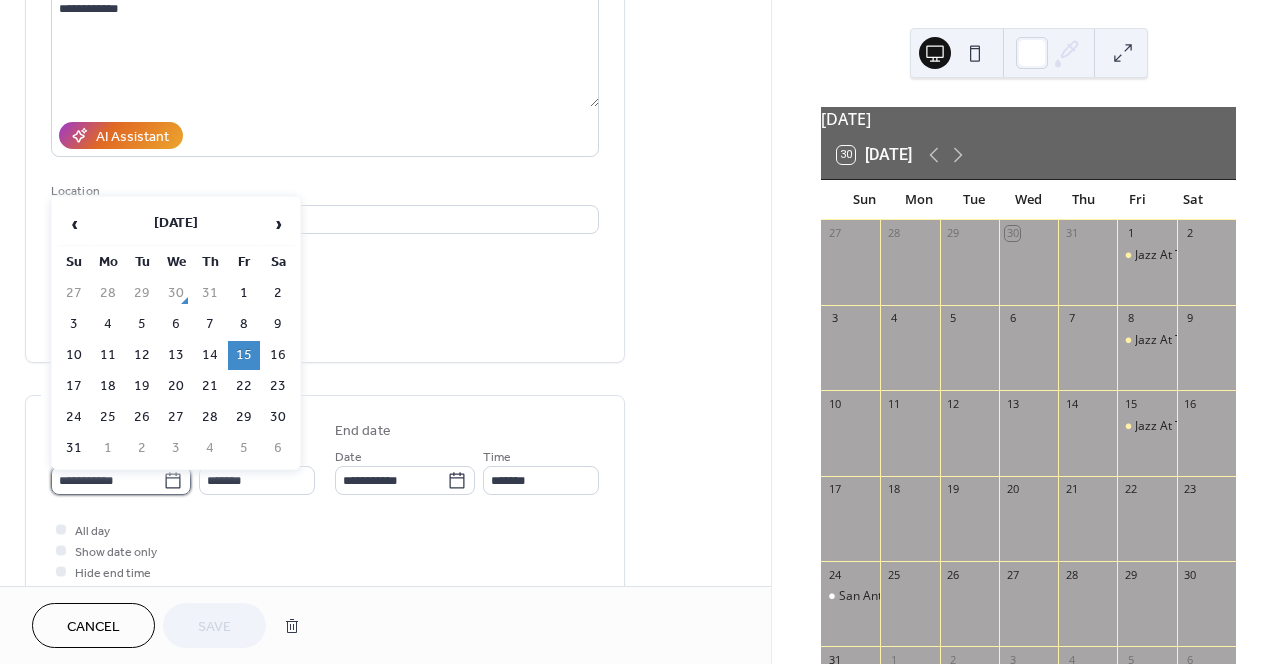 click on "**********" at bounding box center [107, 480] 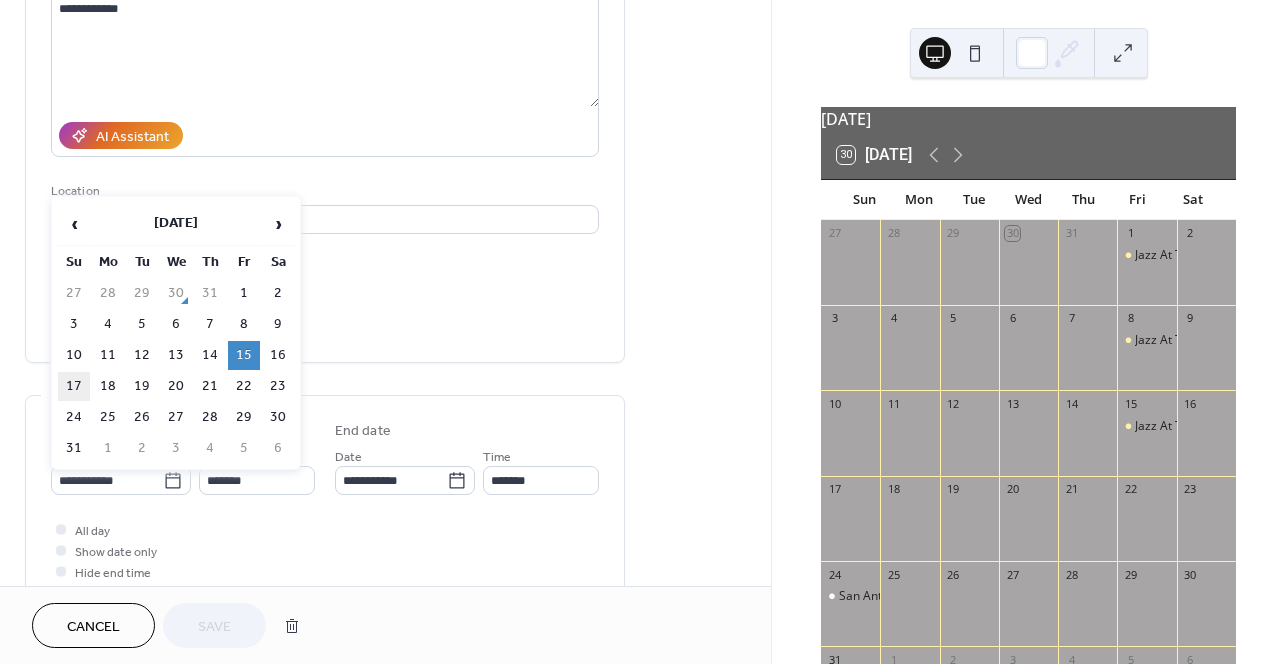 click on "17" at bounding box center [74, 386] 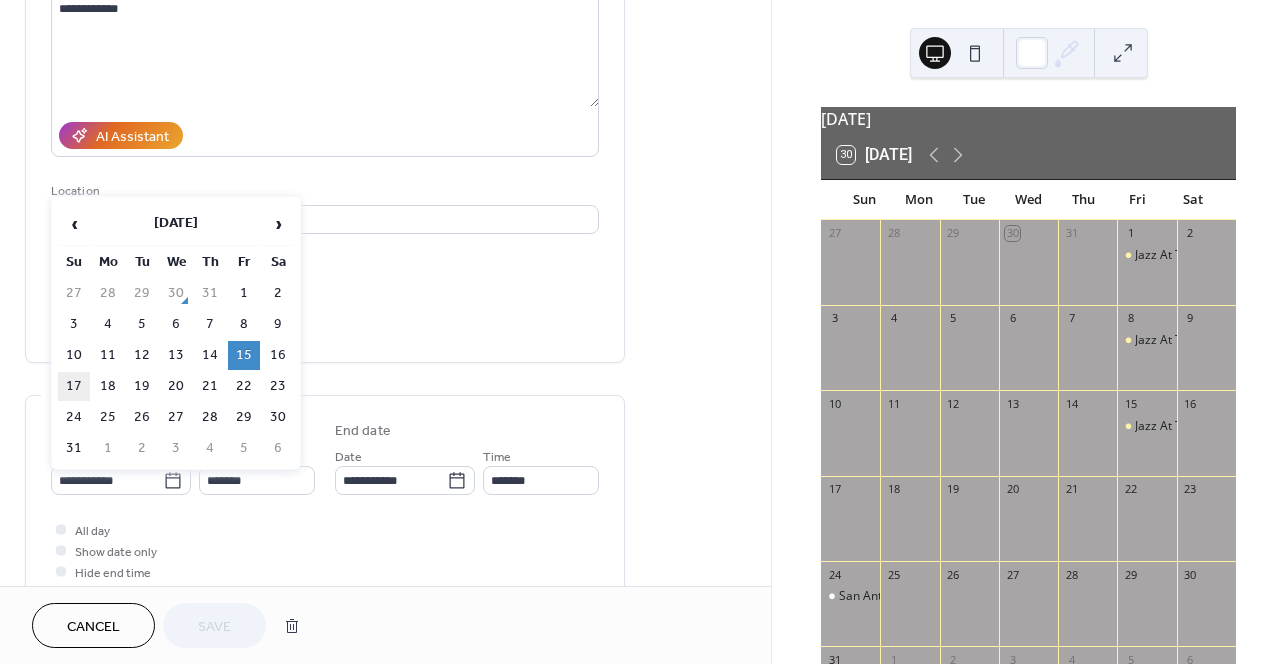 type on "**********" 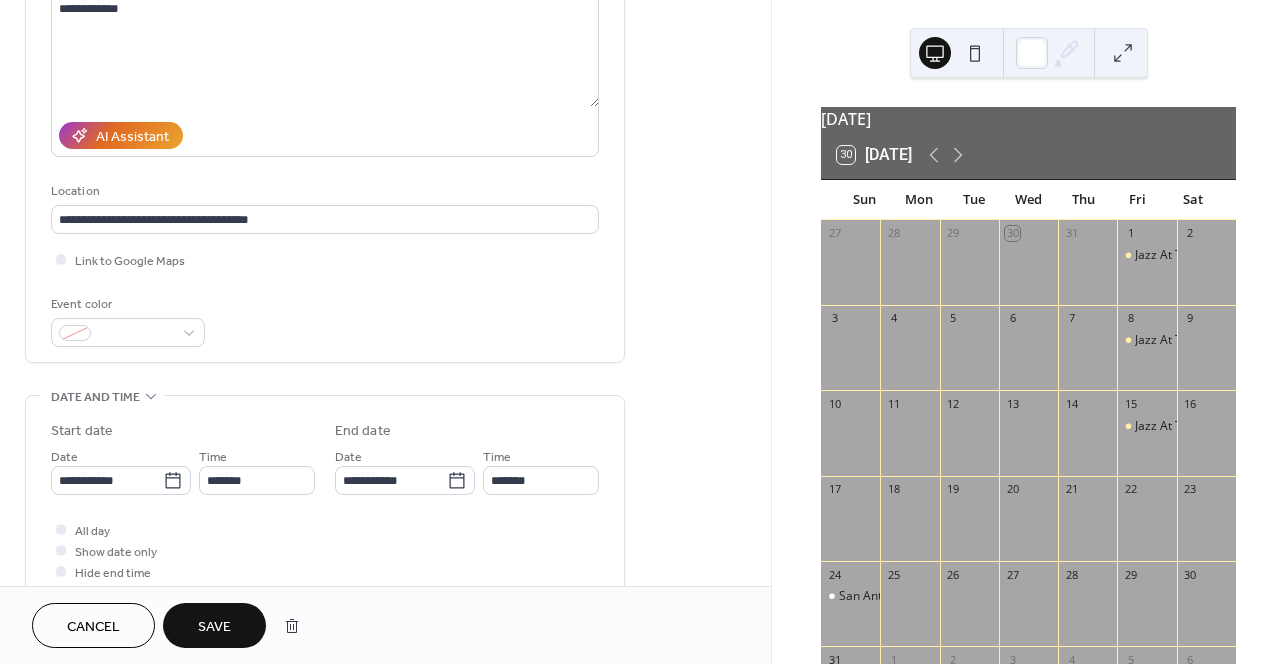click on "Save" at bounding box center [214, 627] 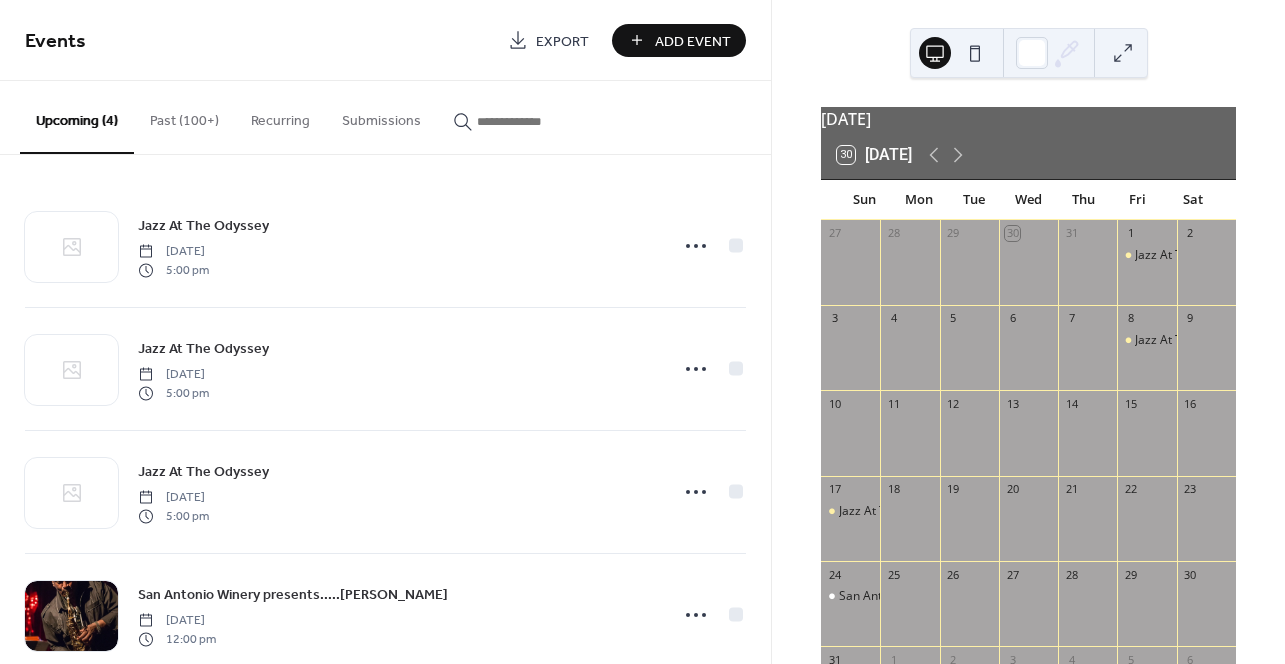 scroll, scrollTop: 42, scrollLeft: 0, axis: vertical 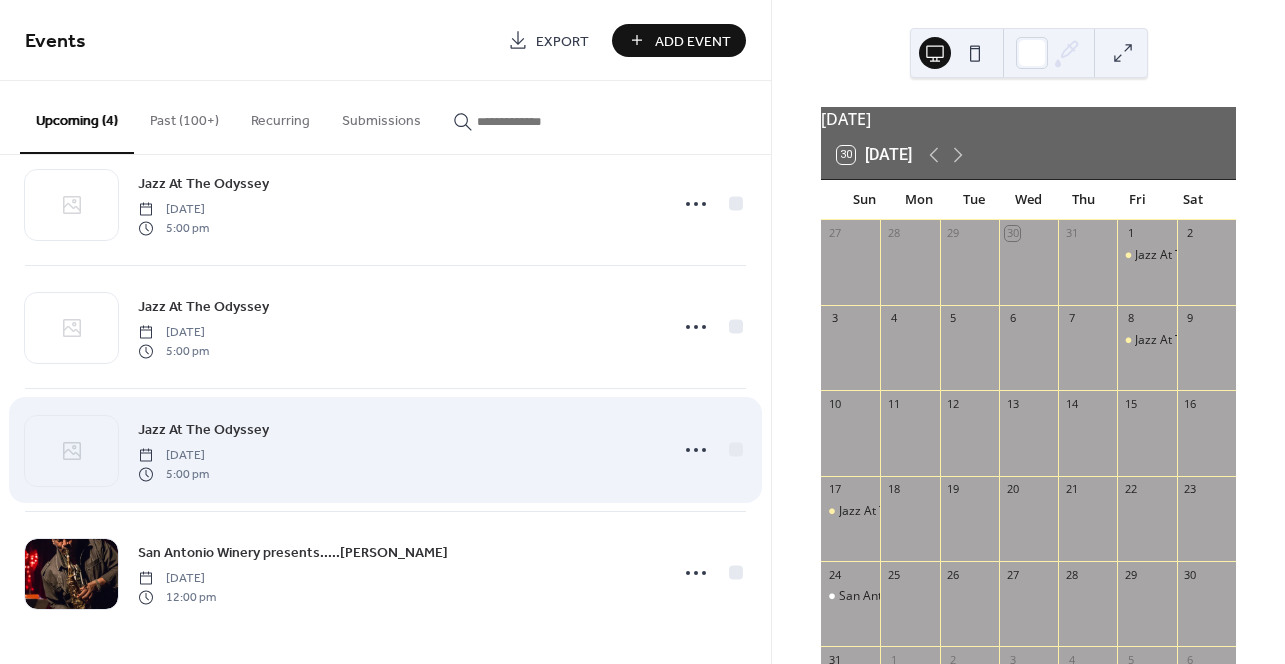 click on "Jazz At The Odyssey" at bounding box center [203, 430] 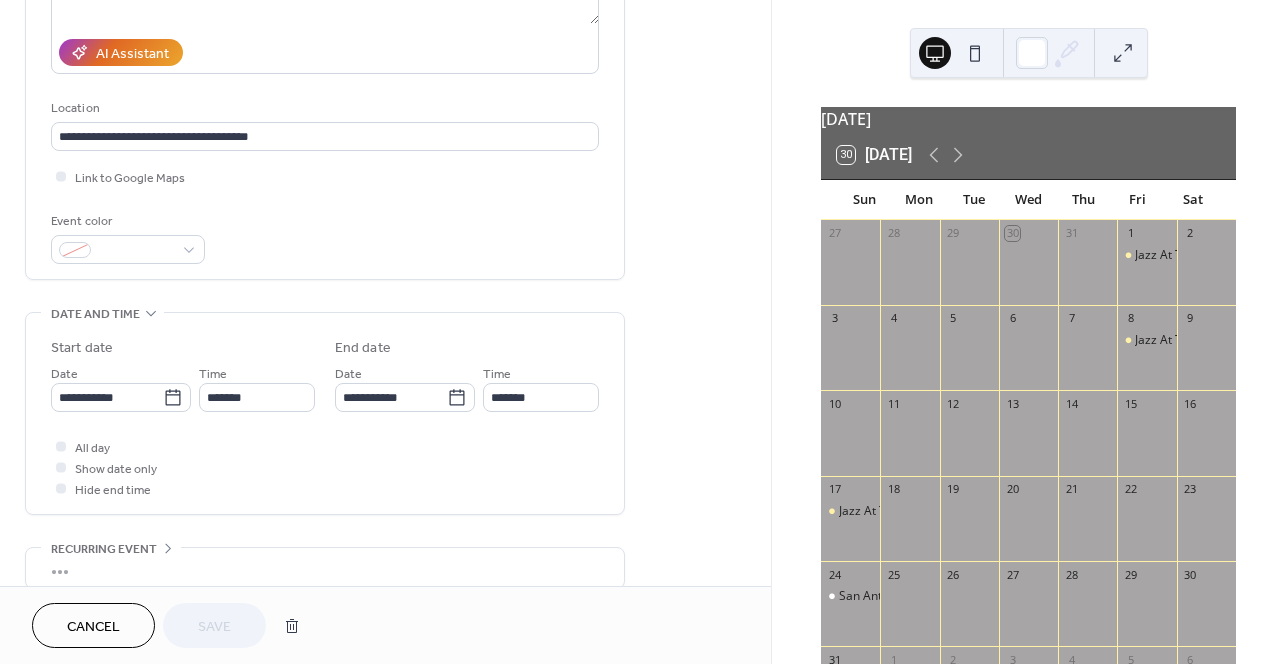 scroll, scrollTop: 358, scrollLeft: 0, axis: vertical 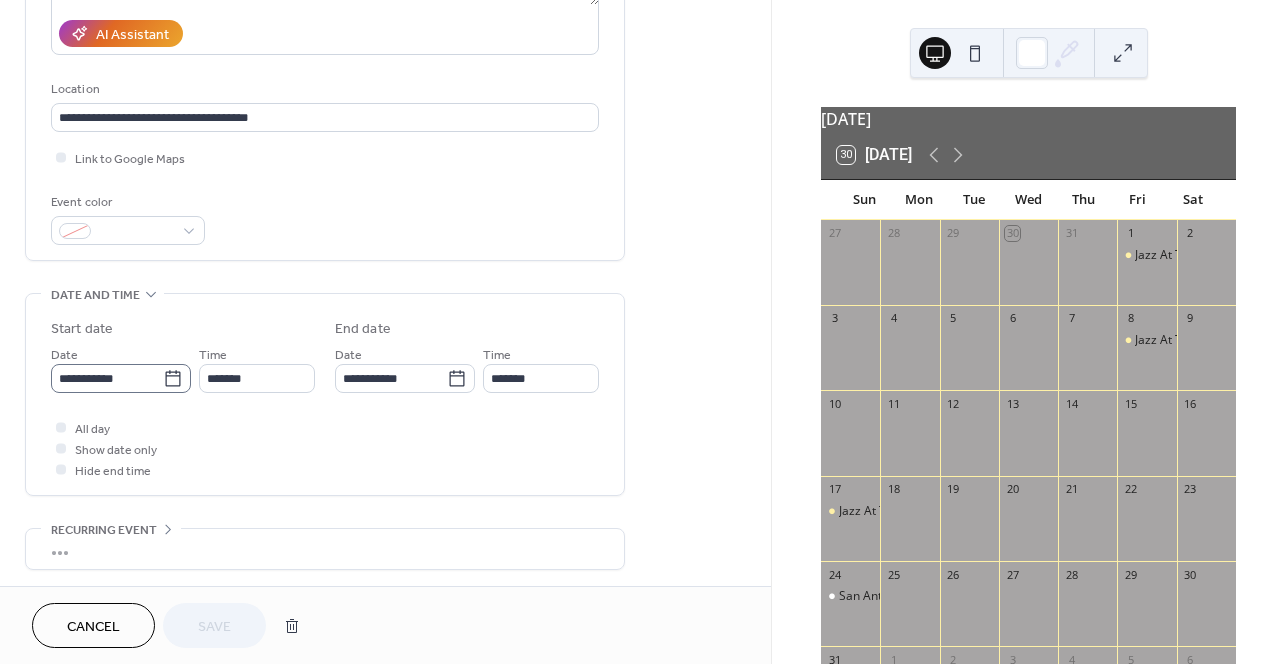 click 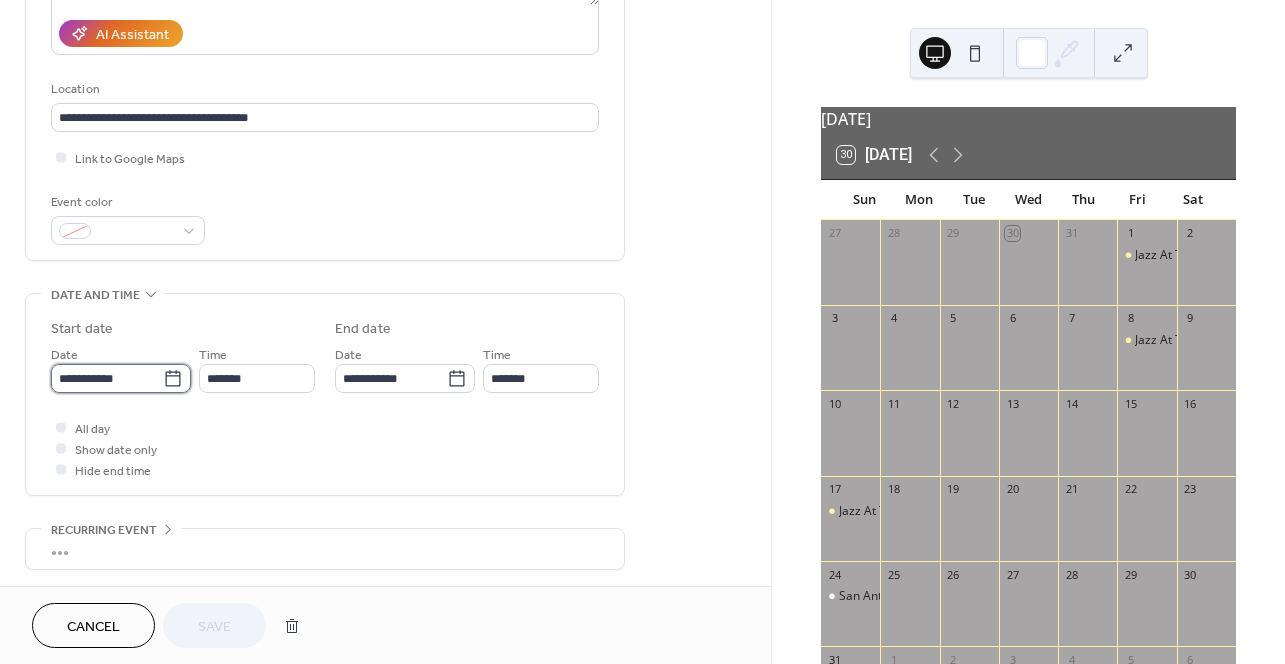 click on "**********" at bounding box center (107, 378) 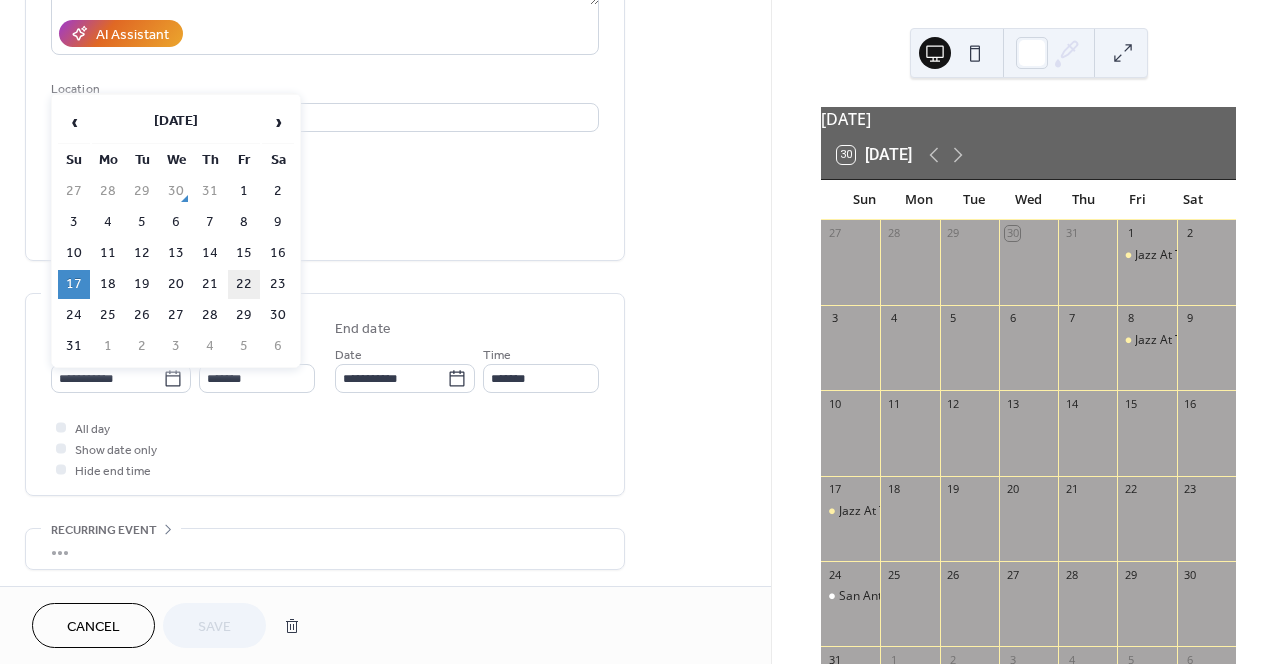 click on "22" at bounding box center [244, 284] 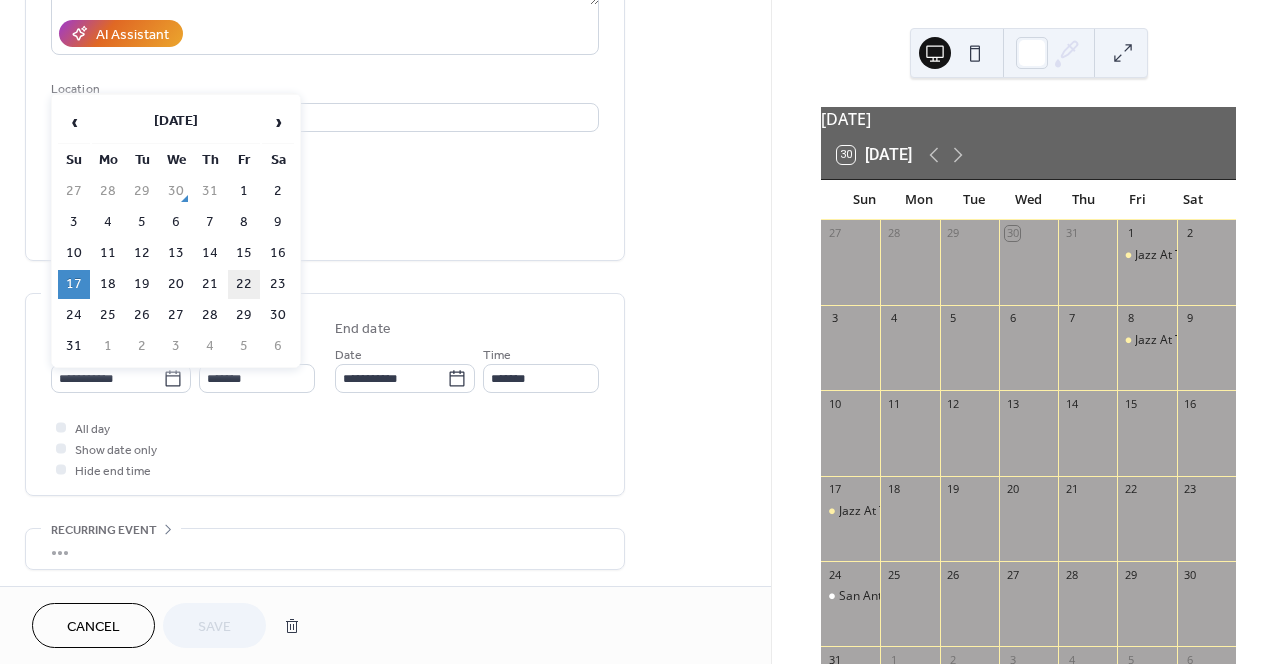 type on "**********" 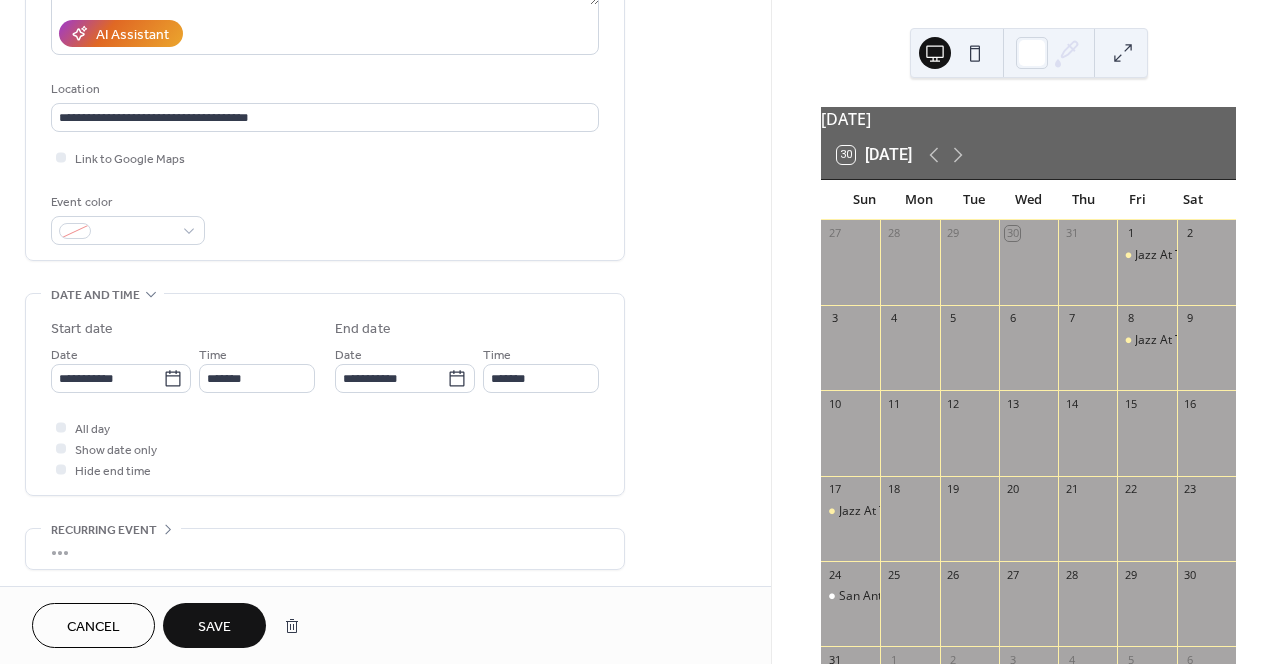 click on "Save" at bounding box center (214, 627) 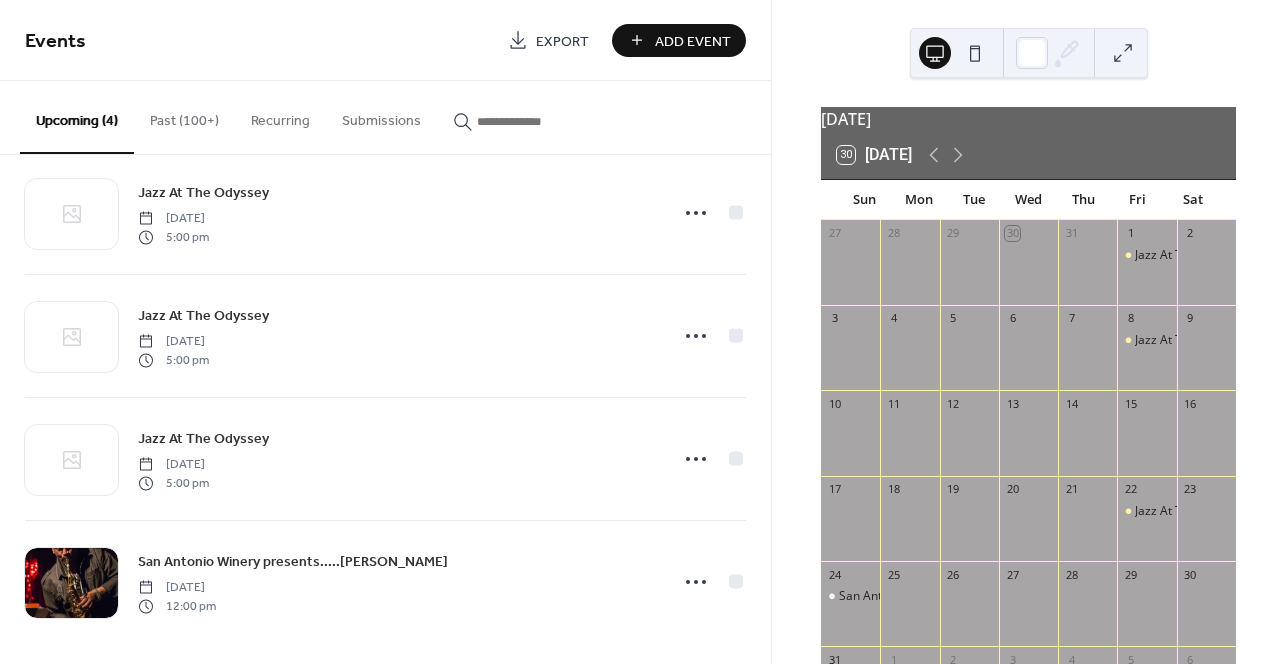 scroll, scrollTop: 42, scrollLeft: 0, axis: vertical 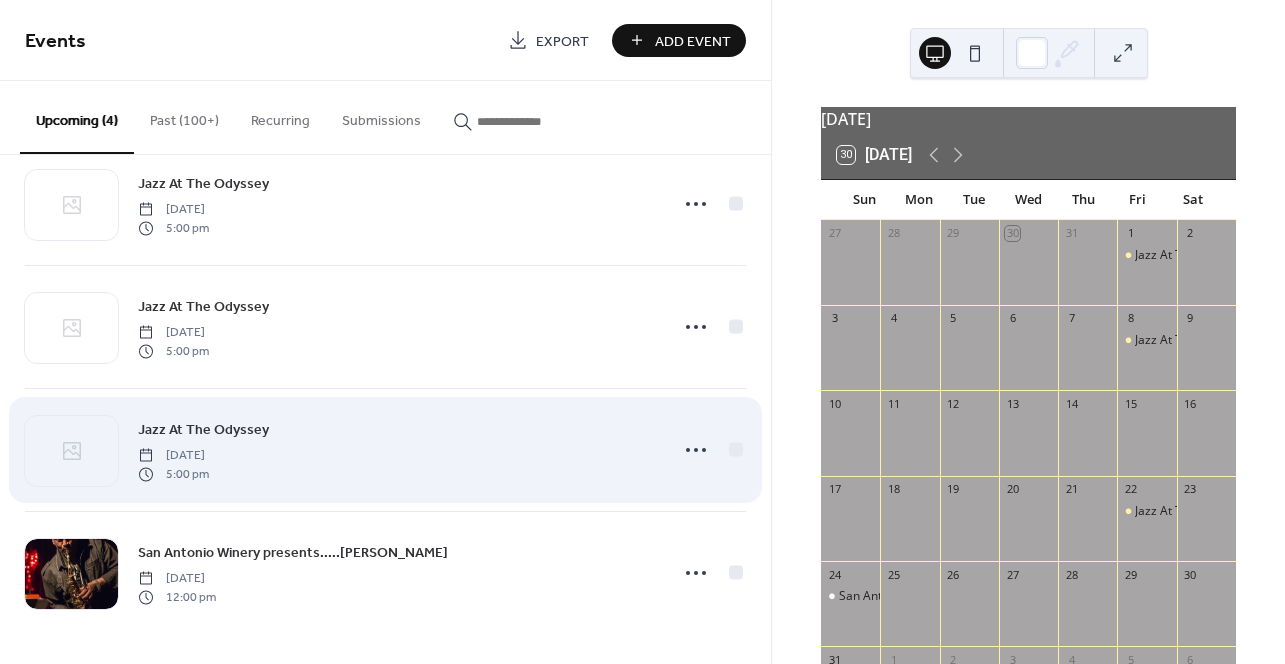 click on "Jazz At The Odyssey" at bounding box center [203, 430] 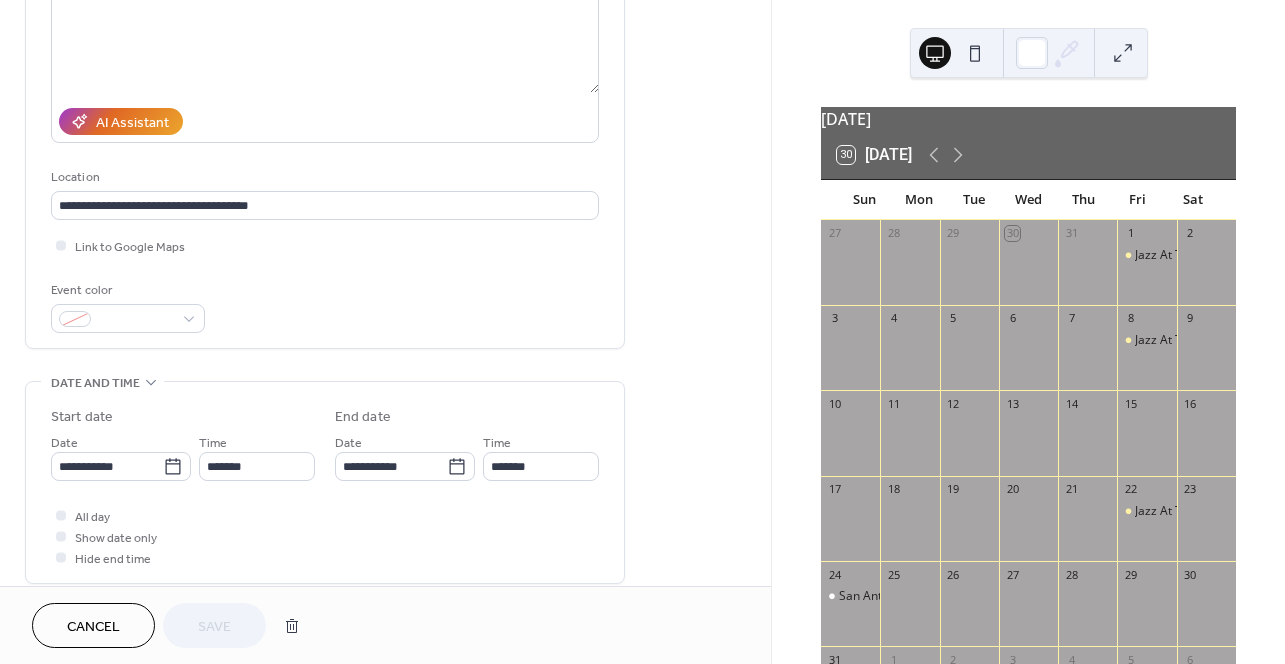 scroll, scrollTop: 288, scrollLeft: 0, axis: vertical 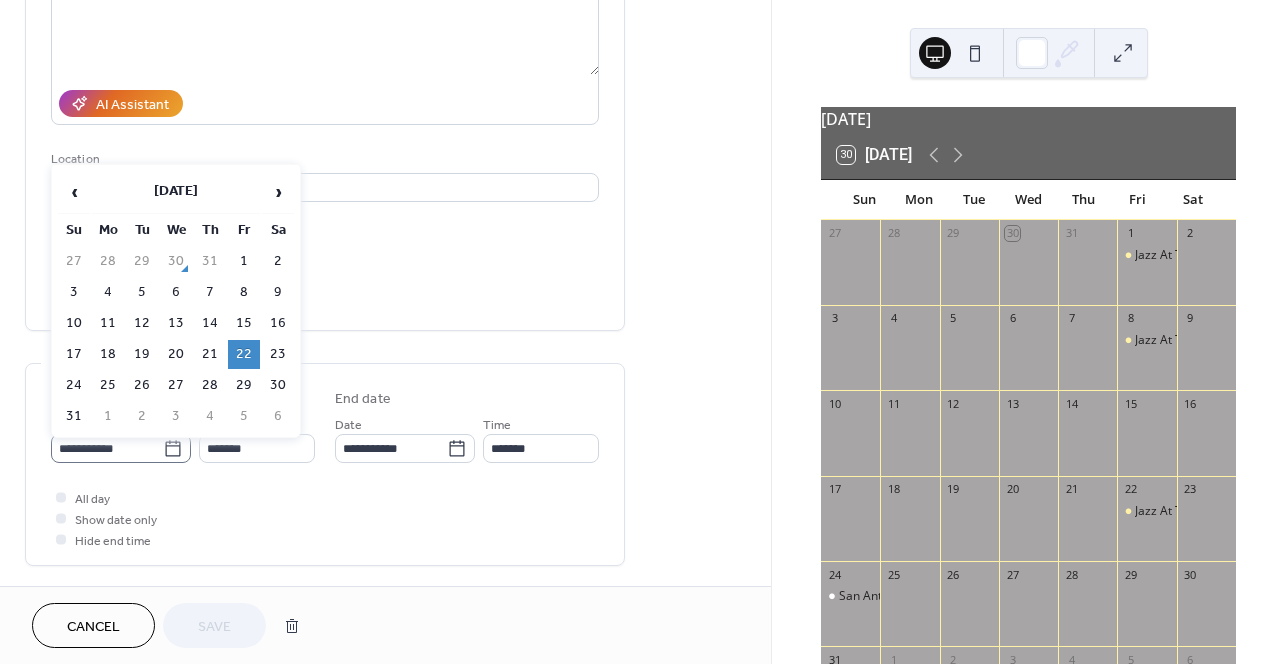 click 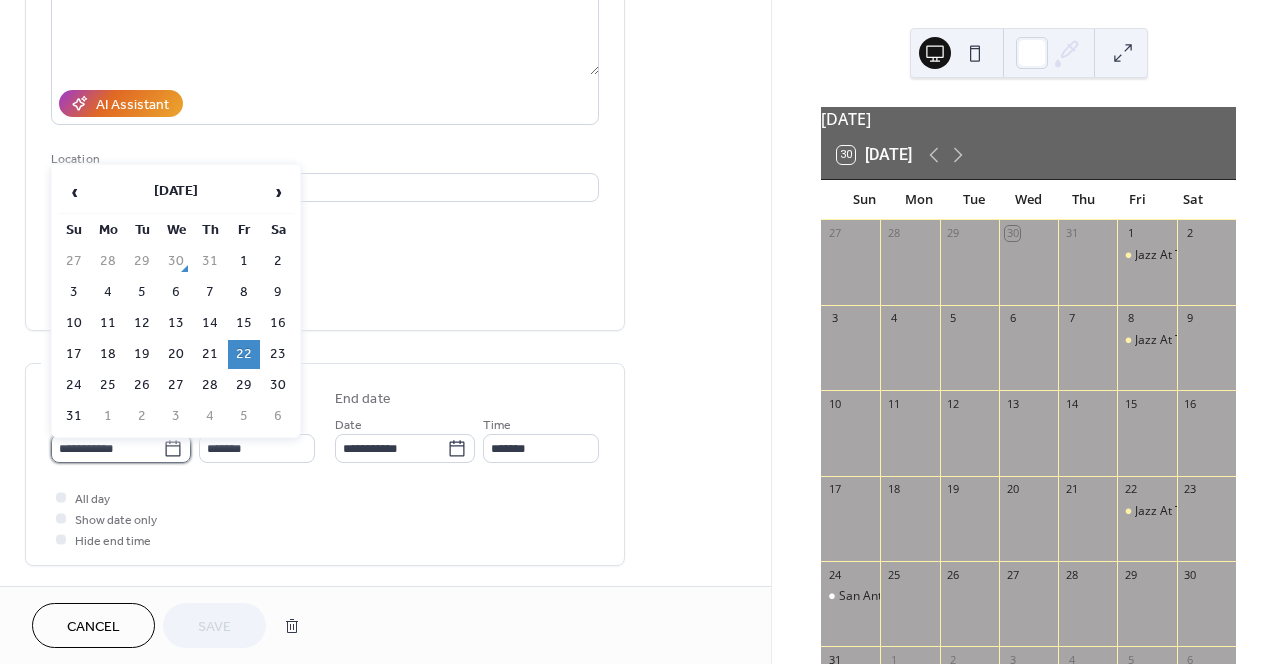 click on "**********" at bounding box center [107, 448] 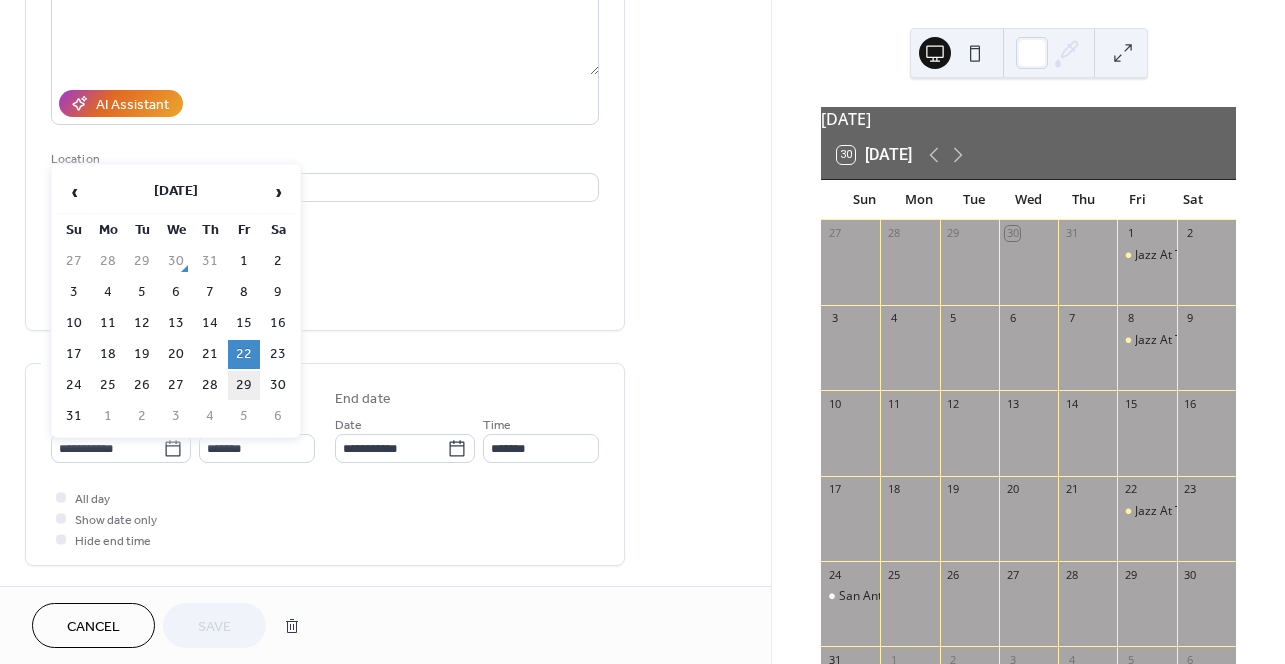 click on "29" at bounding box center [244, 385] 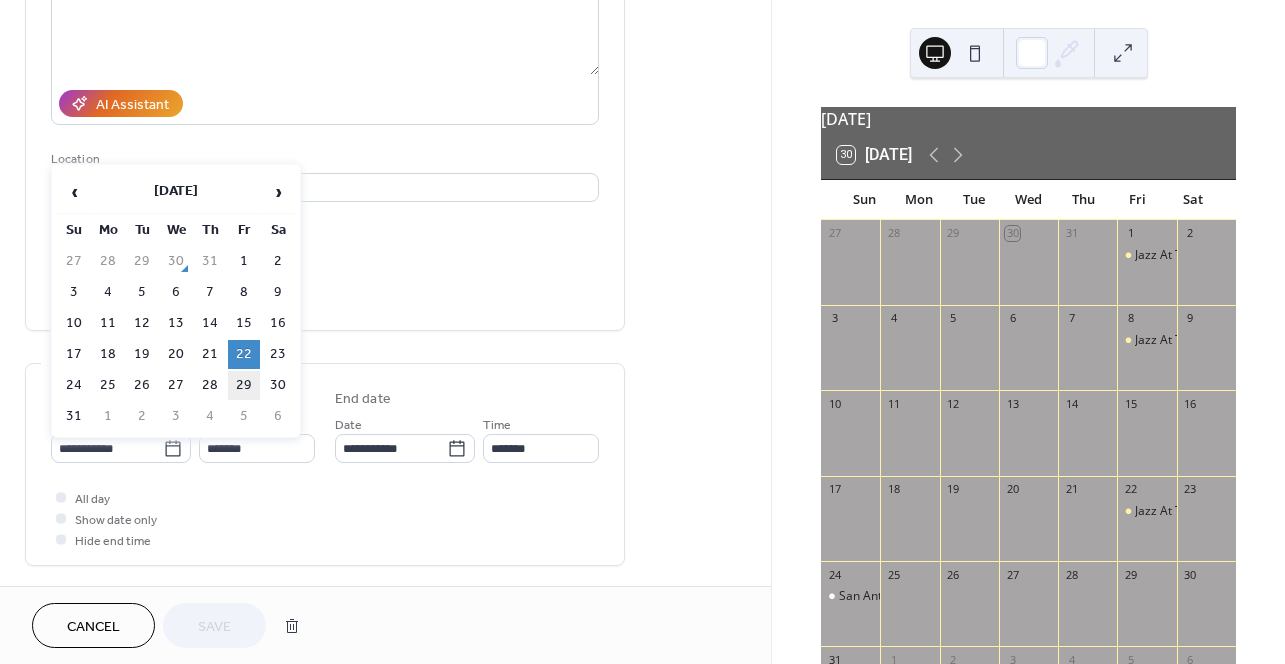 type on "**********" 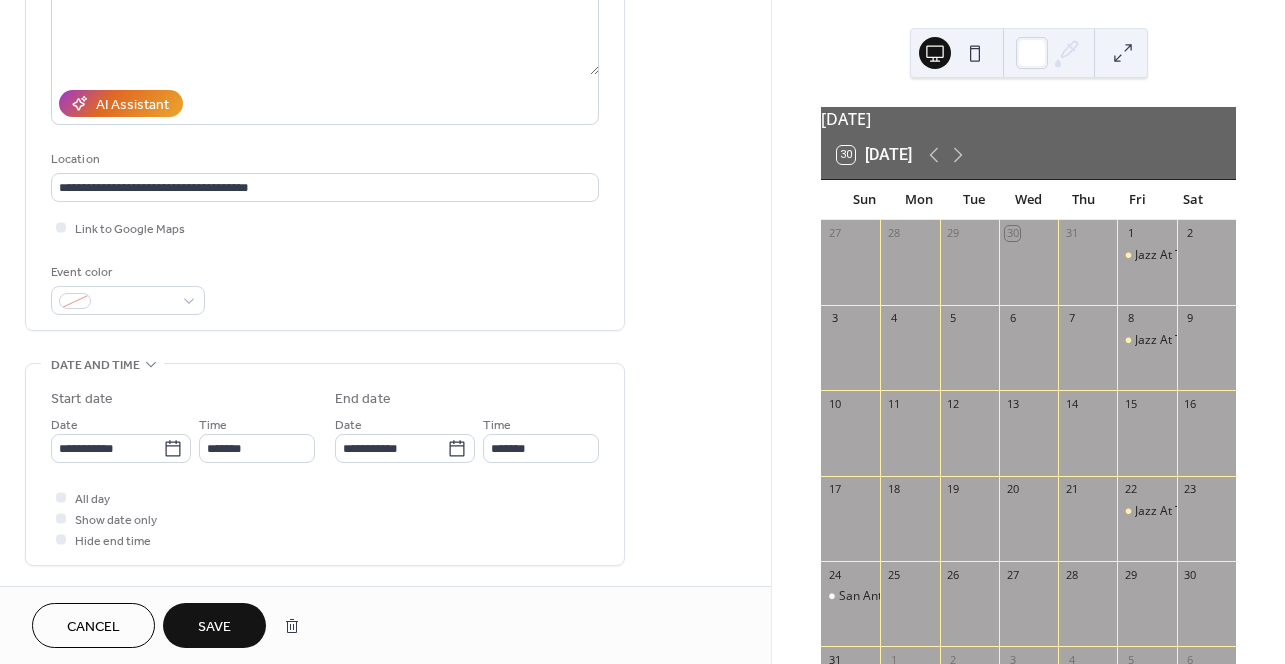 click on "Save" at bounding box center (214, 625) 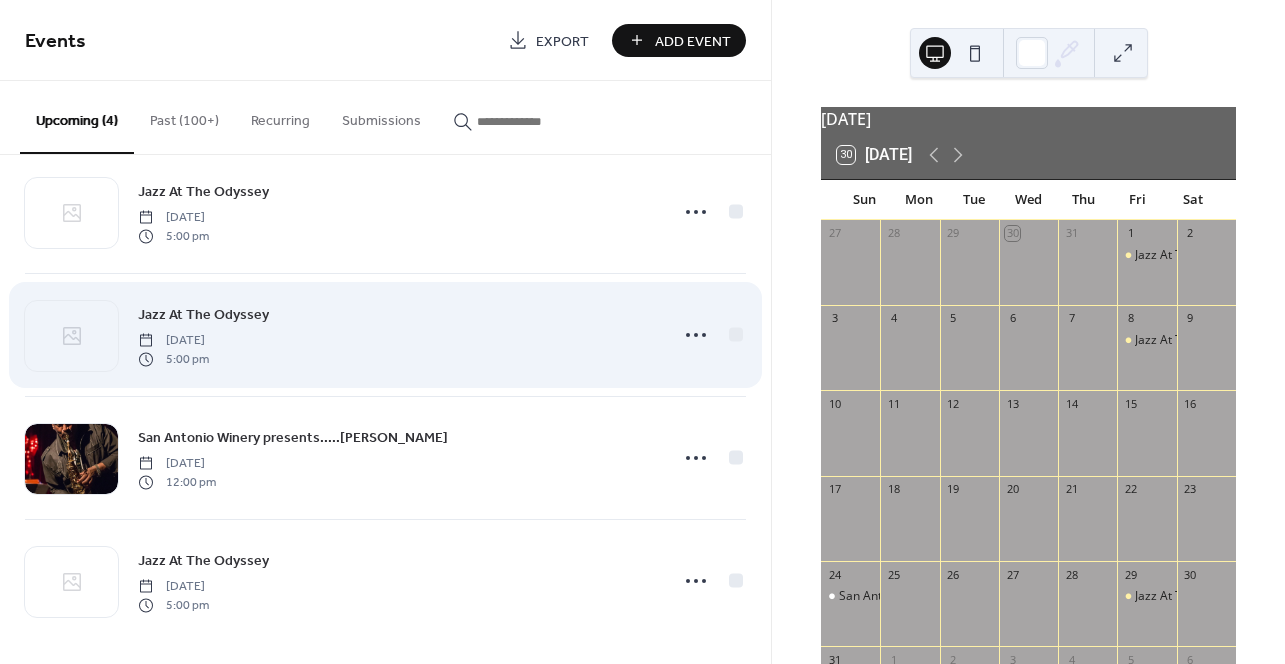 scroll, scrollTop: 29, scrollLeft: 0, axis: vertical 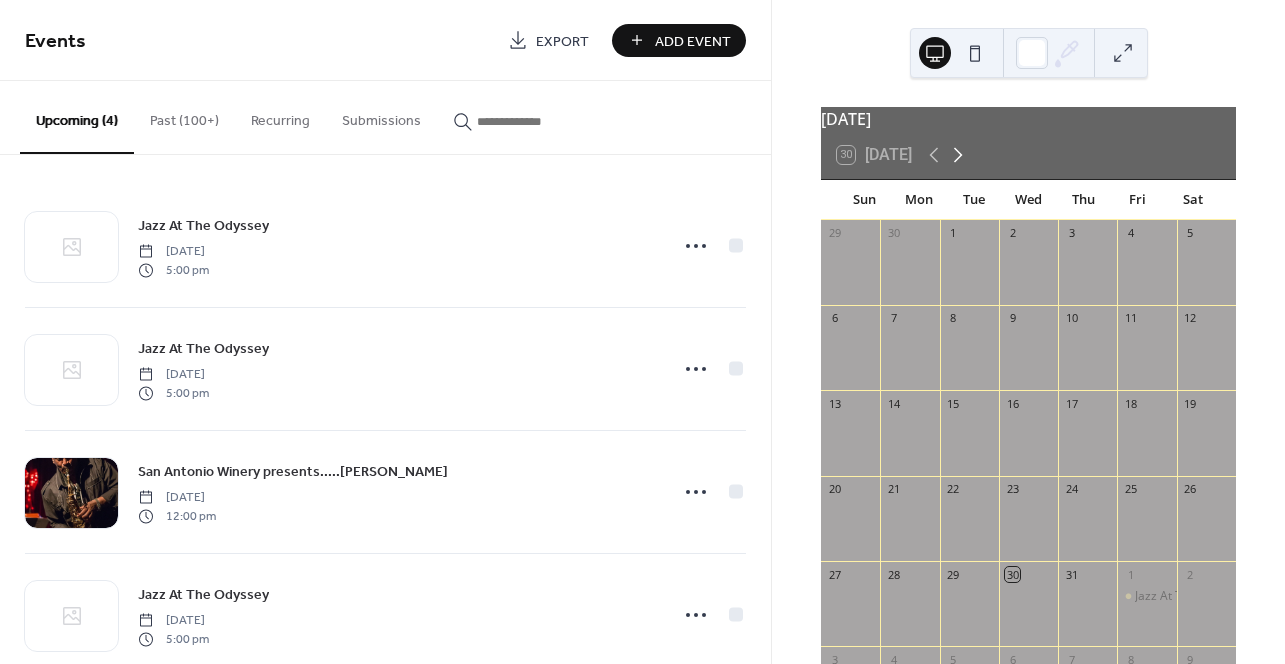 click 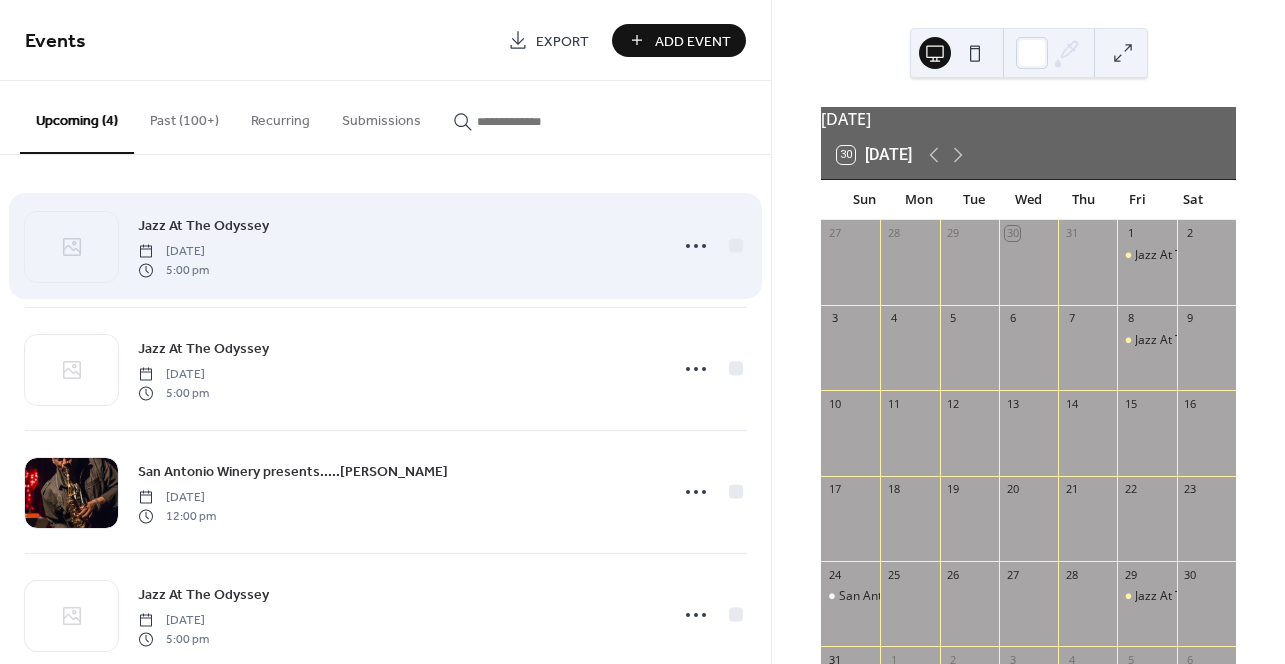 click on "Jazz At The Odyssey" at bounding box center [203, 226] 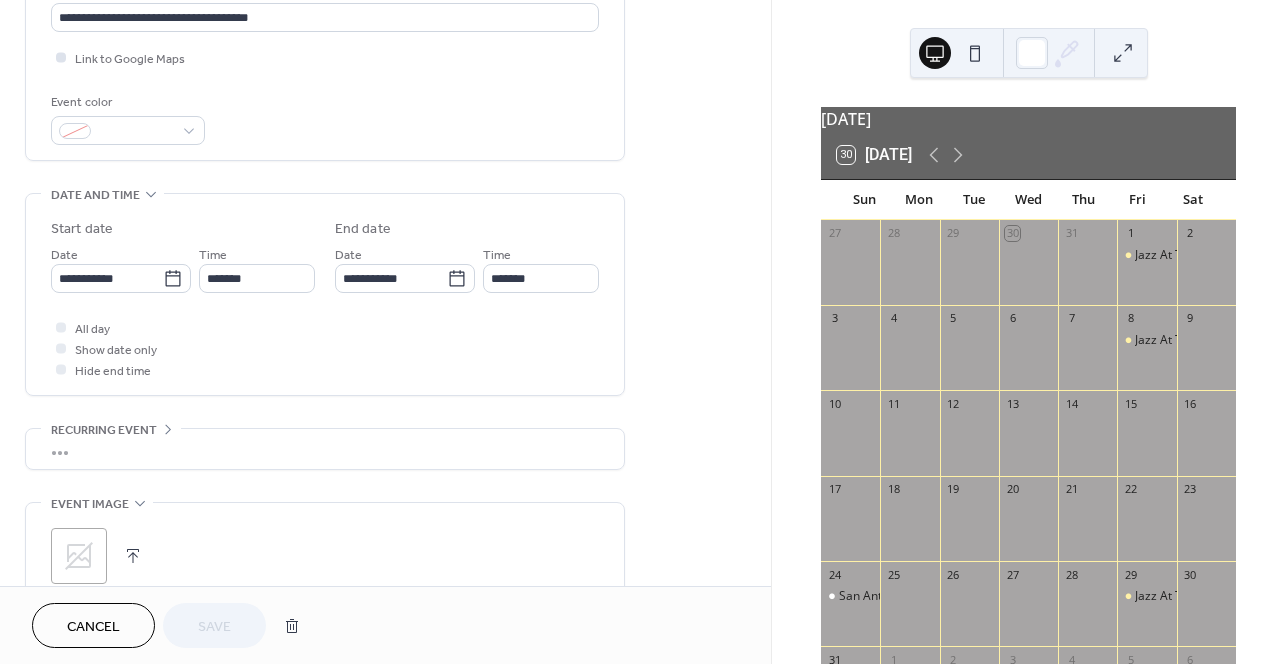 scroll, scrollTop: 461, scrollLeft: 0, axis: vertical 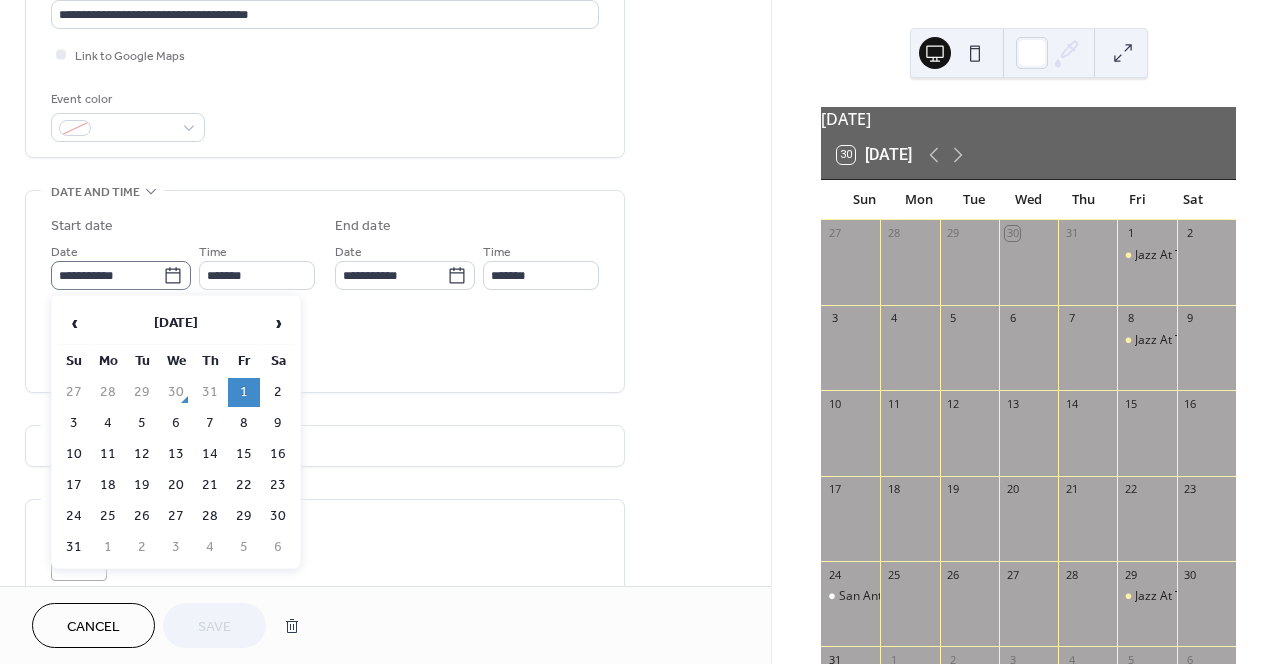 click 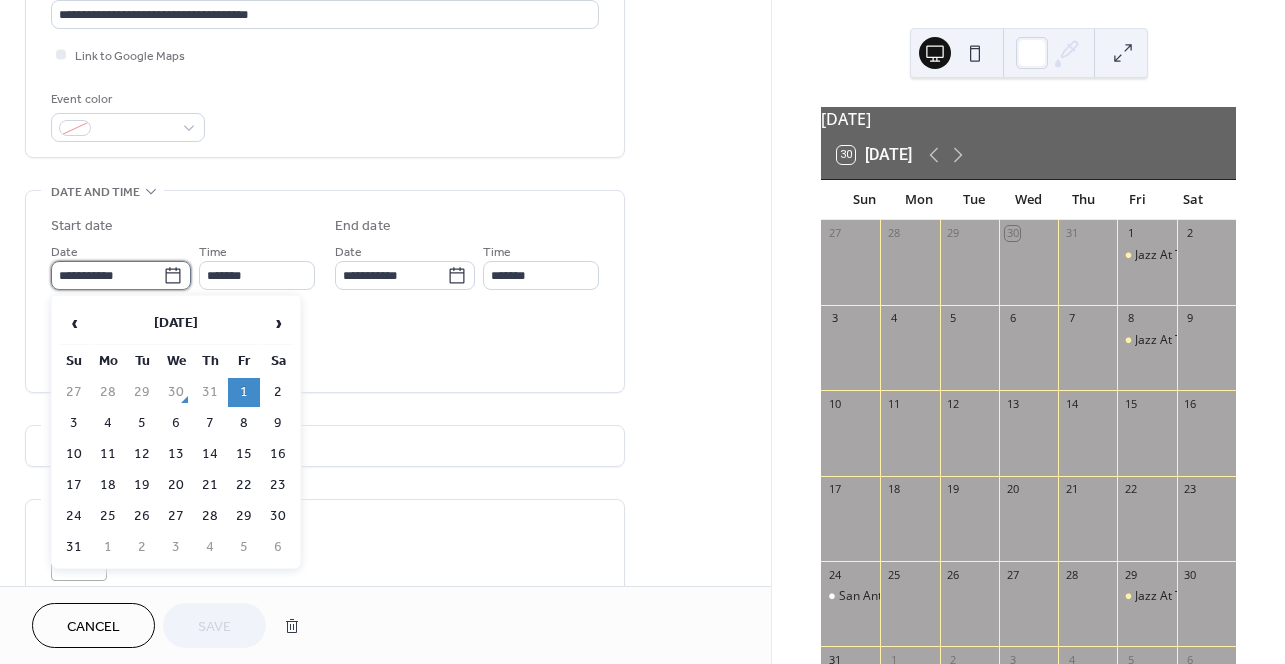 click on "**********" at bounding box center [107, 275] 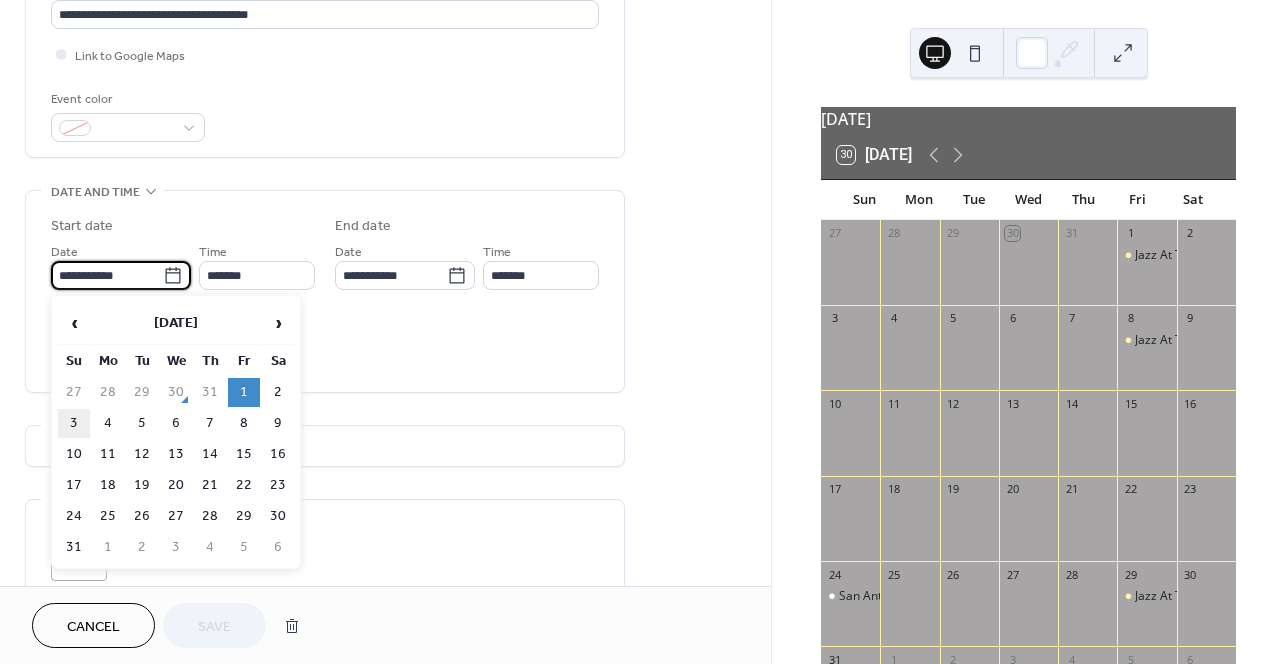 click on "3" at bounding box center [74, 423] 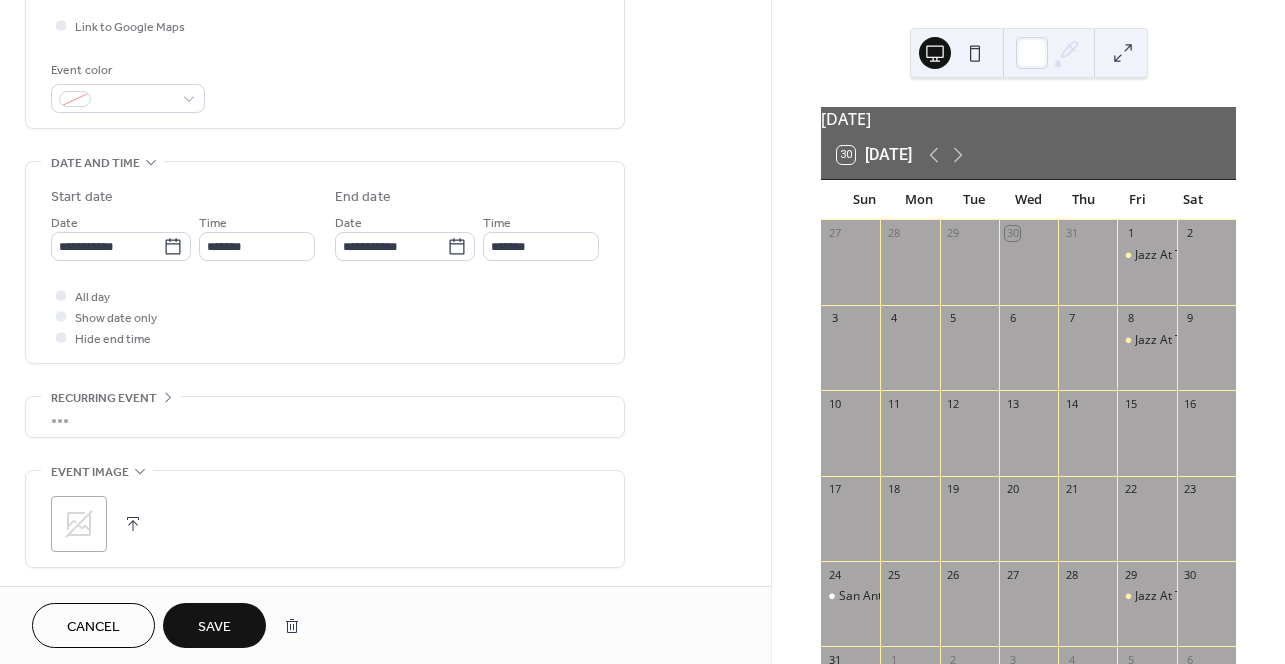 scroll, scrollTop: 502, scrollLeft: 0, axis: vertical 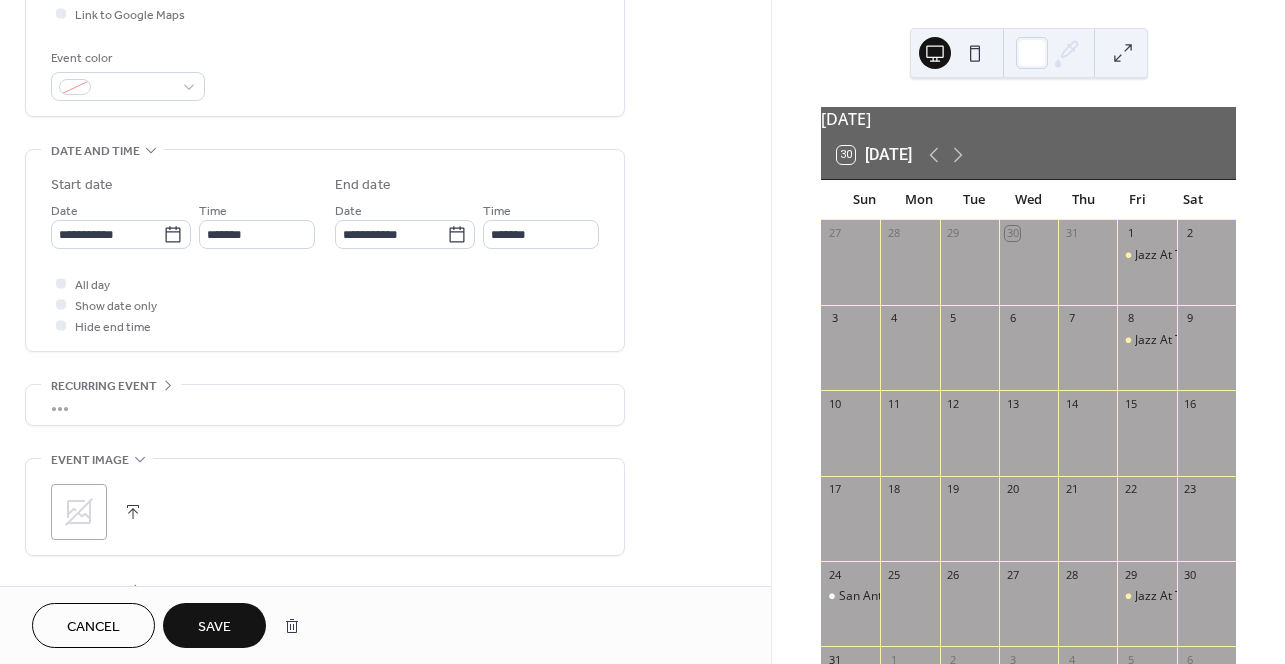 click on "•••" at bounding box center [325, 405] 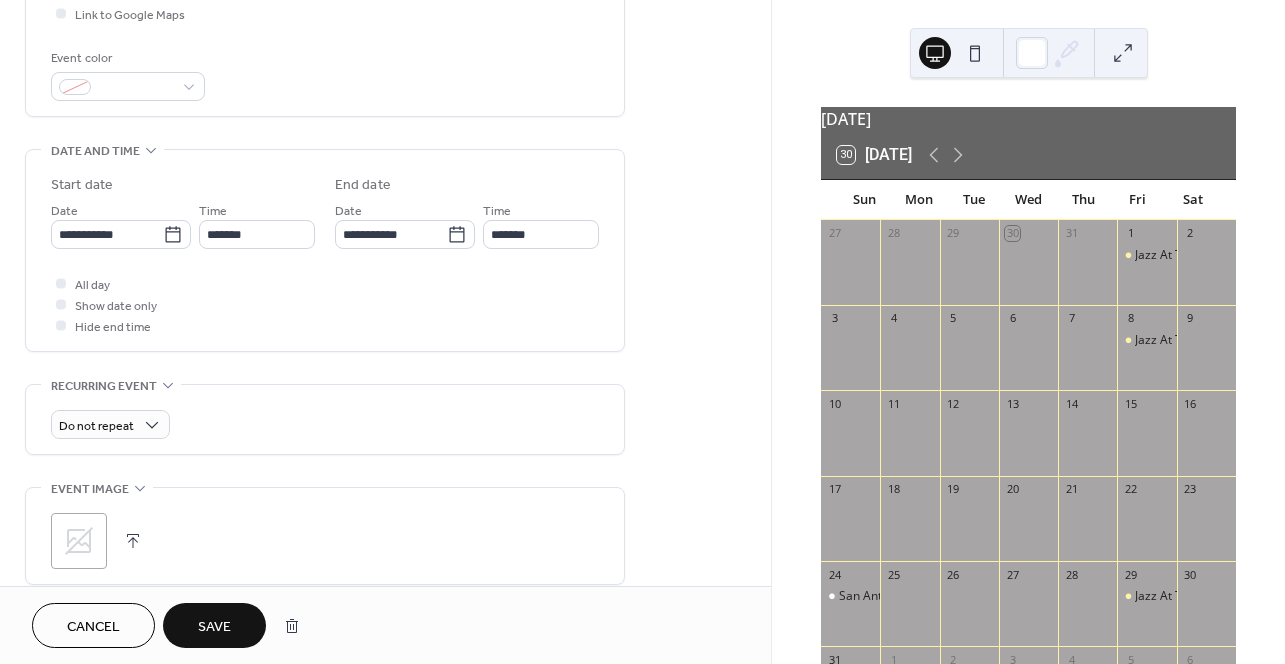 click on "Save" at bounding box center (214, 627) 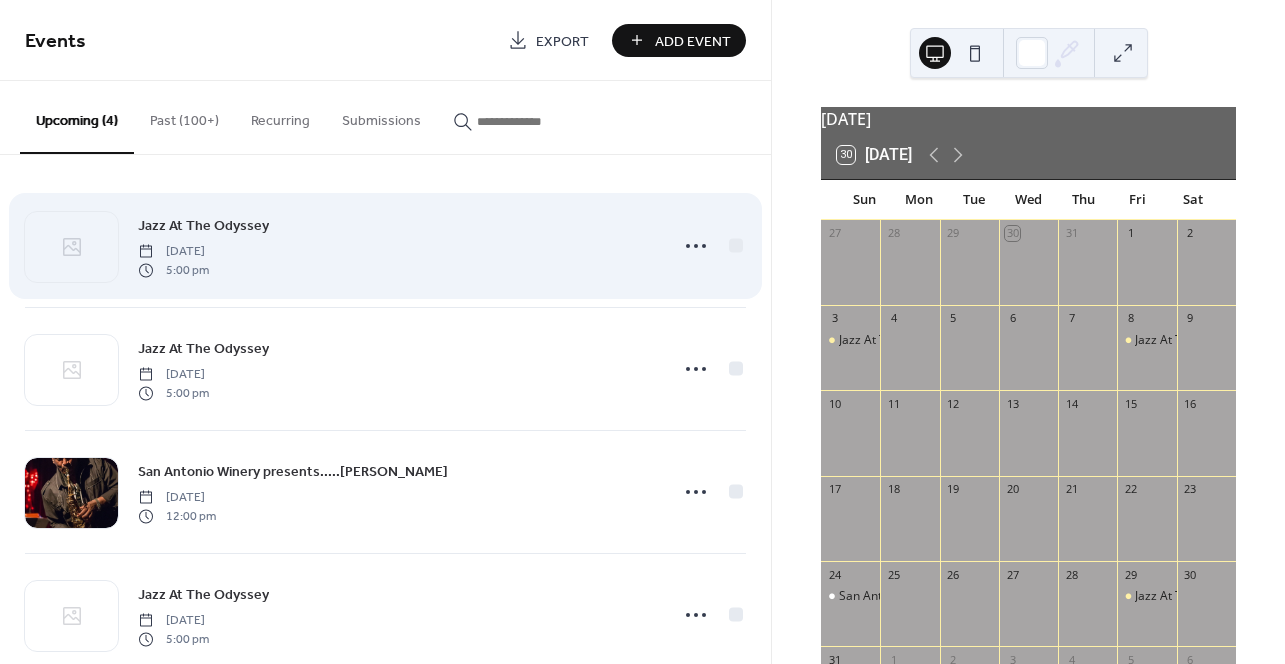 click on "Jazz At The Odyssey" at bounding box center [203, 226] 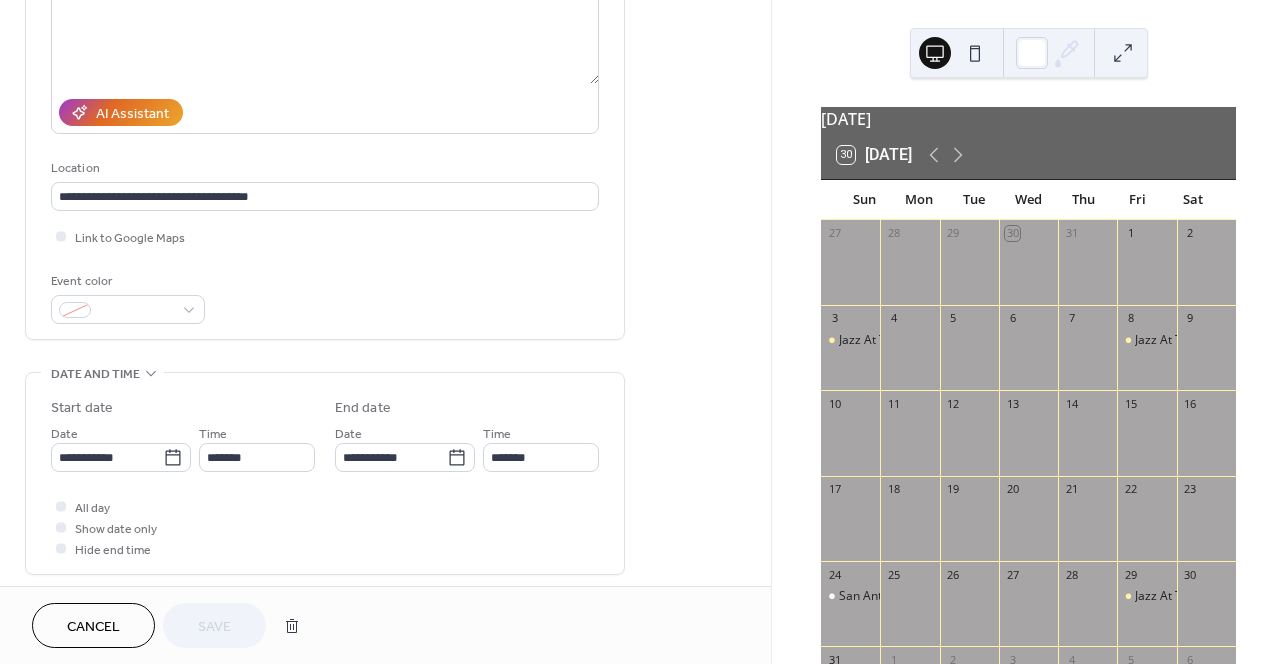 scroll, scrollTop: 280, scrollLeft: 0, axis: vertical 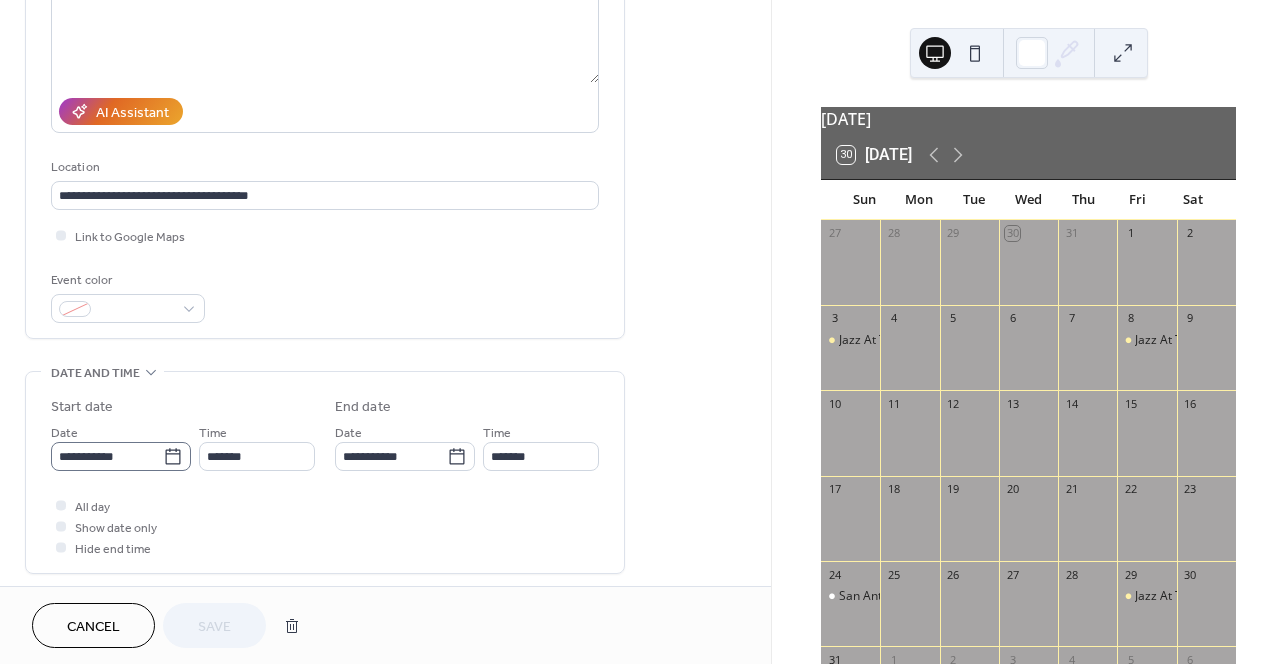 click 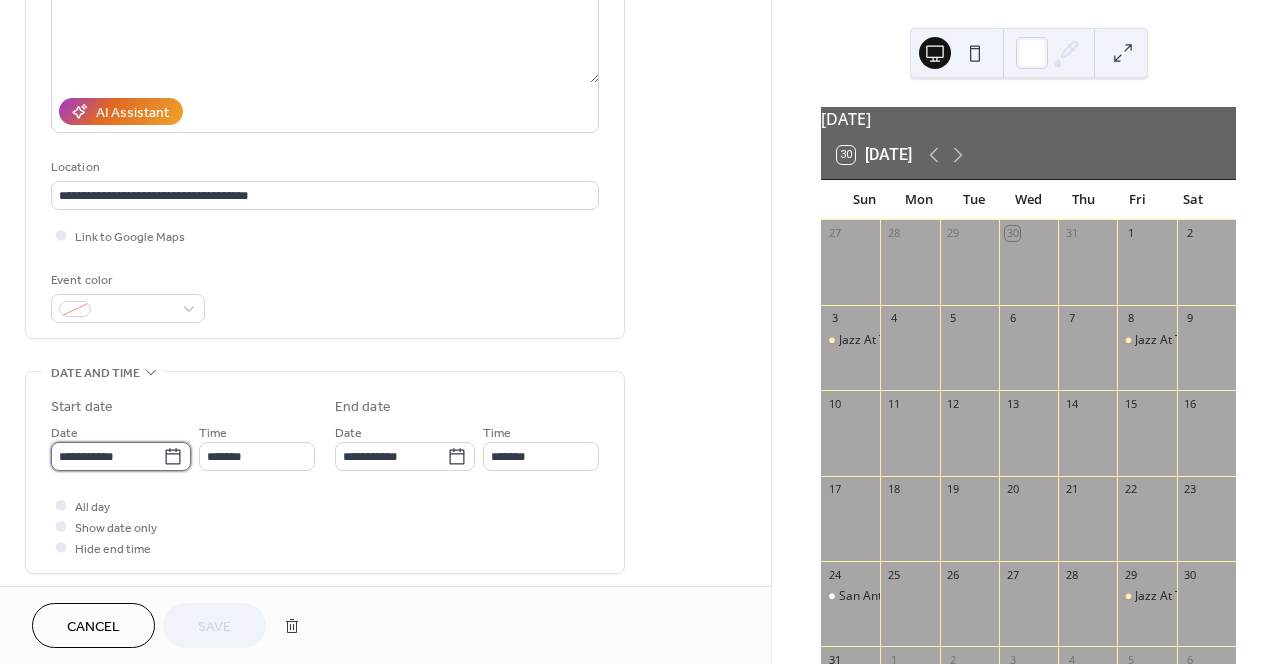 click on "**********" at bounding box center (107, 456) 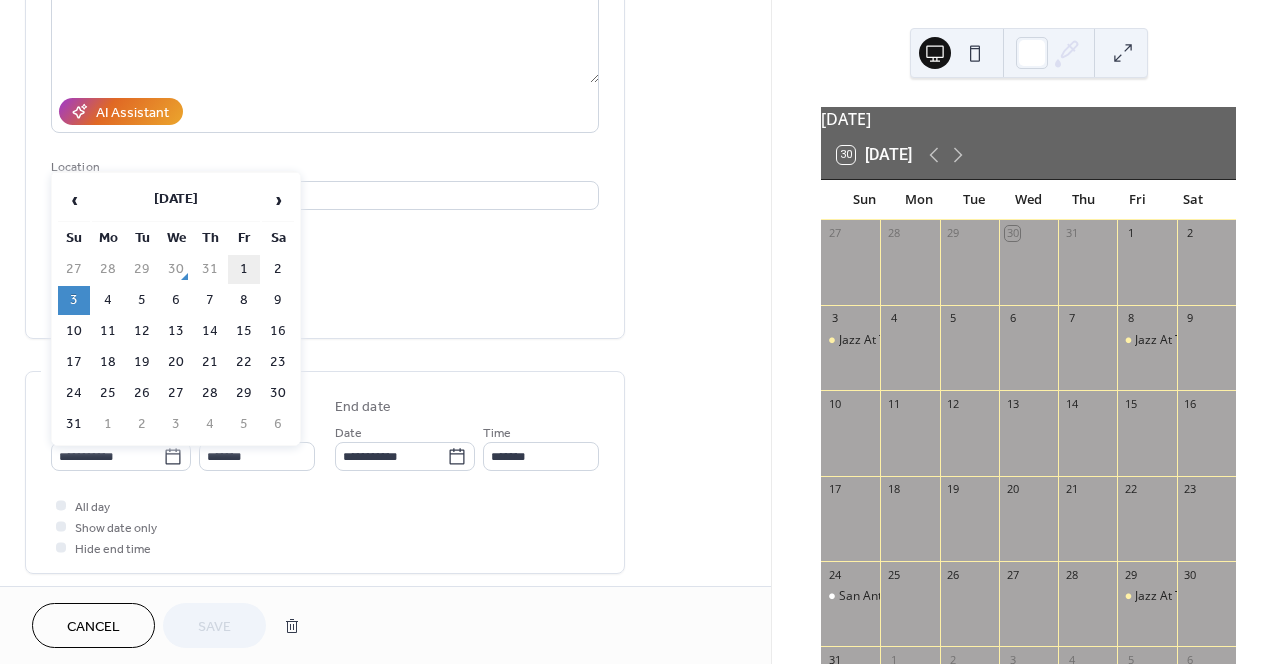 click on "1" at bounding box center [244, 269] 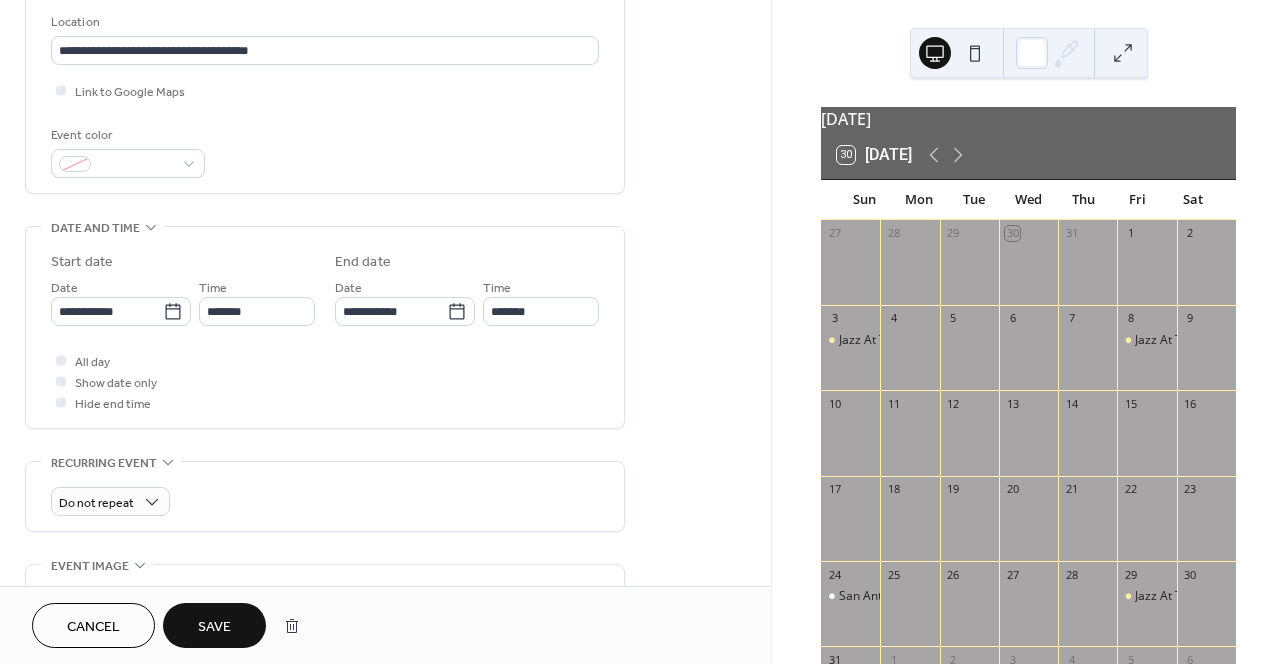 scroll, scrollTop: 430, scrollLeft: 0, axis: vertical 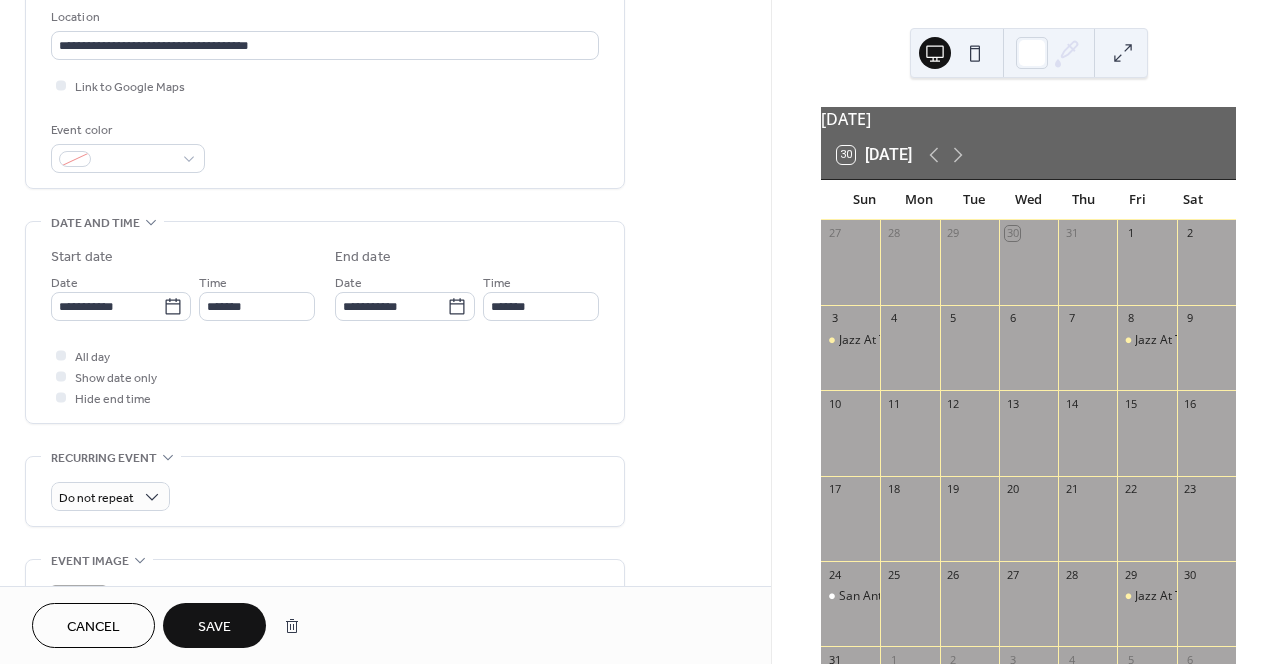 click 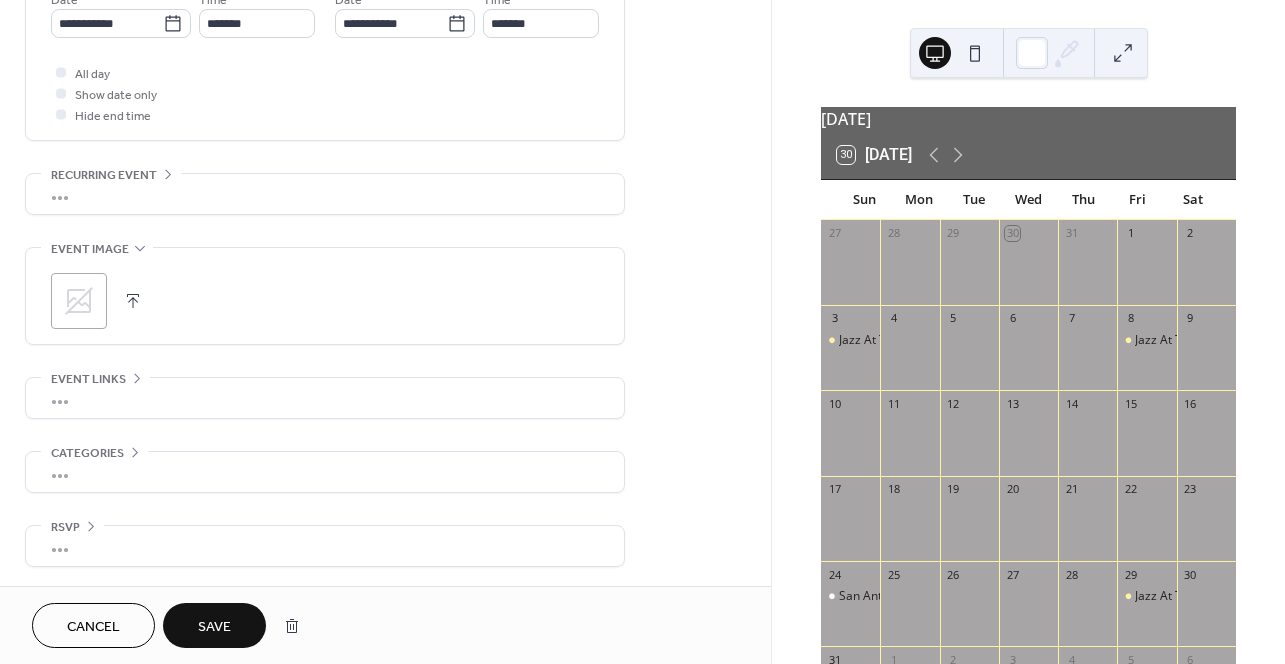 scroll, scrollTop: 714, scrollLeft: 0, axis: vertical 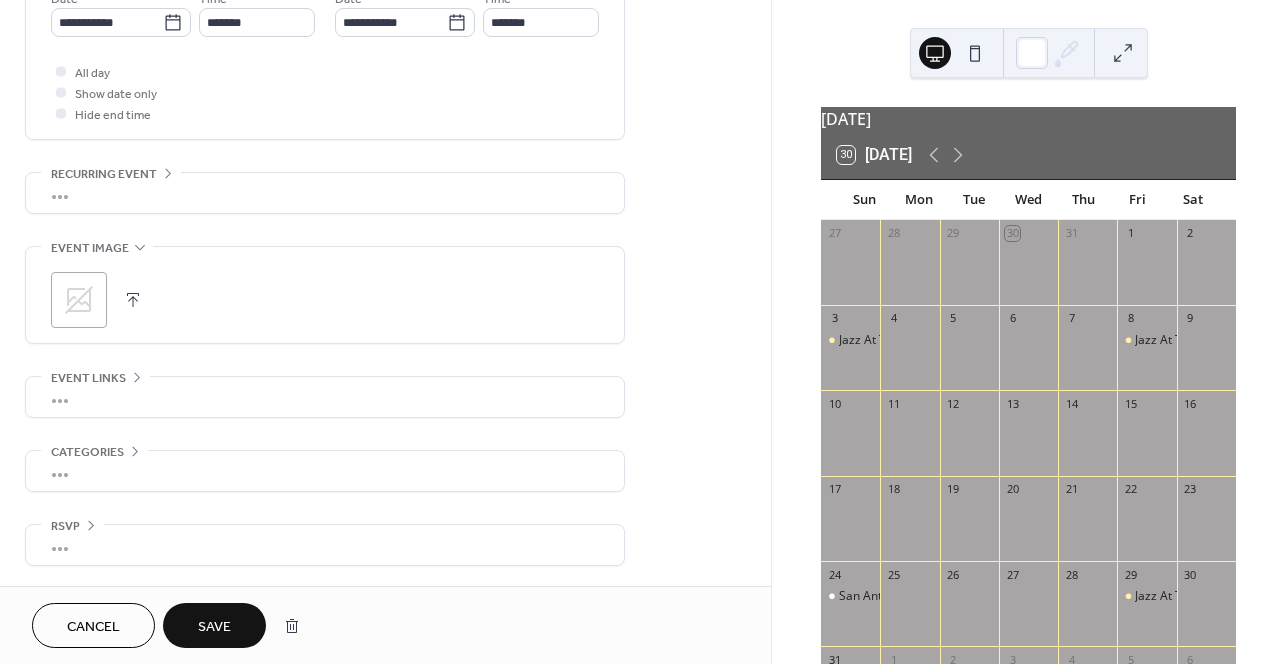 click on "Save" at bounding box center (214, 627) 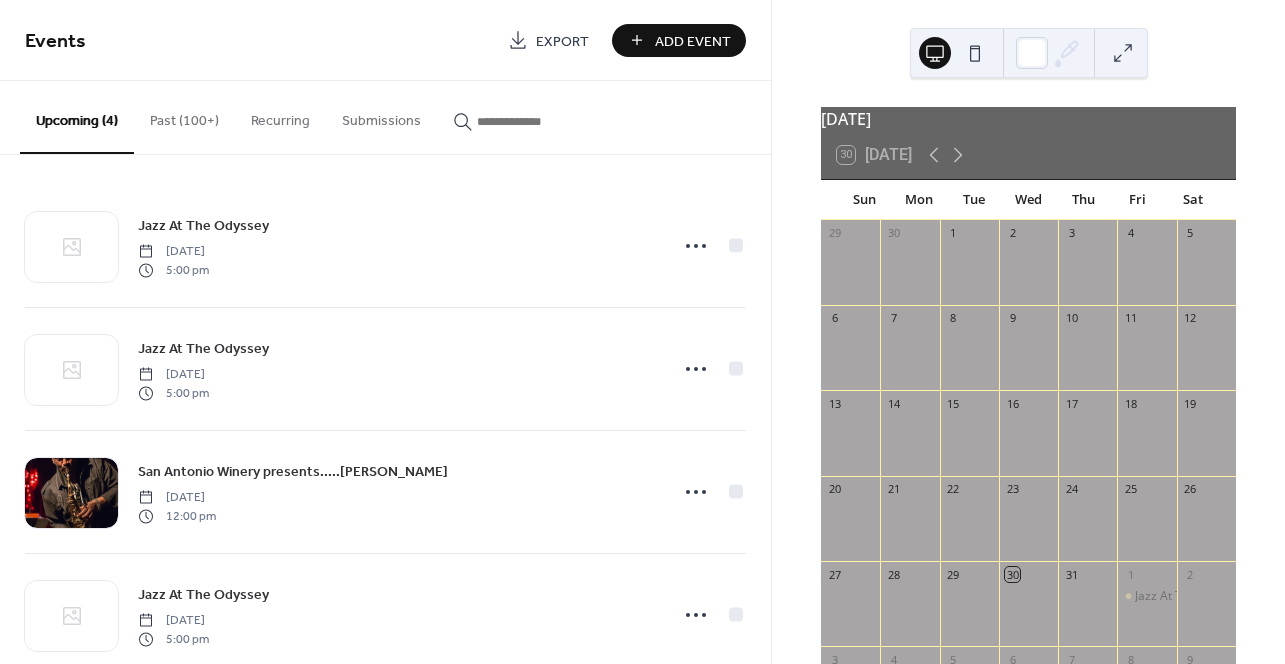 scroll, scrollTop: 0, scrollLeft: 0, axis: both 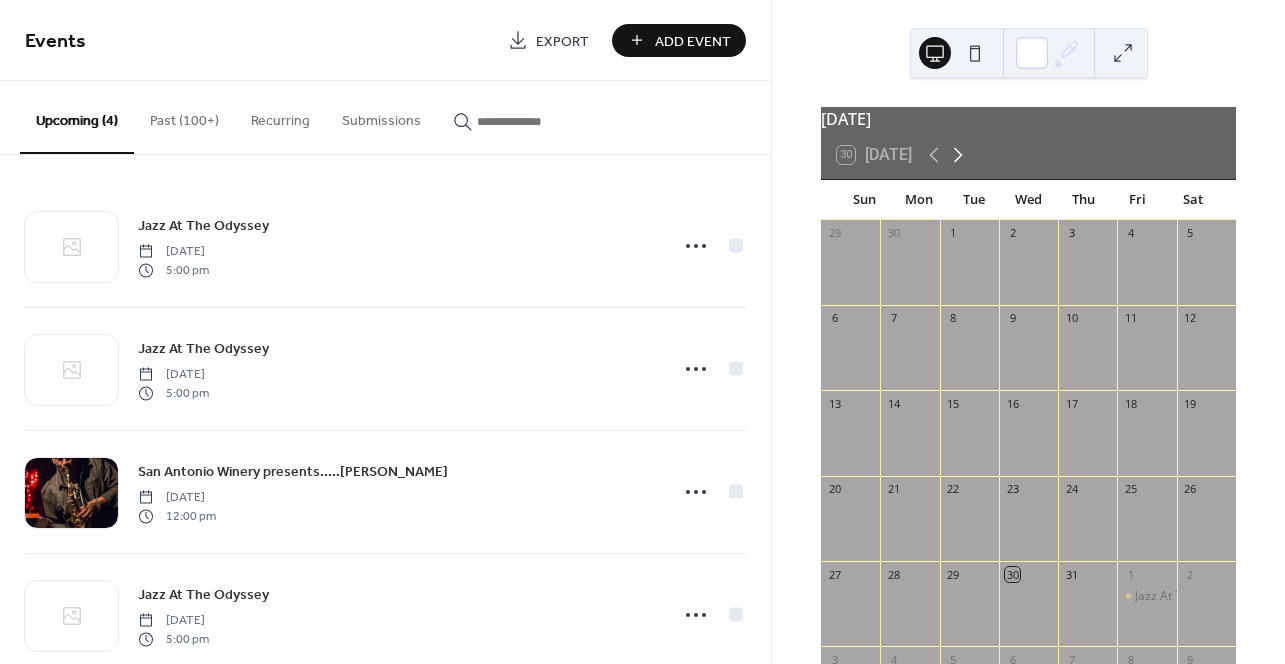 click 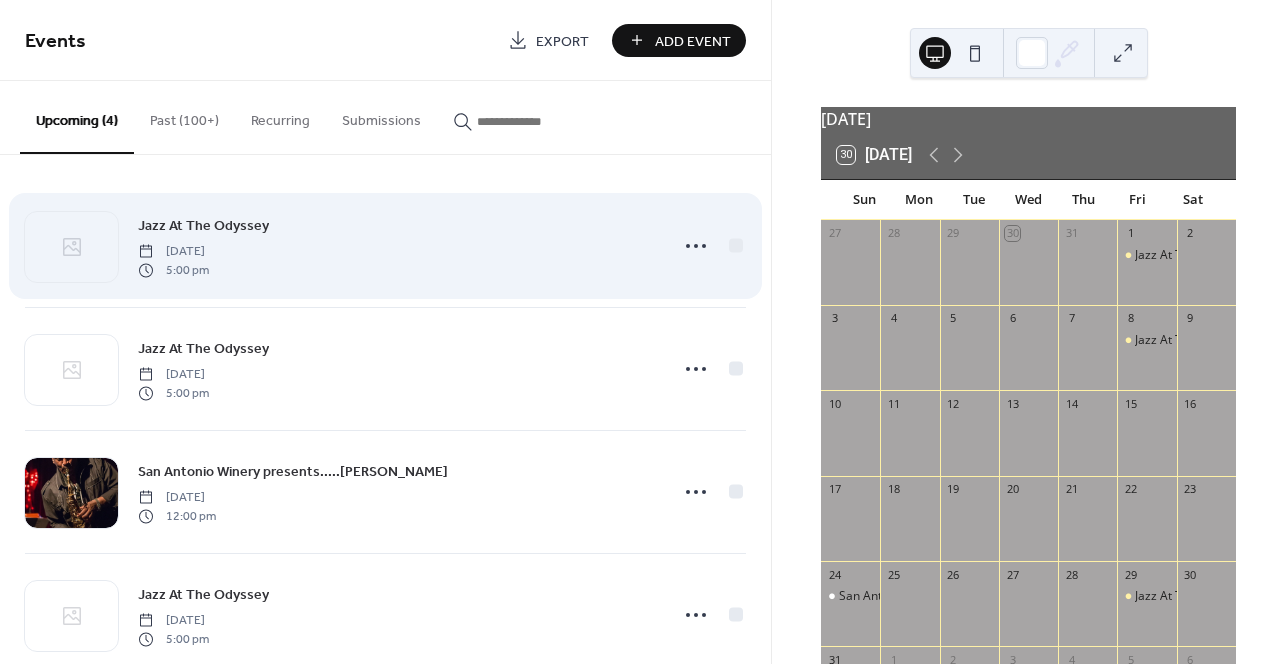 click on "Jazz At The Odyssey" at bounding box center (203, 226) 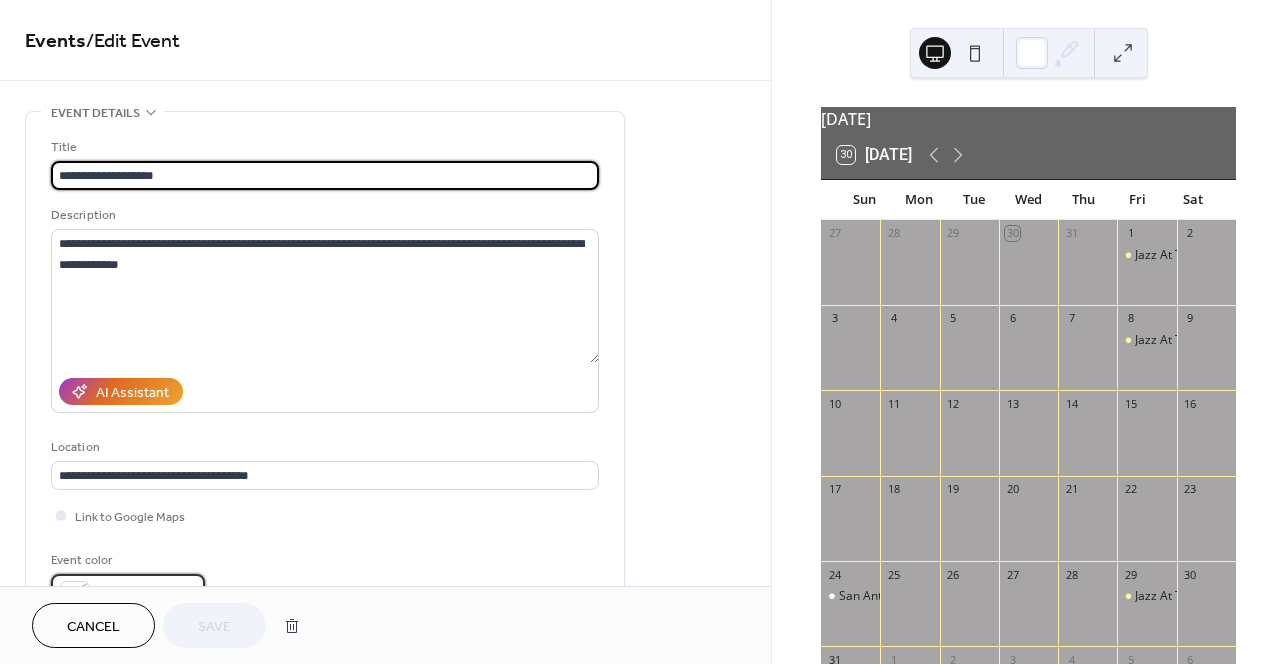 click at bounding box center [128, 588] 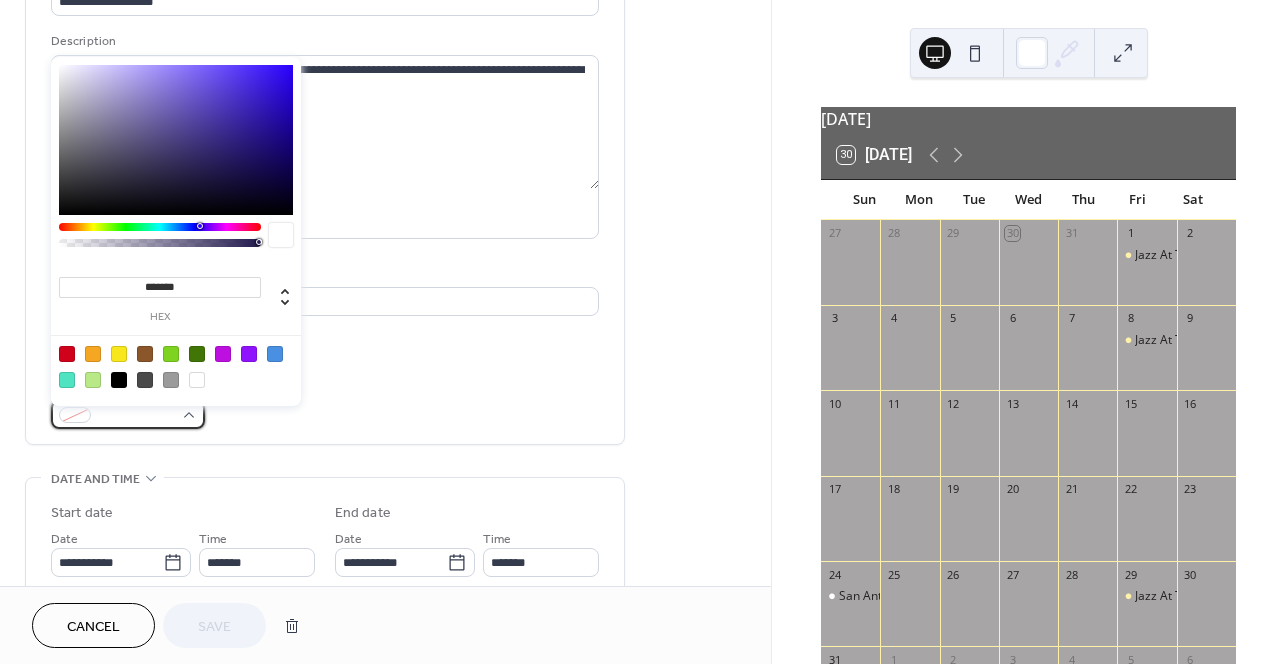 scroll, scrollTop: 188, scrollLeft: 0, axis: vertical 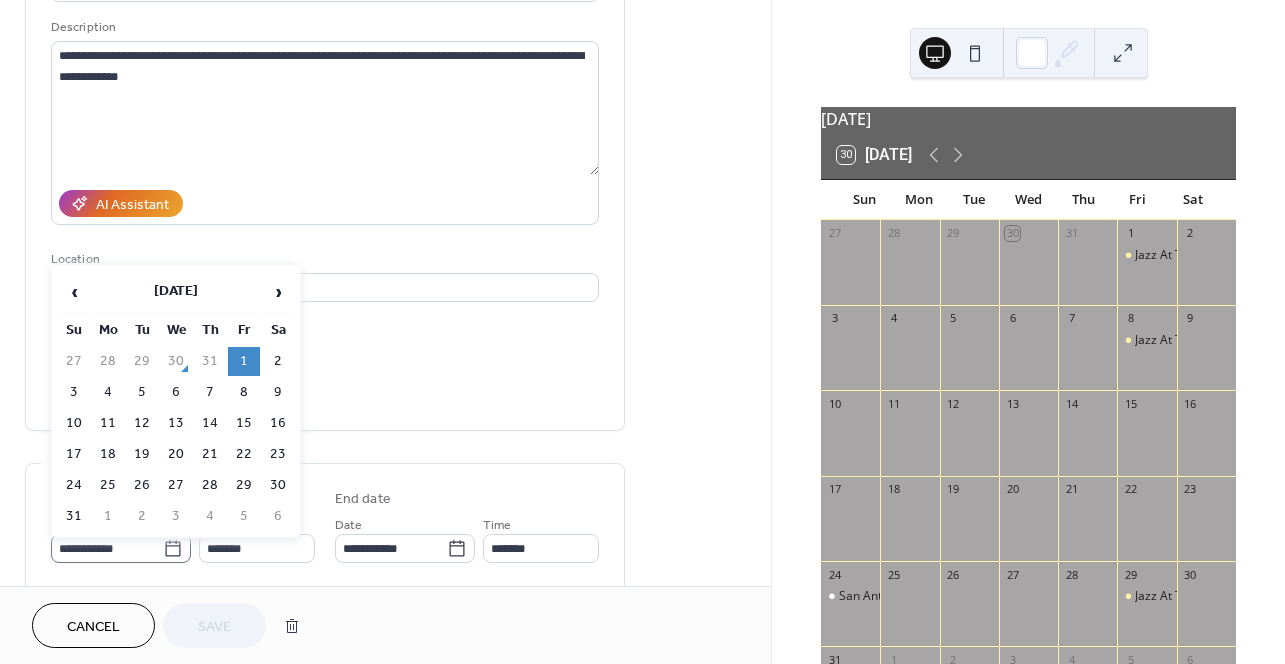 click 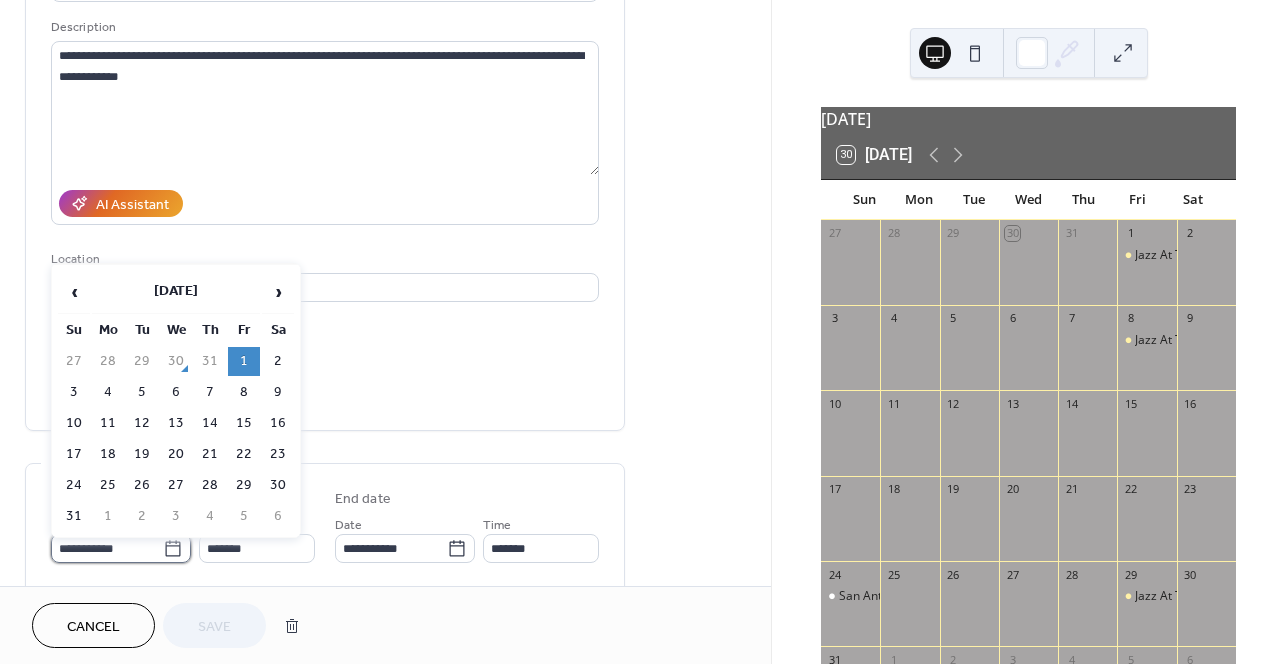click on "**********" at bounding box center [107, 548] 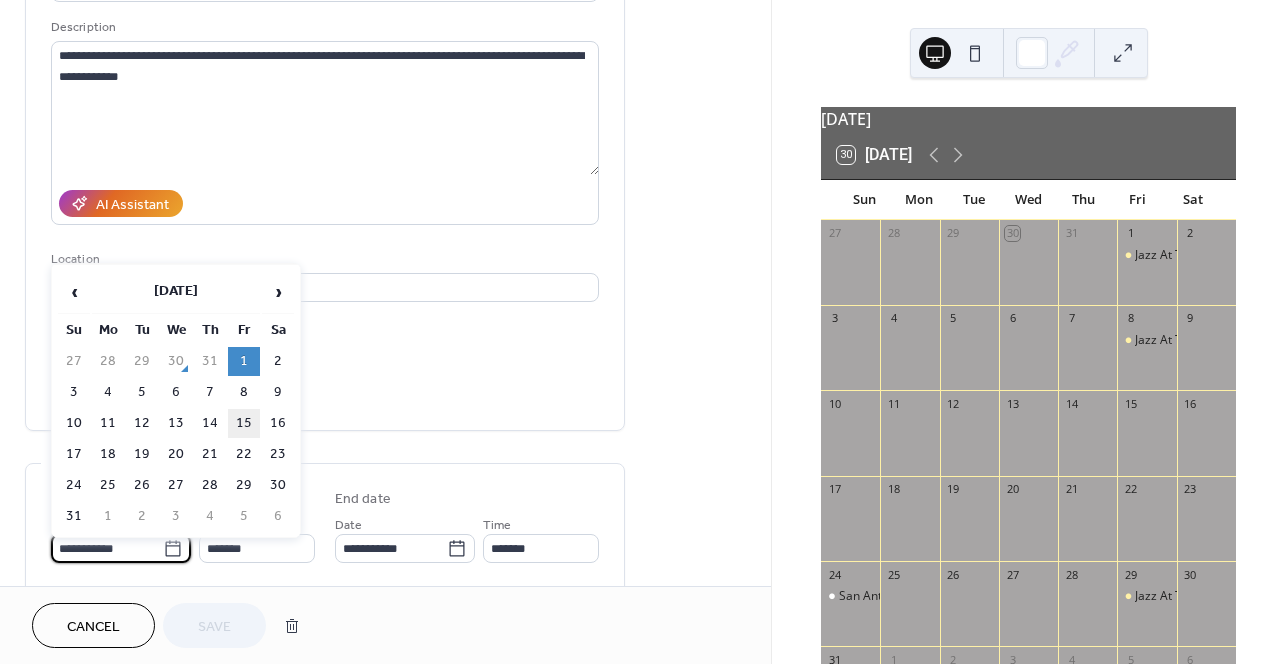 click on "15" at bounding box center [244, 423] 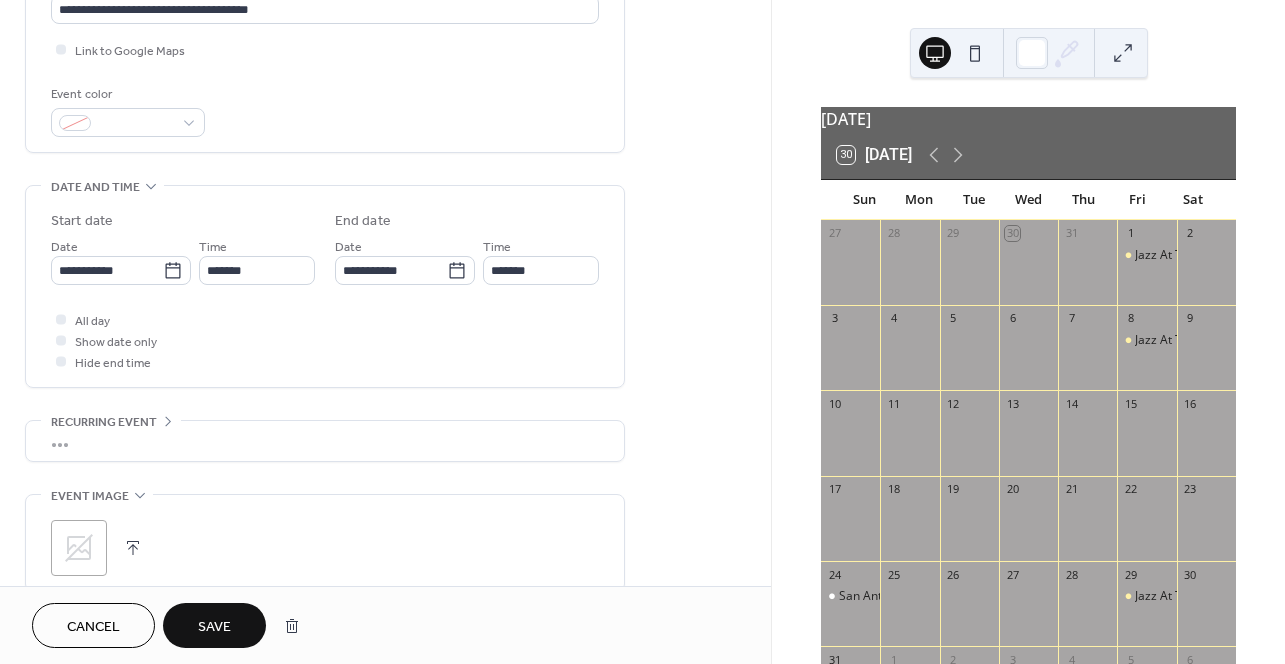 scroll, scrollTop: 478, scrollLeft: 0, axis: vertical 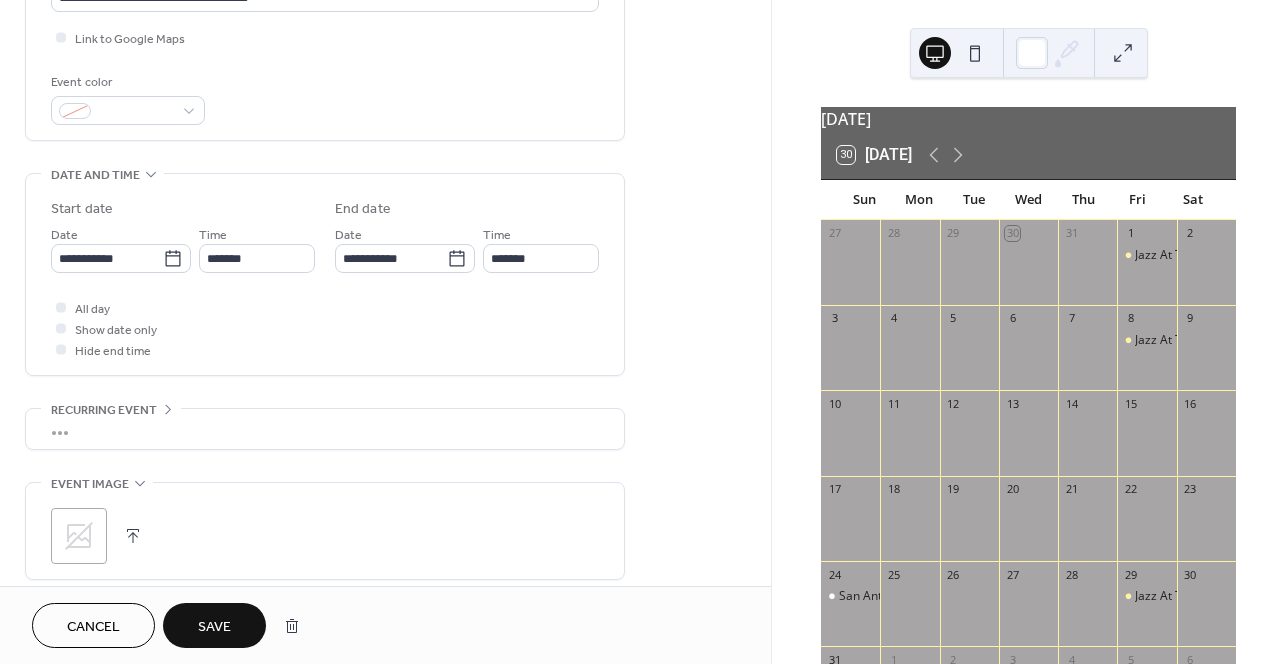 click on "•••" at bounding box center [325, 429] 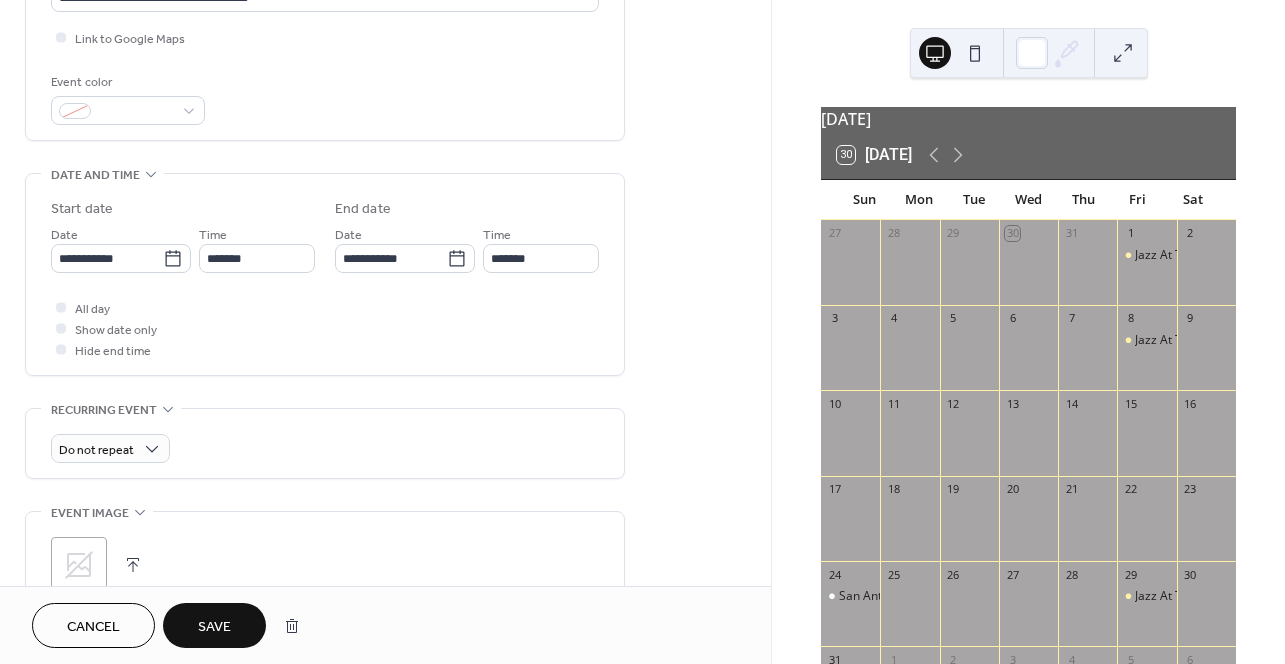 click on "Recurring event" at bounding box center (104, 410) 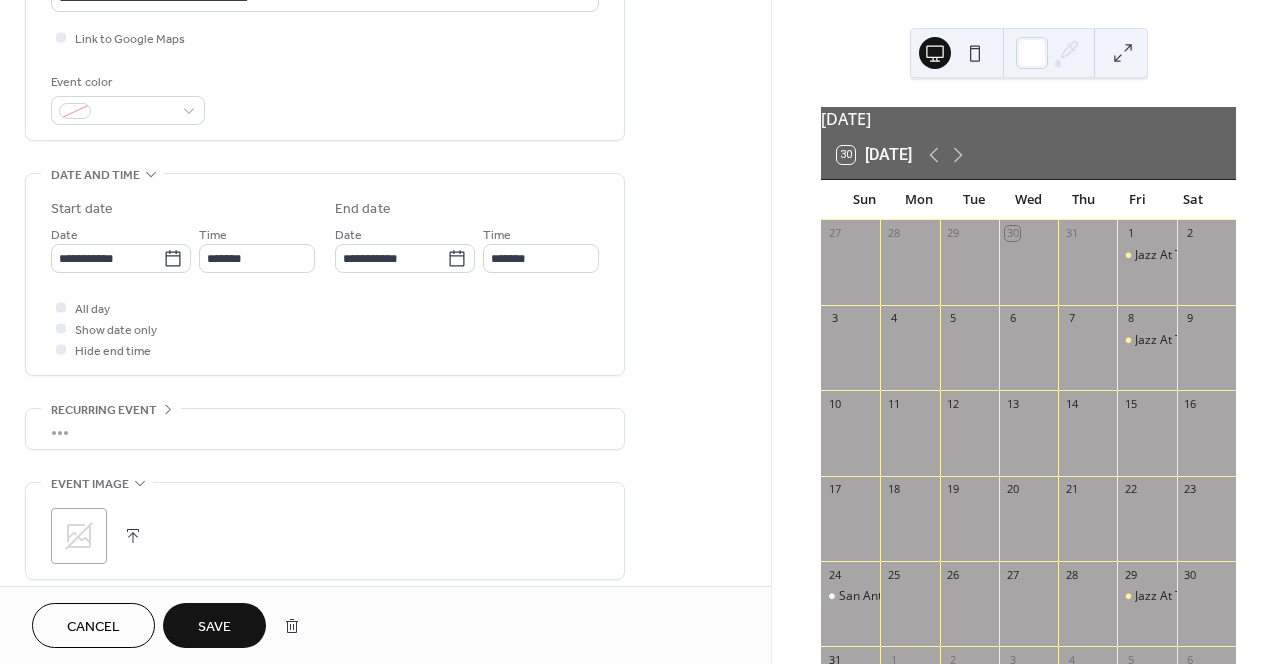 click on "Save" at bounding box center [214, 627] 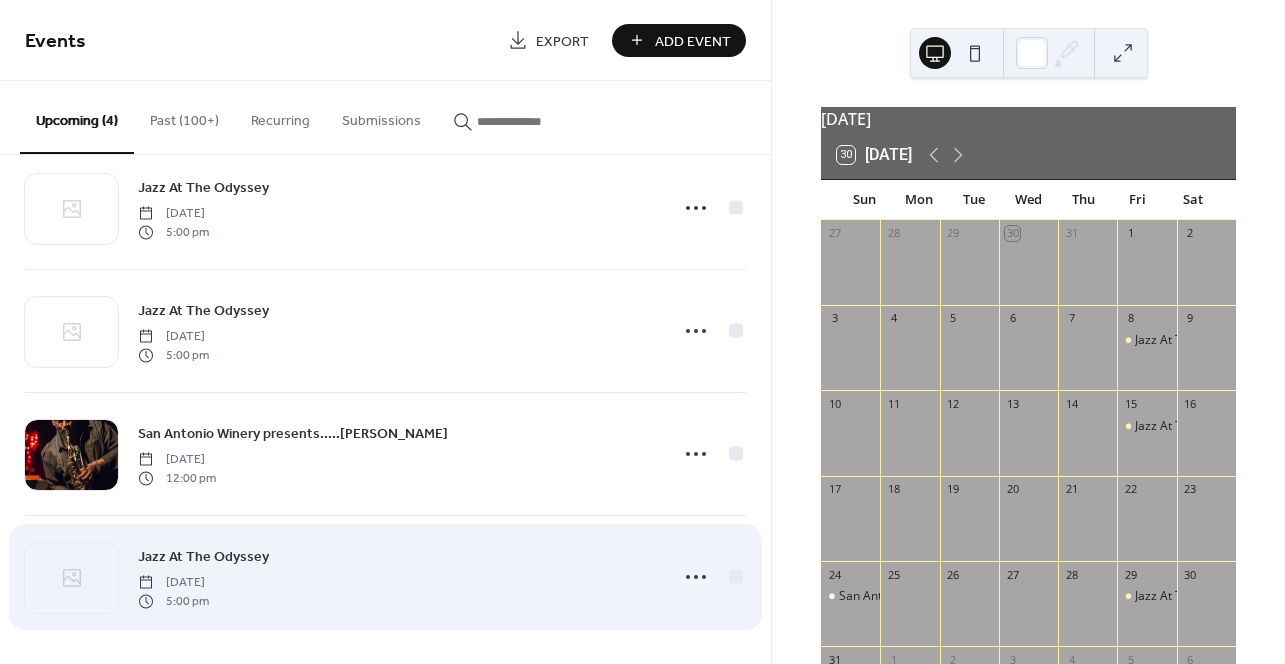scroll, scrollTop: 42, scrollLeft: 0, axis: vertical 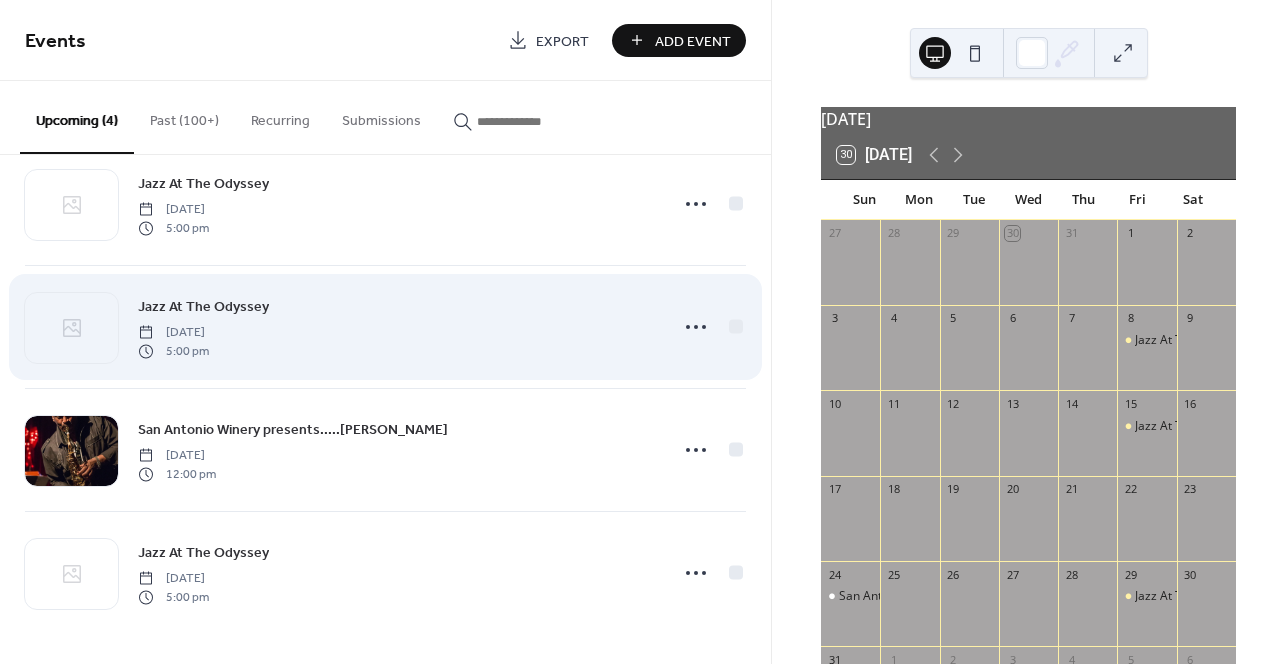 click on "Jazz At The Odyssey" at bounding box center (203, 307) 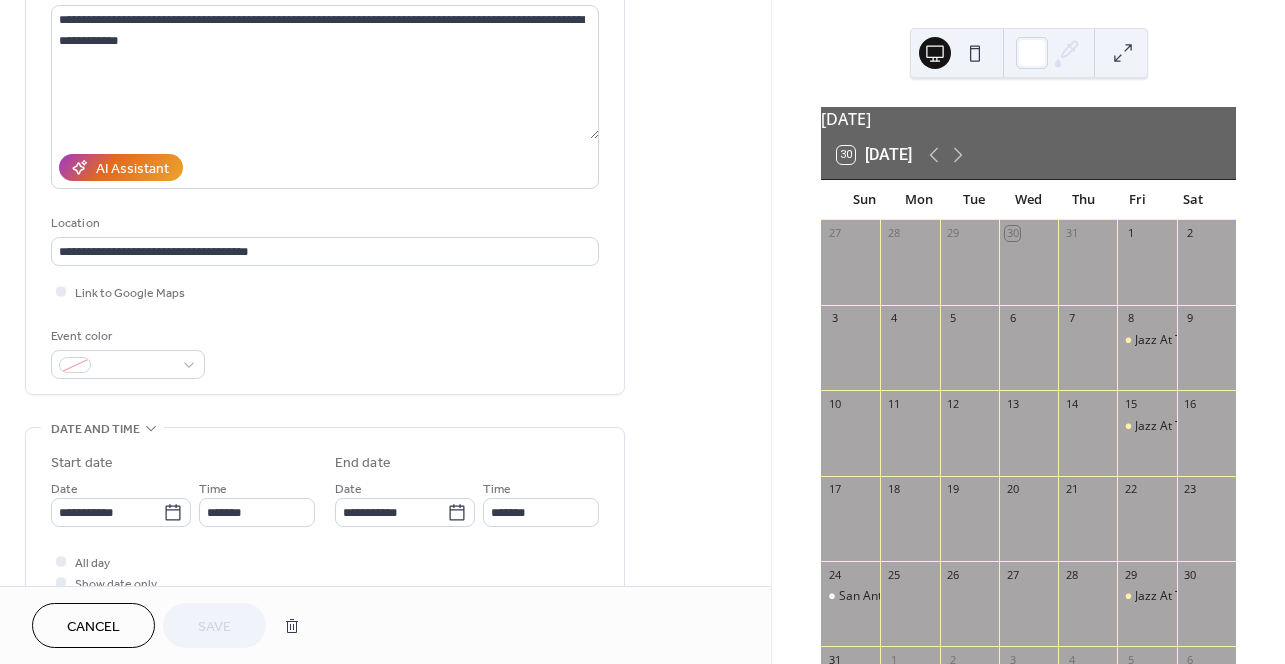 scroll, scrollTop: 229, scrollLeft: 0, axis: vertical 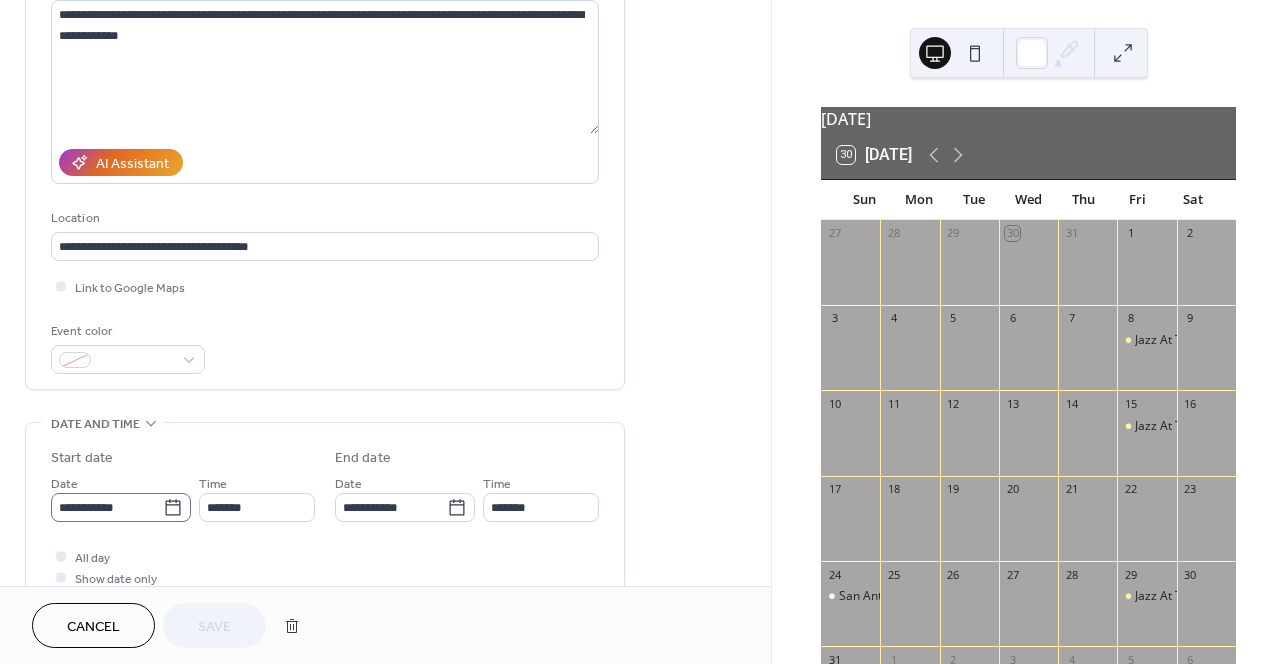 click 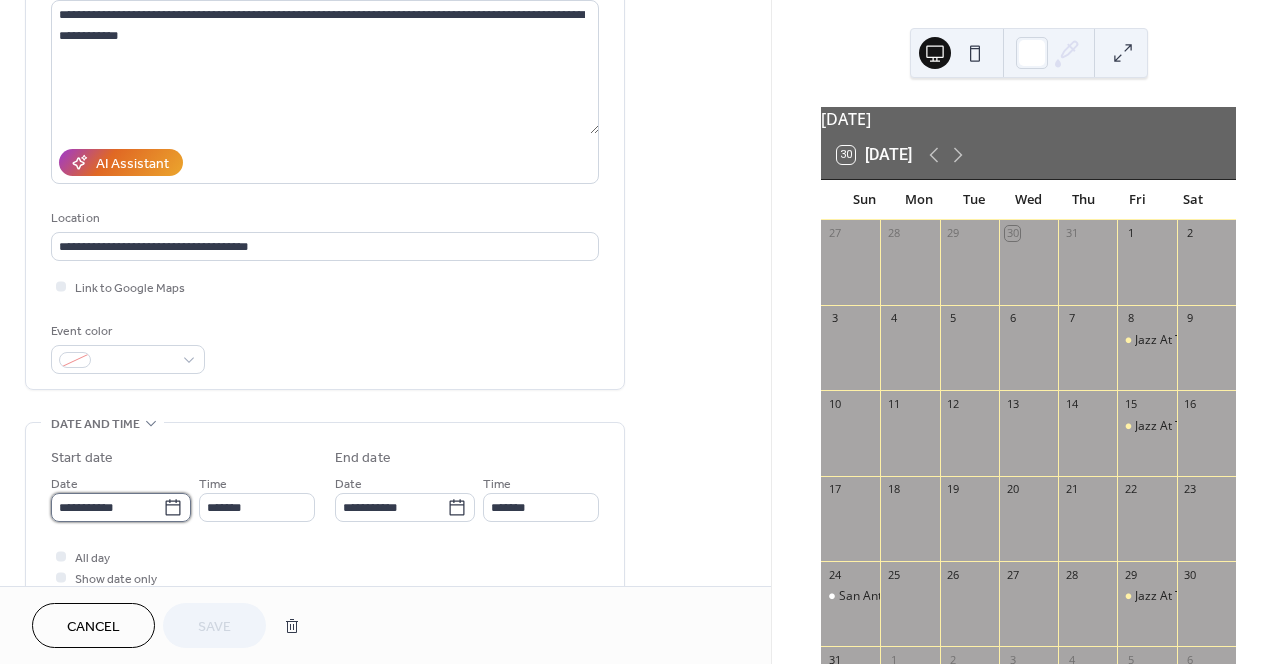 click on "**********" at bounding box center [107, 507] 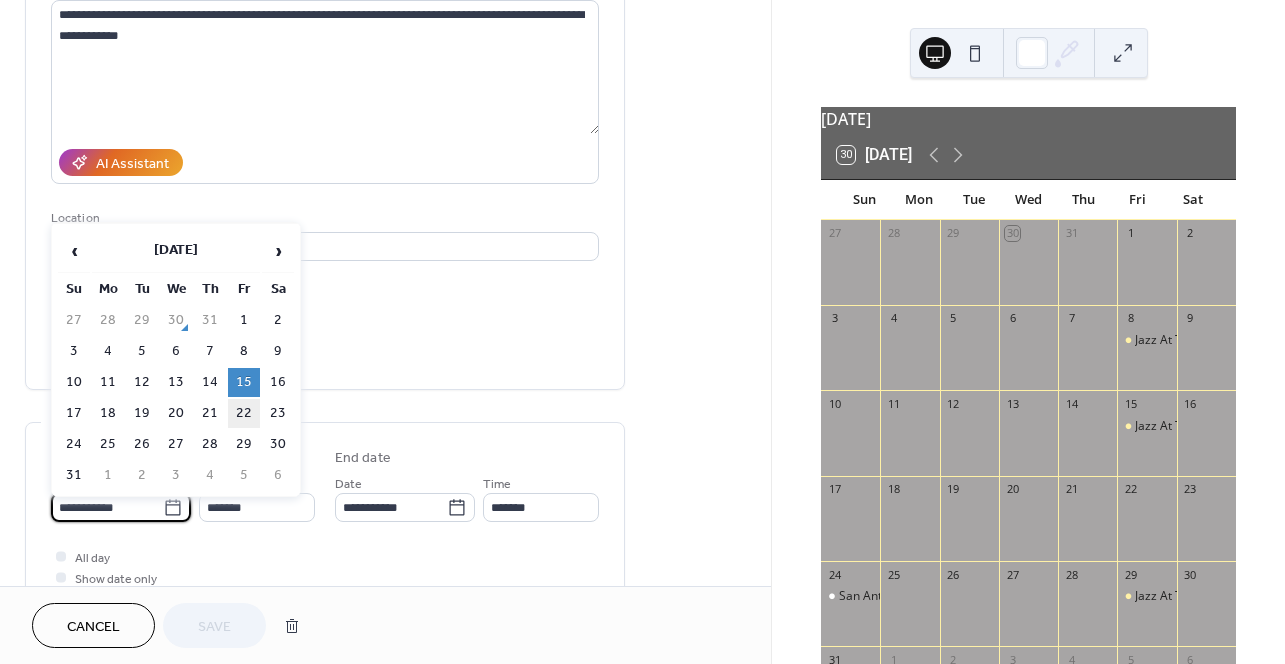 click on "22" at bounding box center [244, 413] 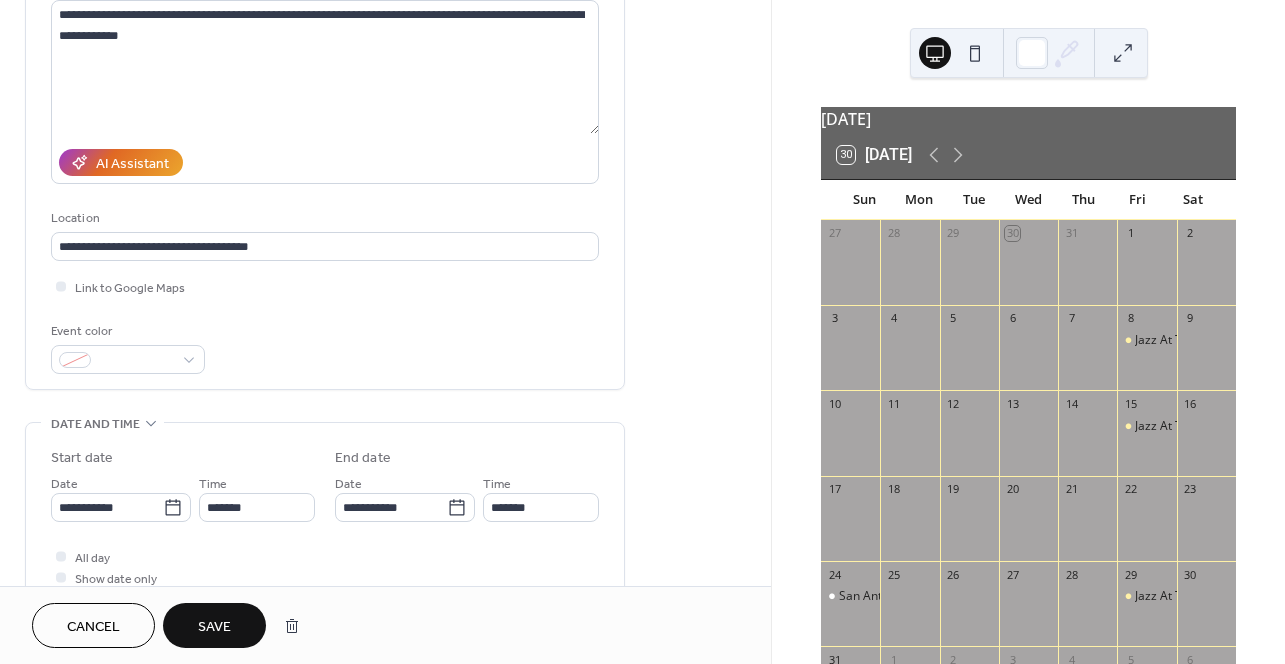click on "**********" at bounding box center [325, 466] 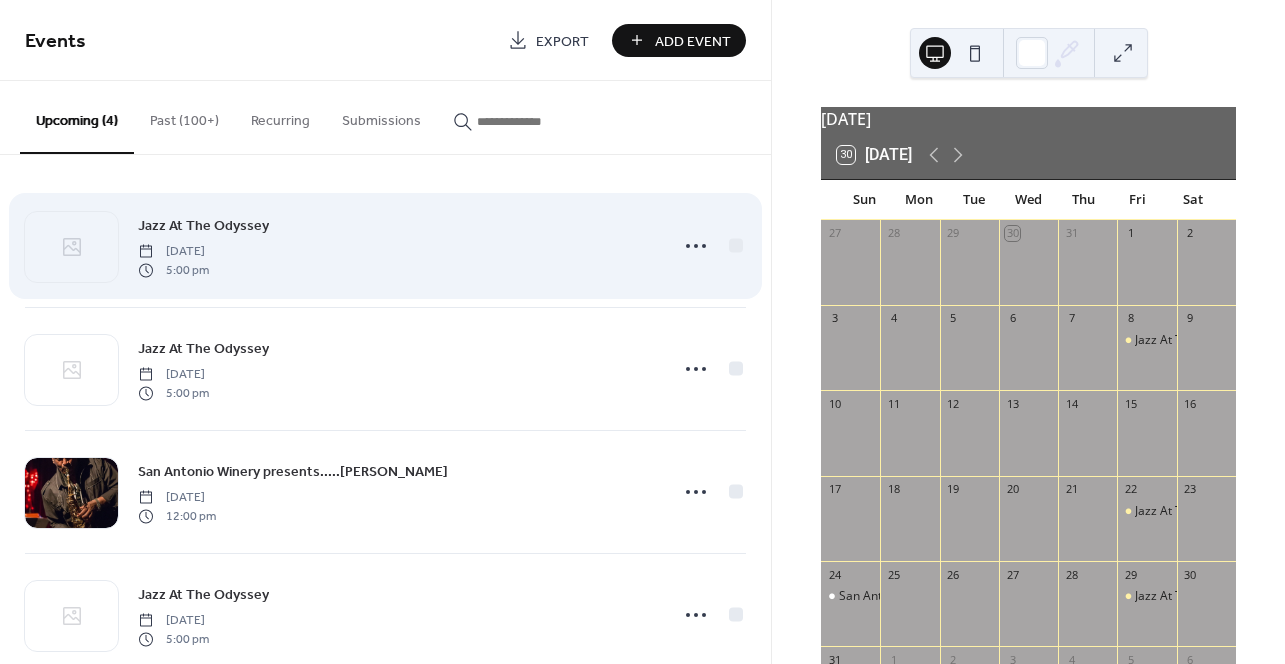 click on "Jazz At The Odyssey" at bounding box center [203, 226] 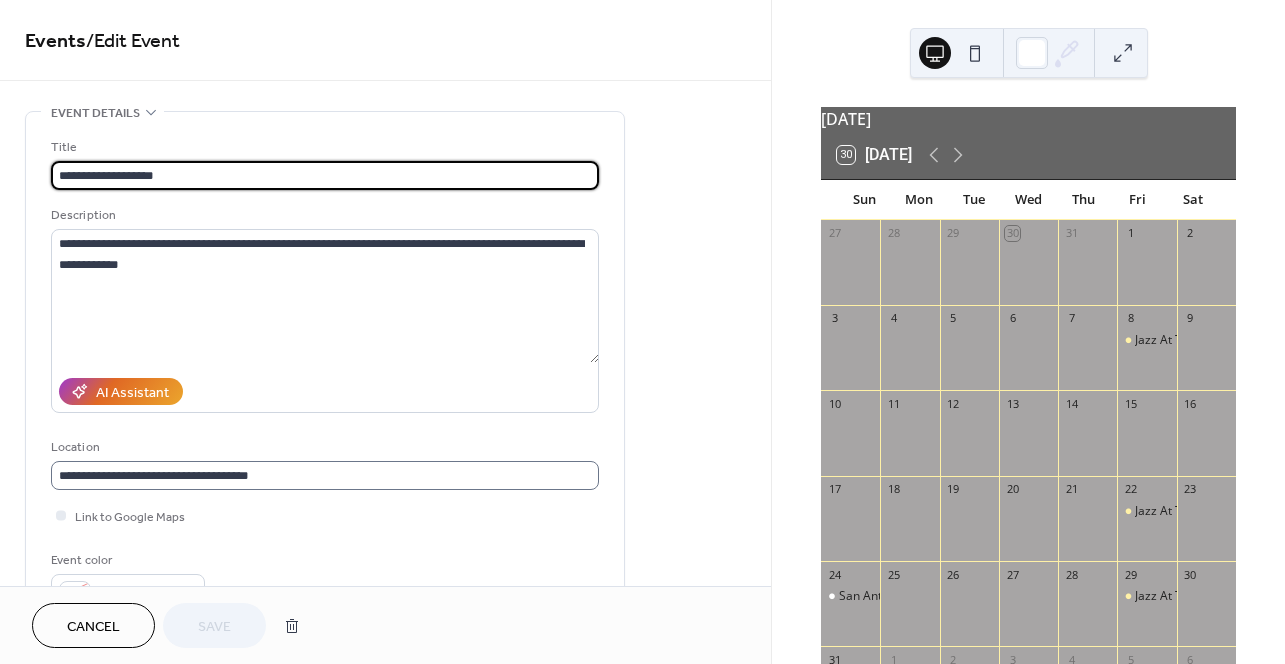 scroll, scrollTop: 1, scrollLeft: 0, axis: vertical 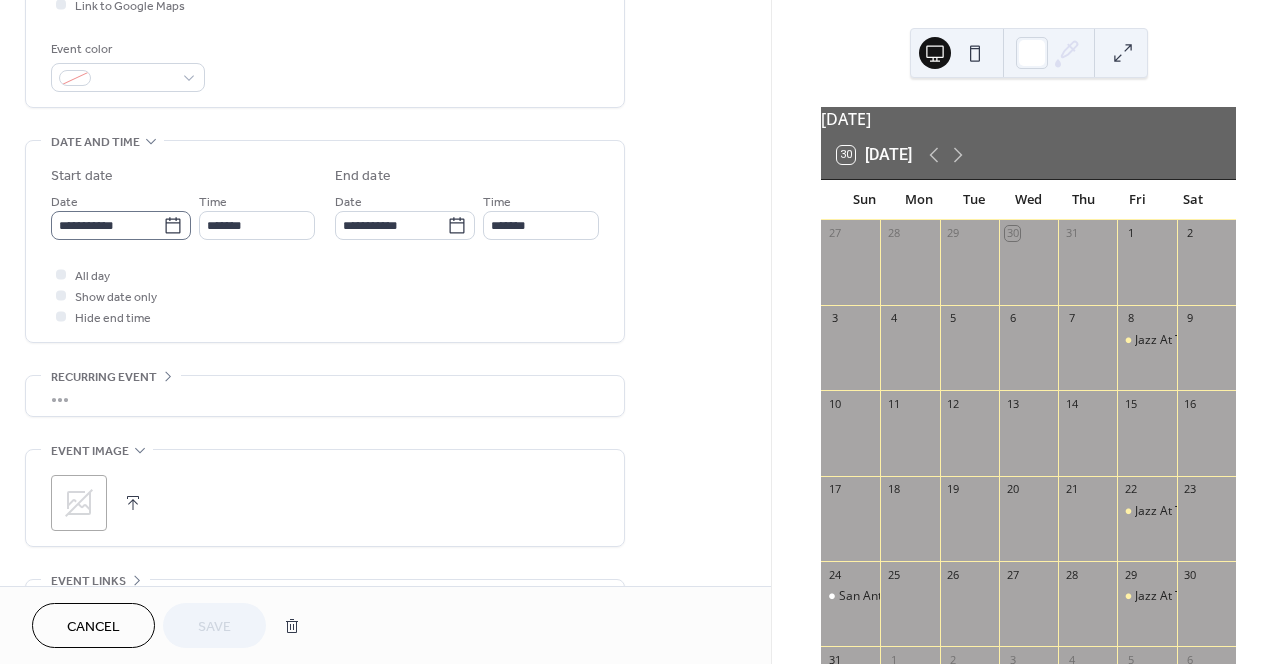 click 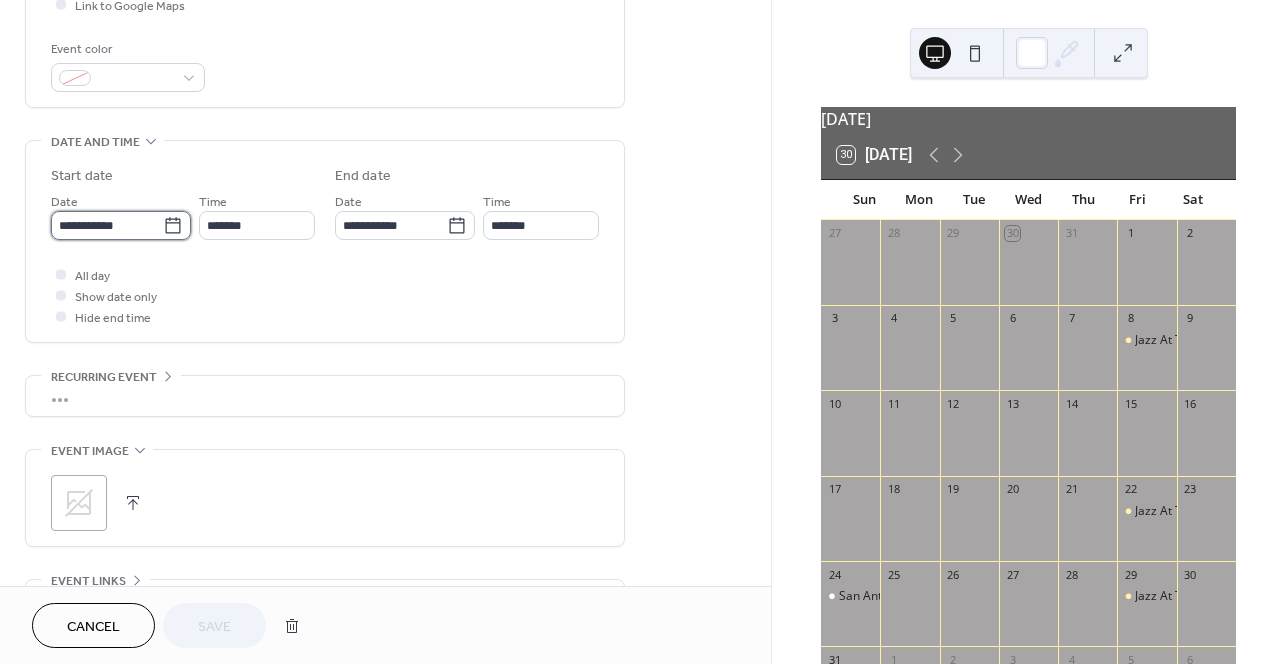 click on "**********" at bounding box center [107, 225] 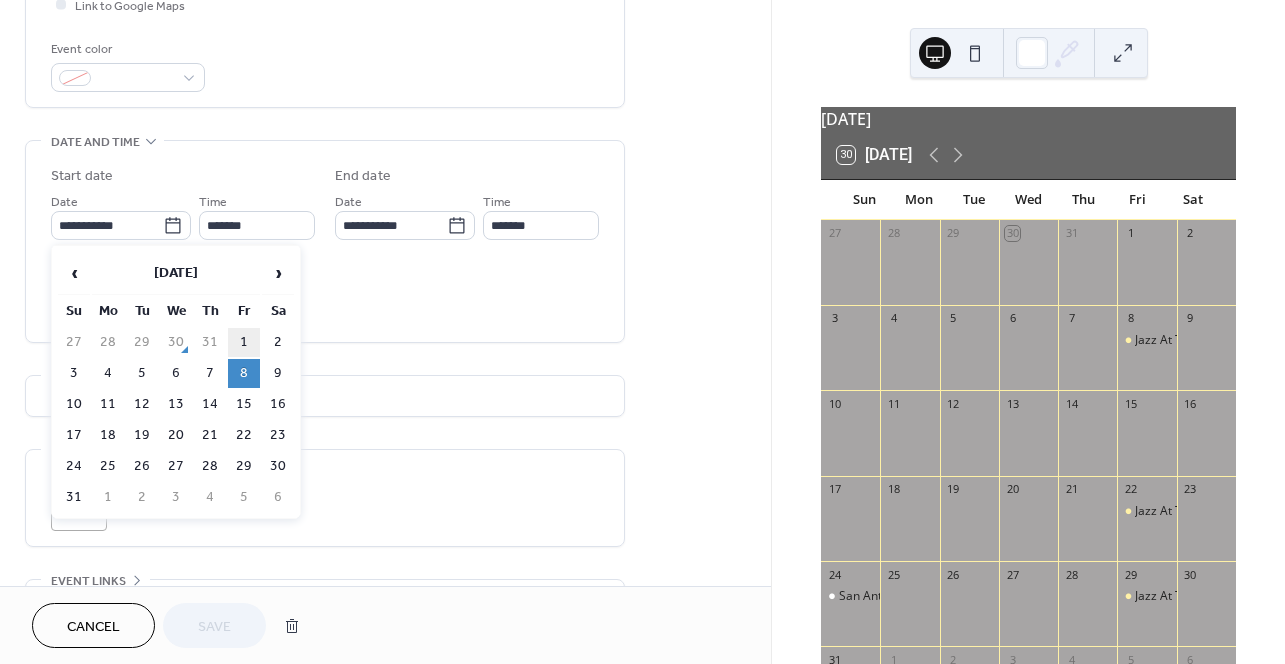 click on "1" at bounding box center (244, 342) 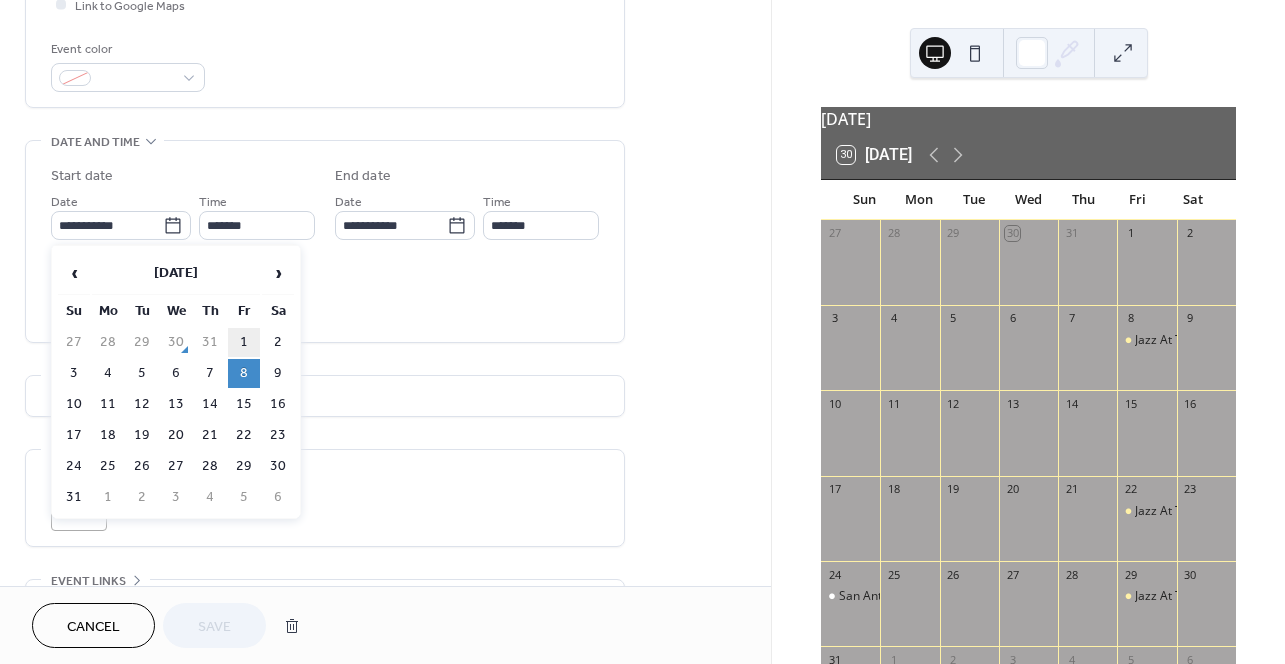 type on "**********" 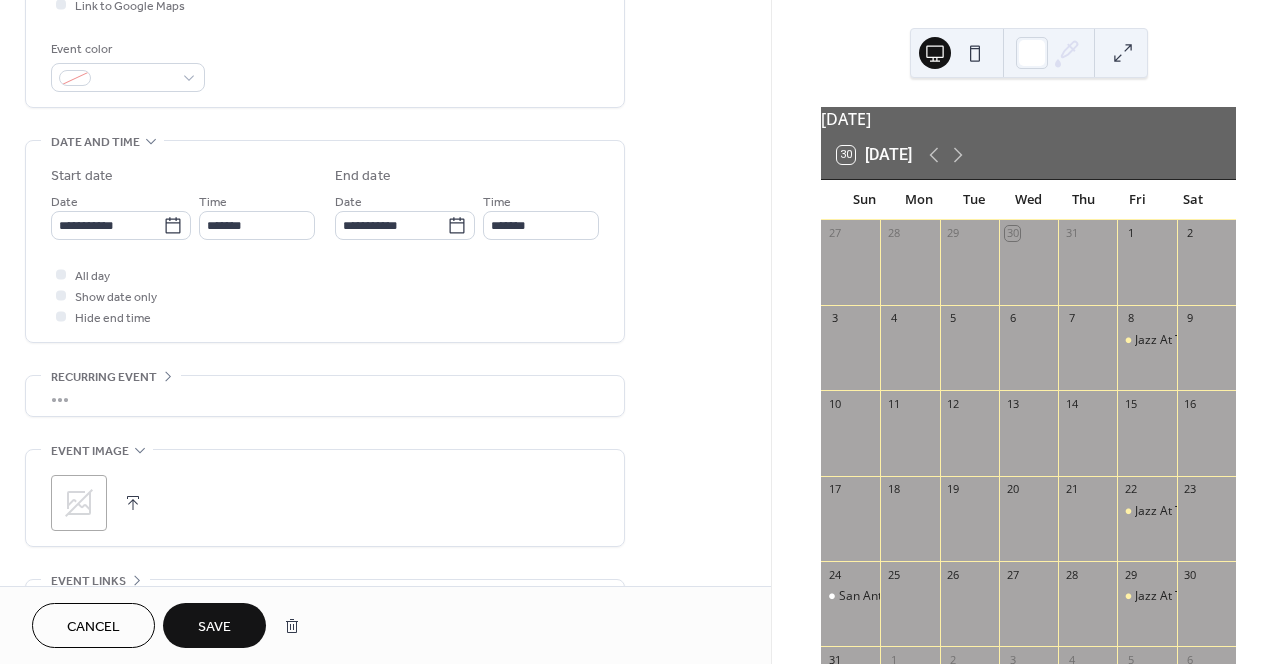 click on "Save" at bounding box center [214, 625] 